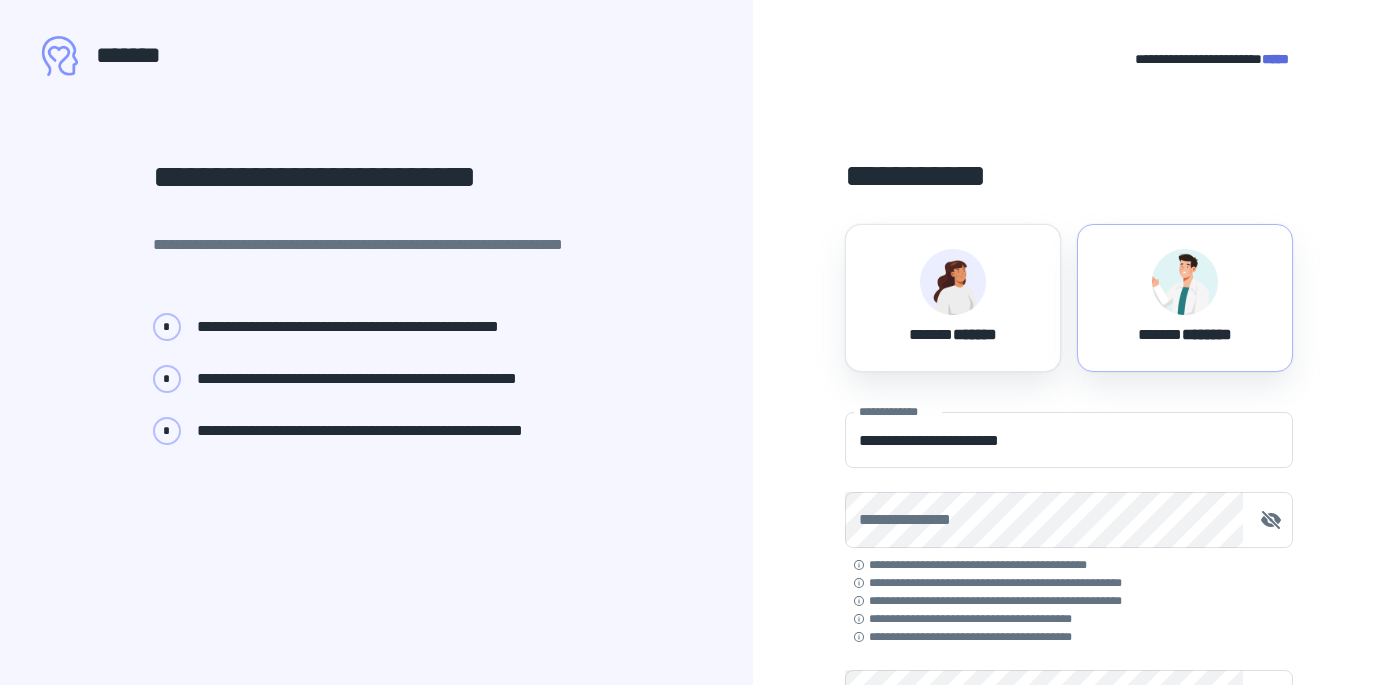 scroll, scrollTop: 0, scrollLeft: 0, axis: both 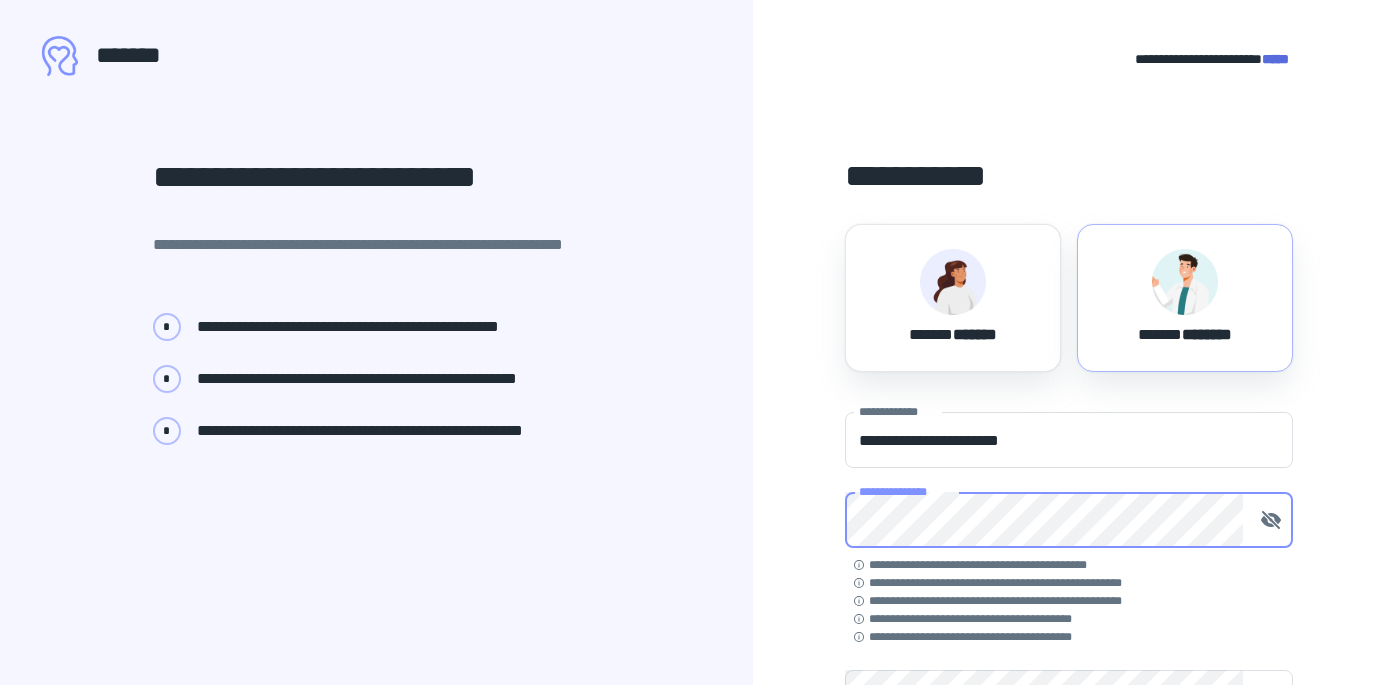 click on "**********" at bounding box center [1073, 565] 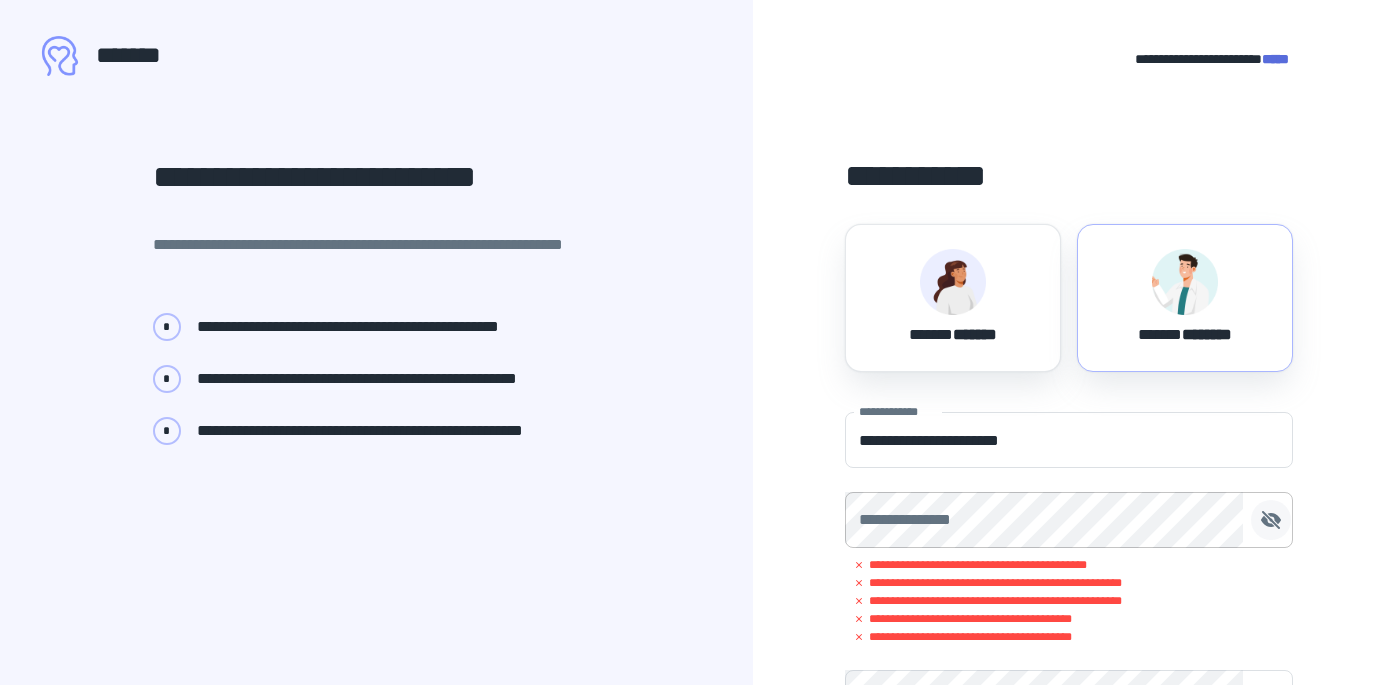 click 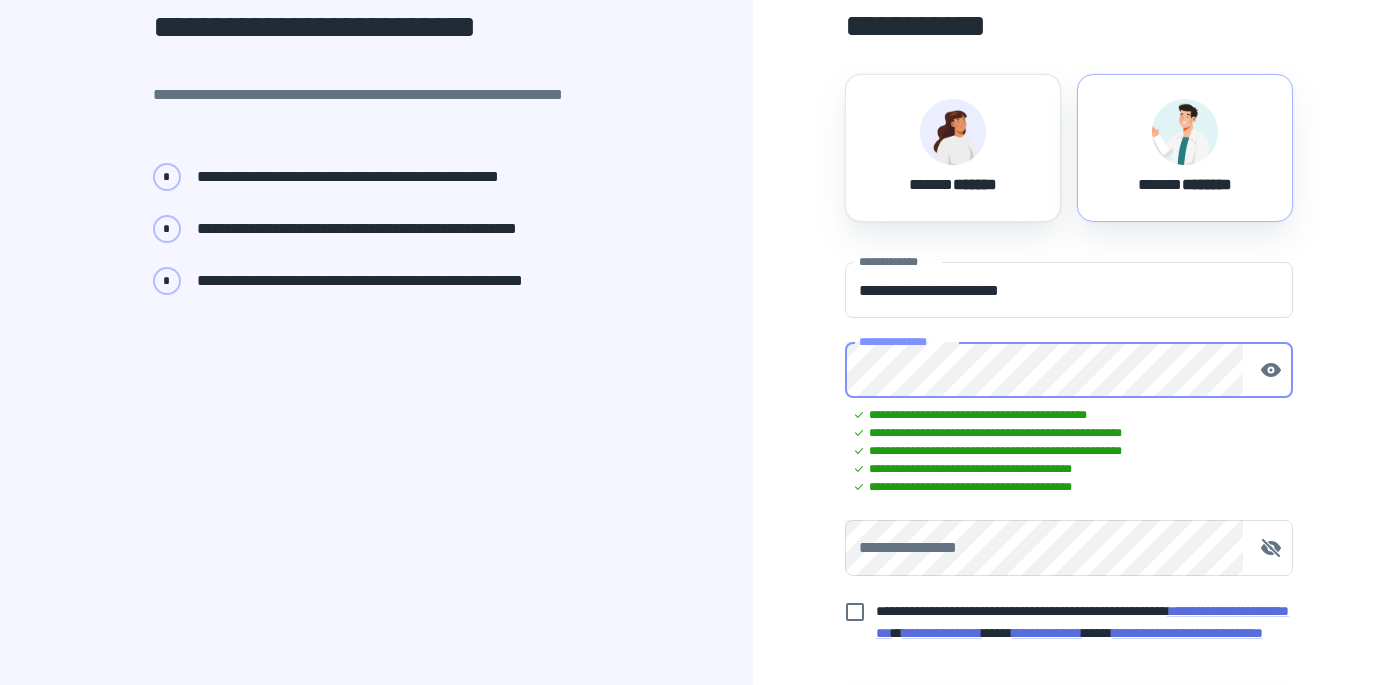 scroll, scrollTop: 178, scrollLeft: 0, axis: vertical 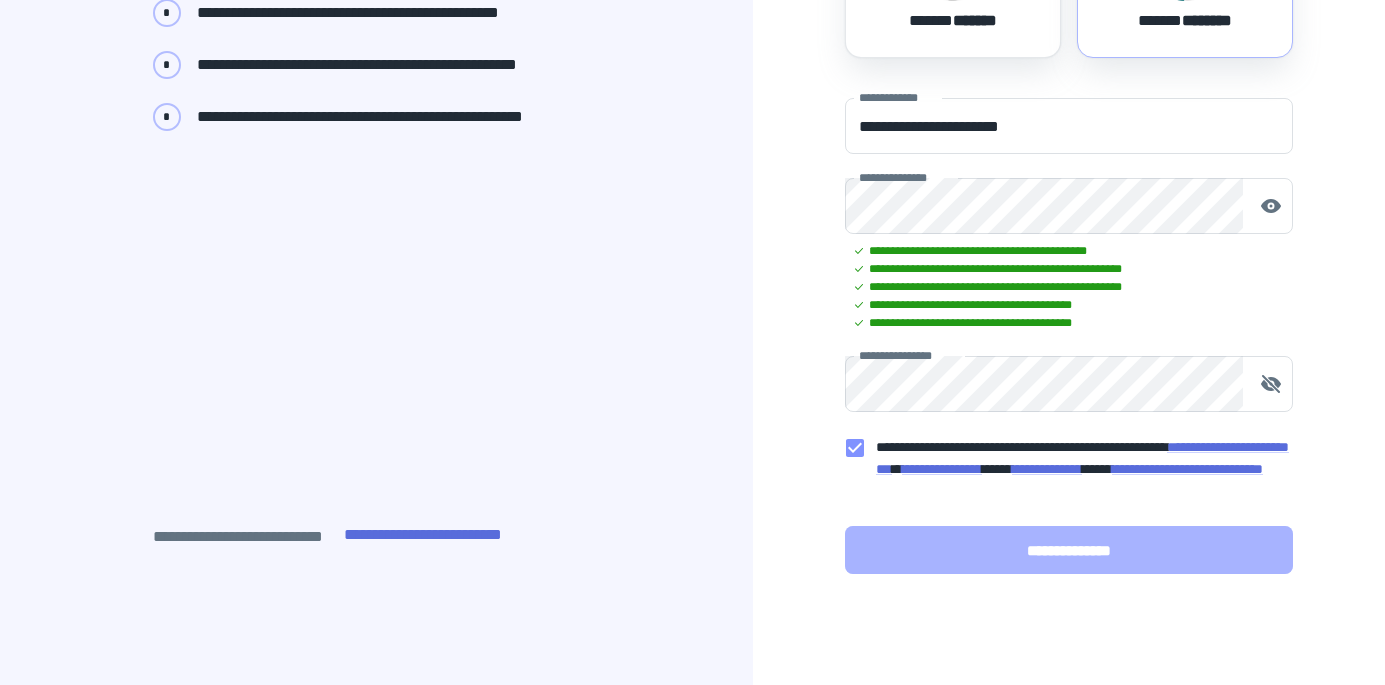 click on "**********" at bounding box center [1069, 550] 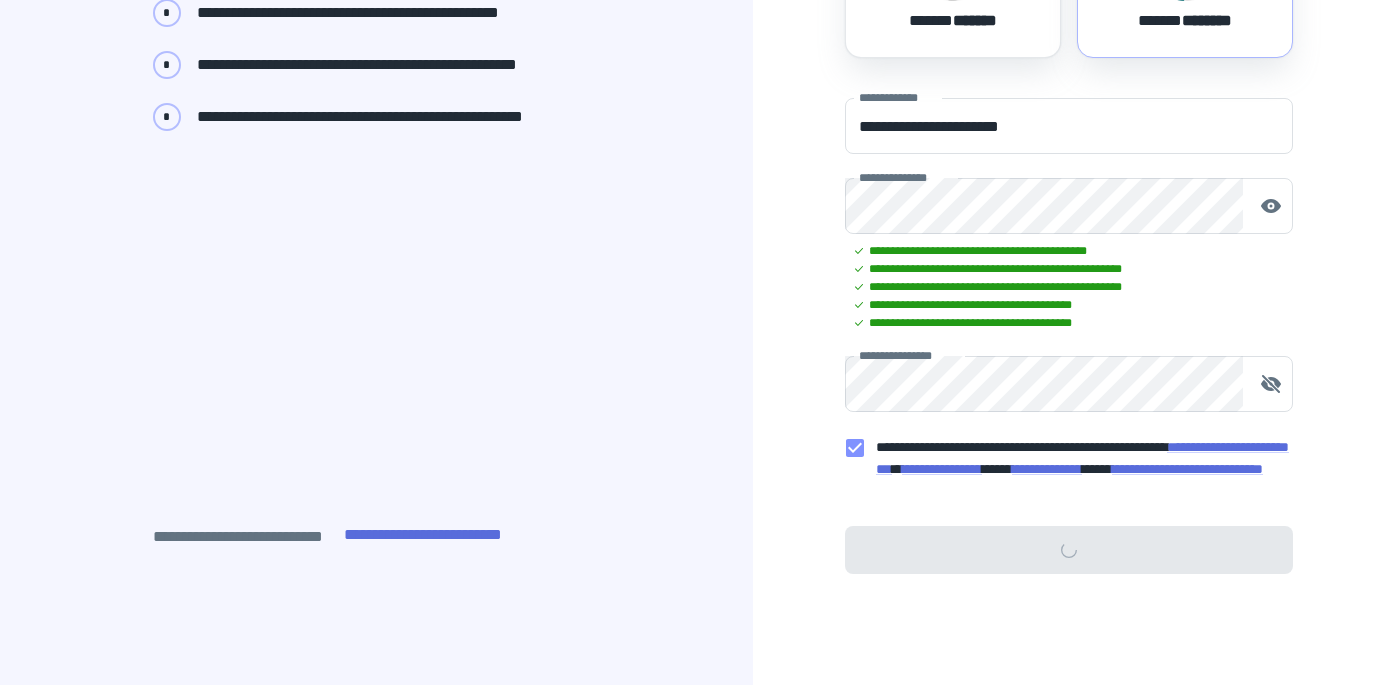 scroll, scrollTop: 0, scrollLeft: 0, axis: both 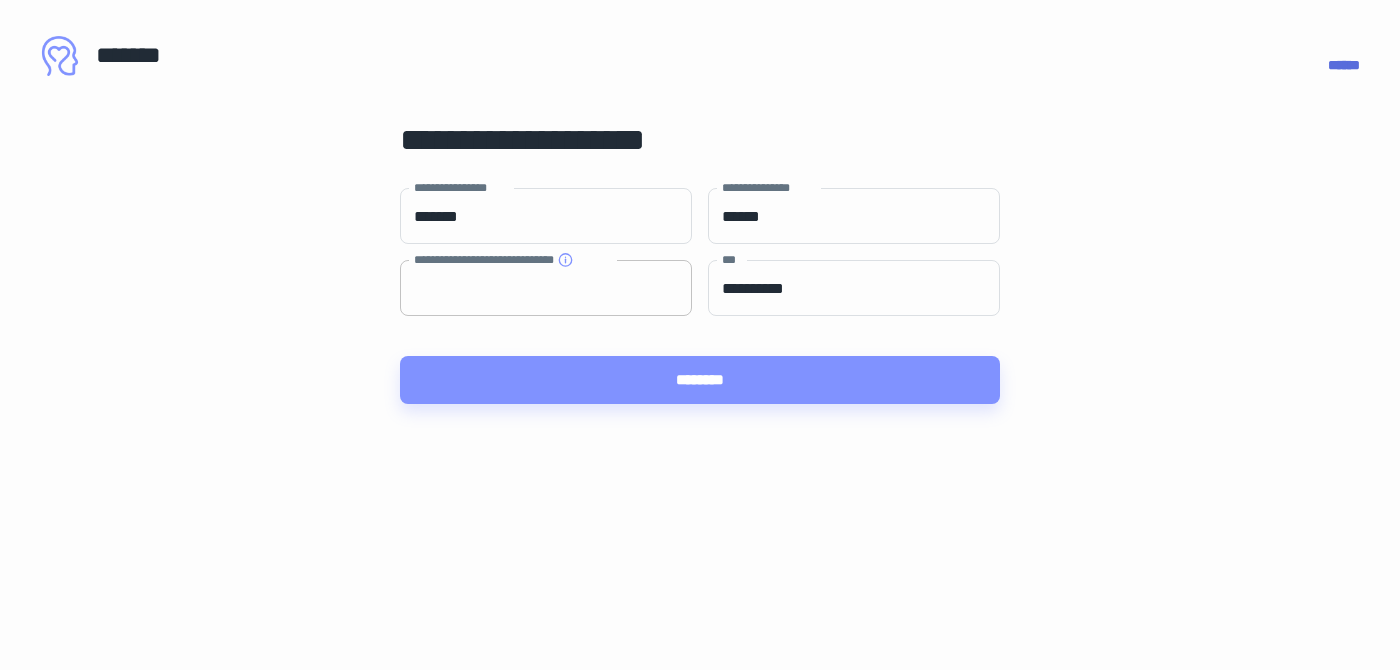 click on "**********" at bounding box center [546, 288] 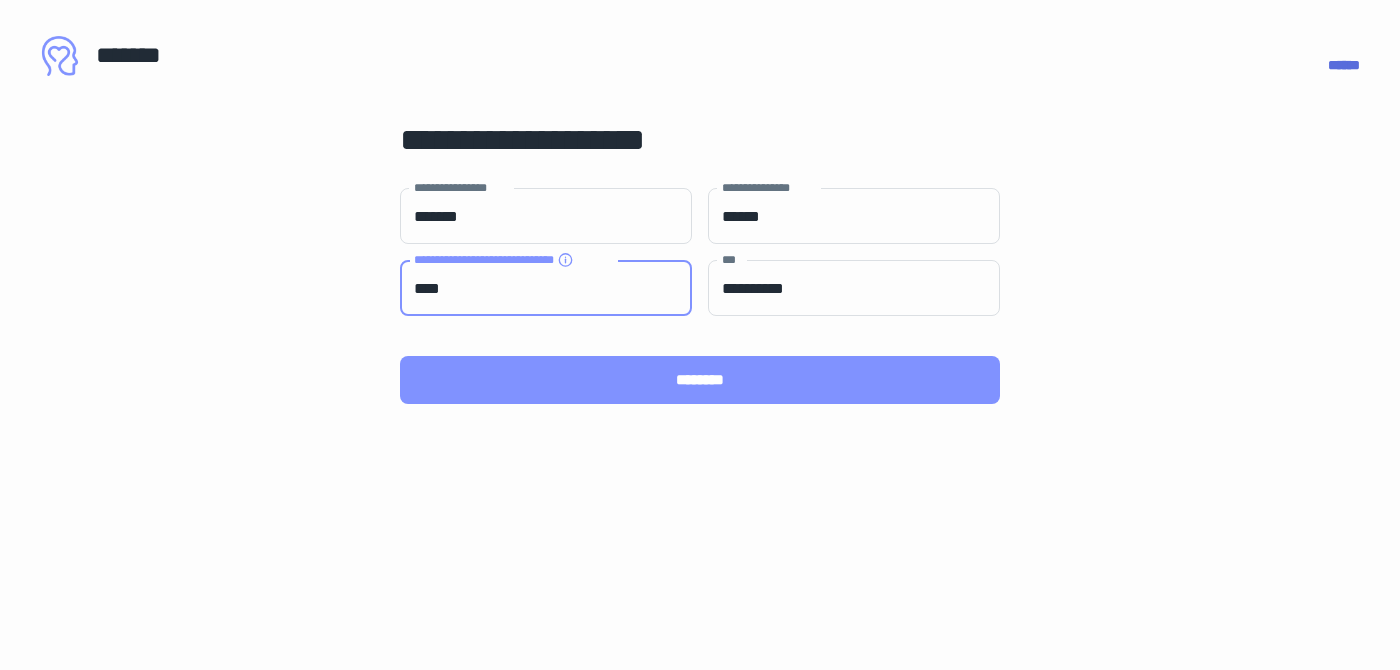 type on "****" 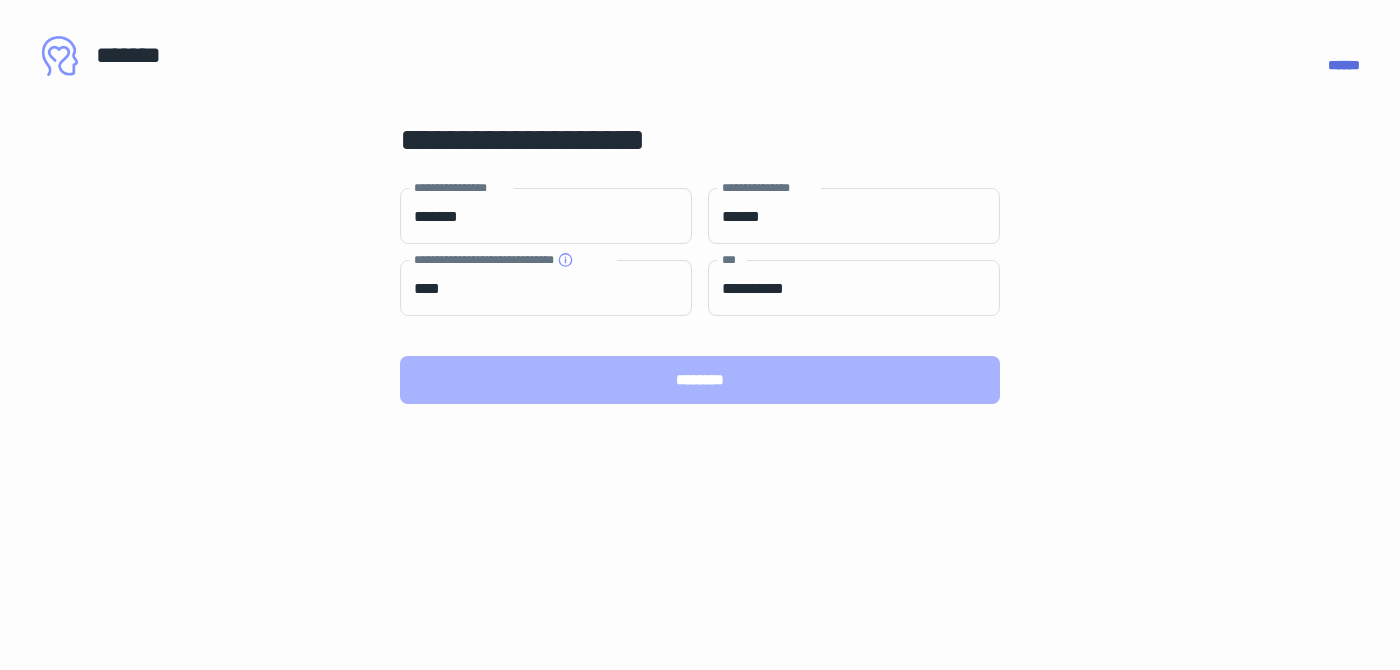 click on "********" at bounding box center (700, 380) 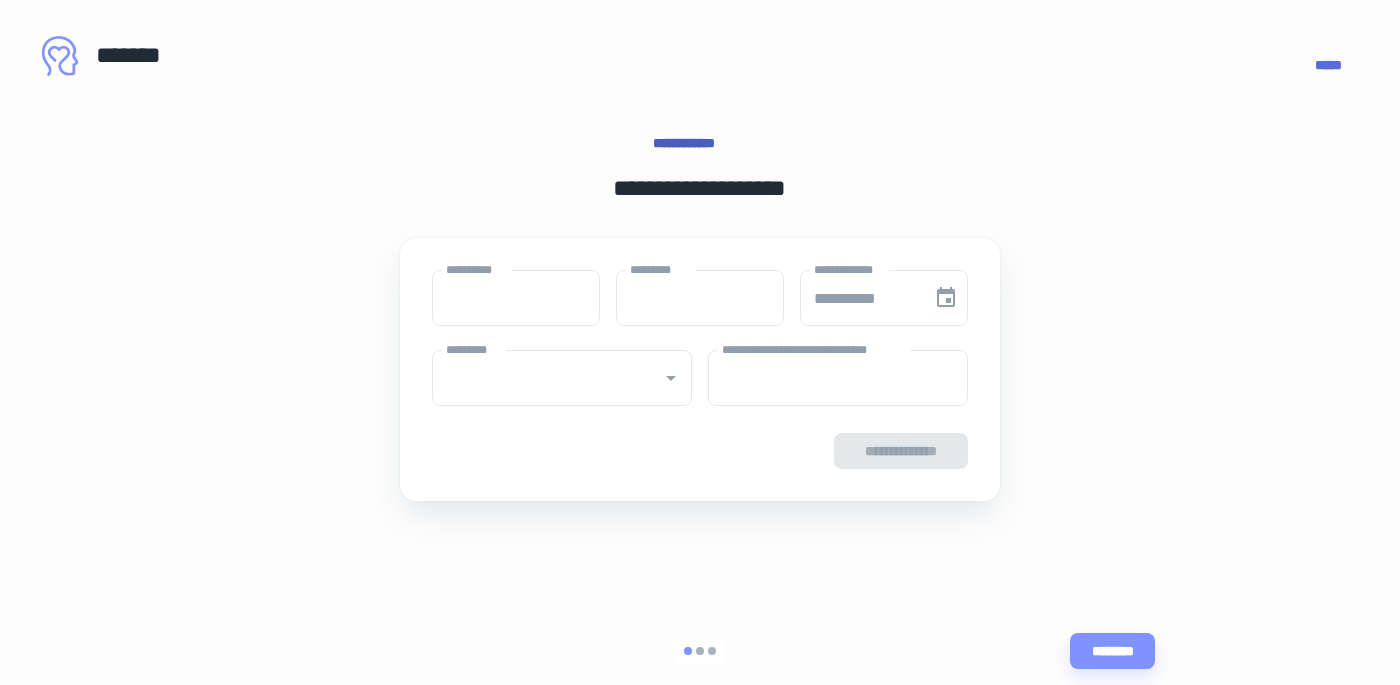 type on "****" 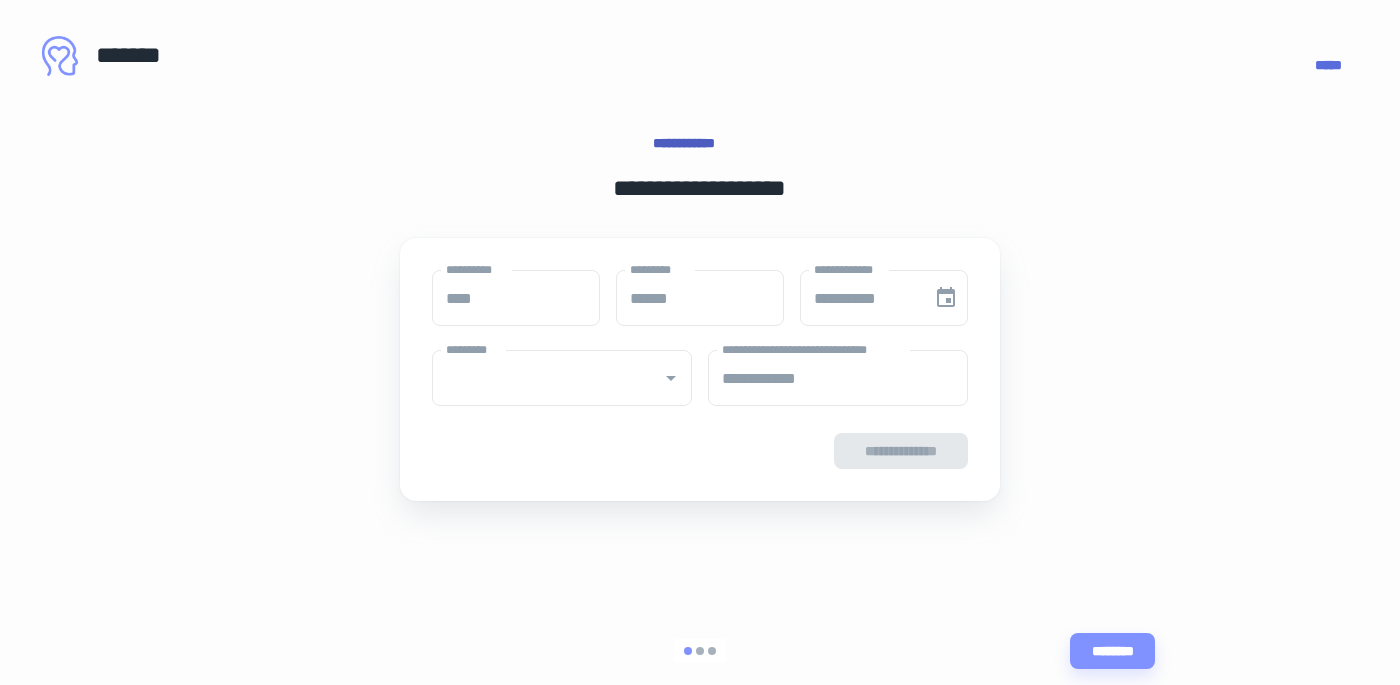 type on "**********" 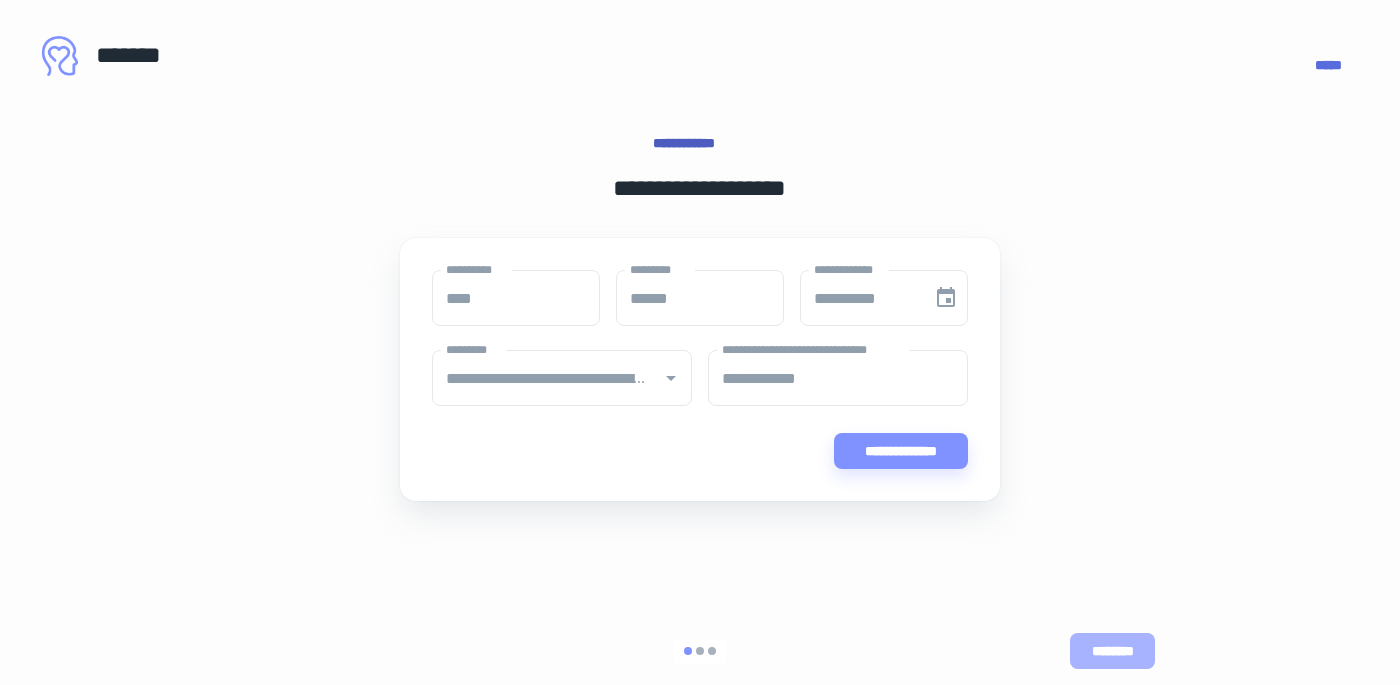 click on "********" at bounding box center (1112, 651) 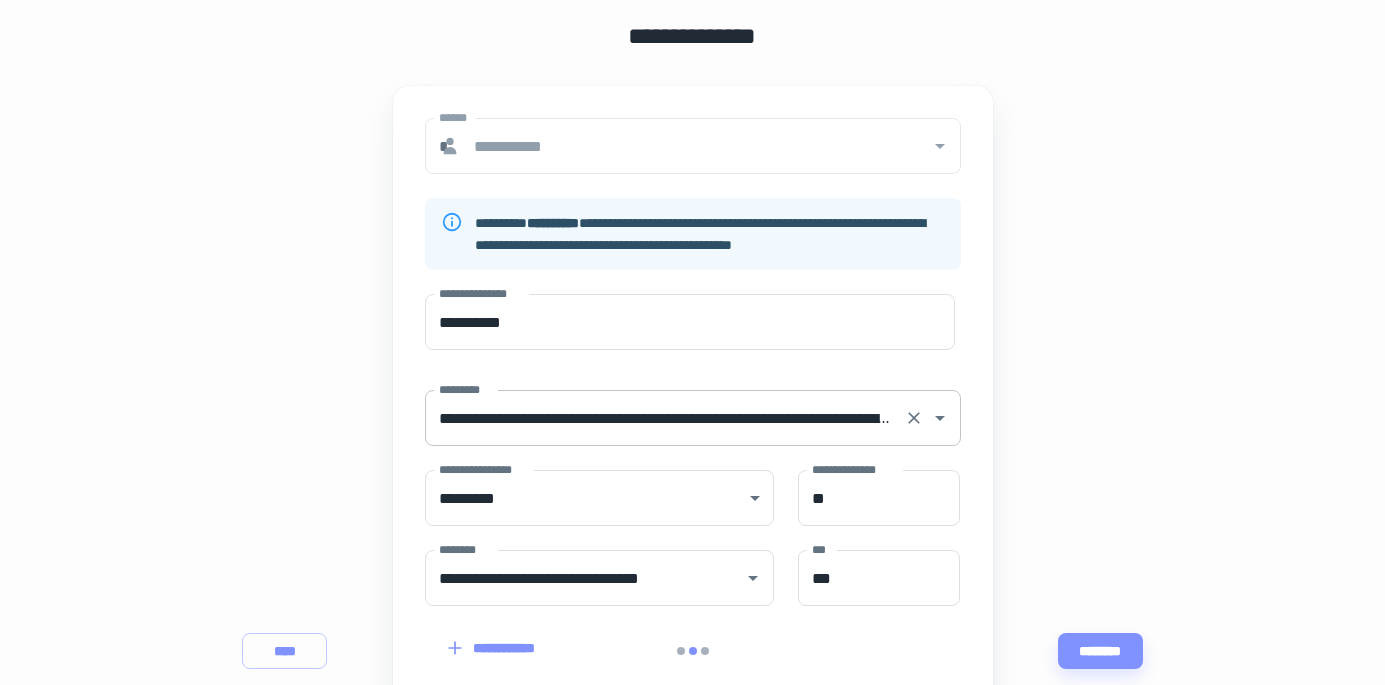 scroll, scrollTop: 172, scrollLeft: 0, axis: vertical 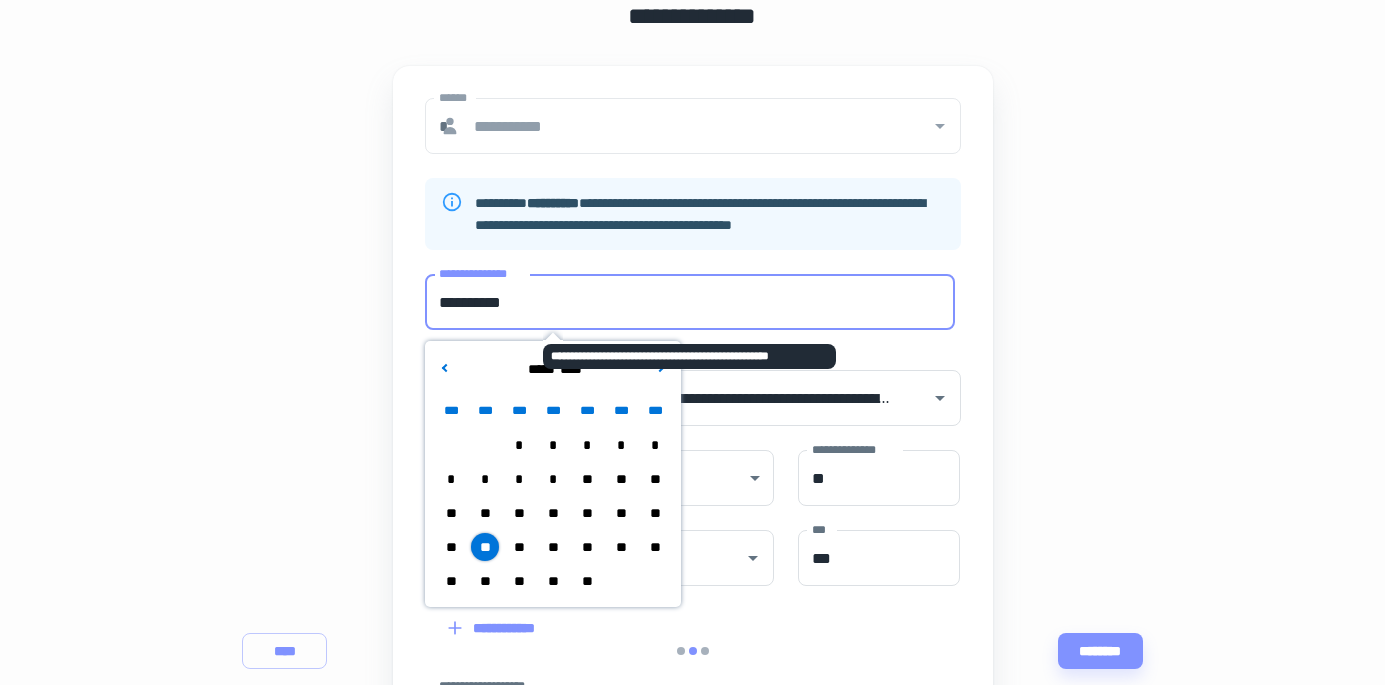 click on "**********" at bounding box center (690, 302) 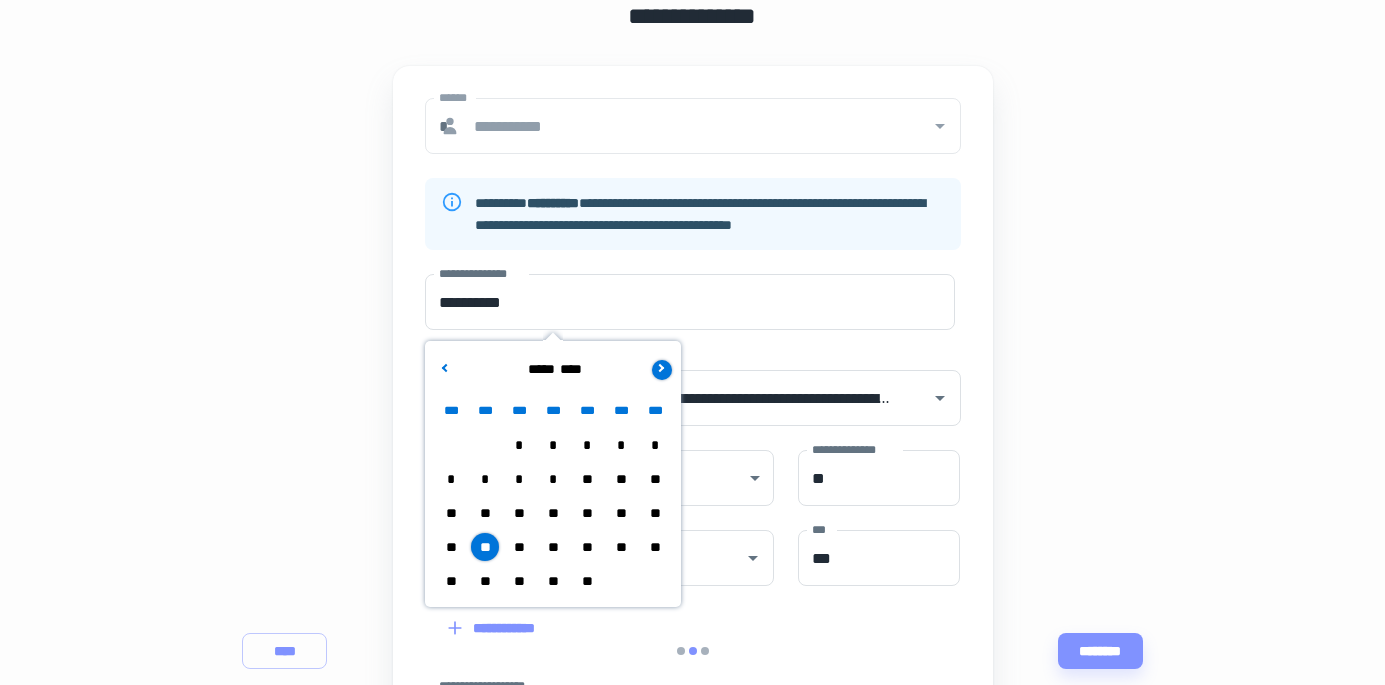 click at bounding box center (661, 370) 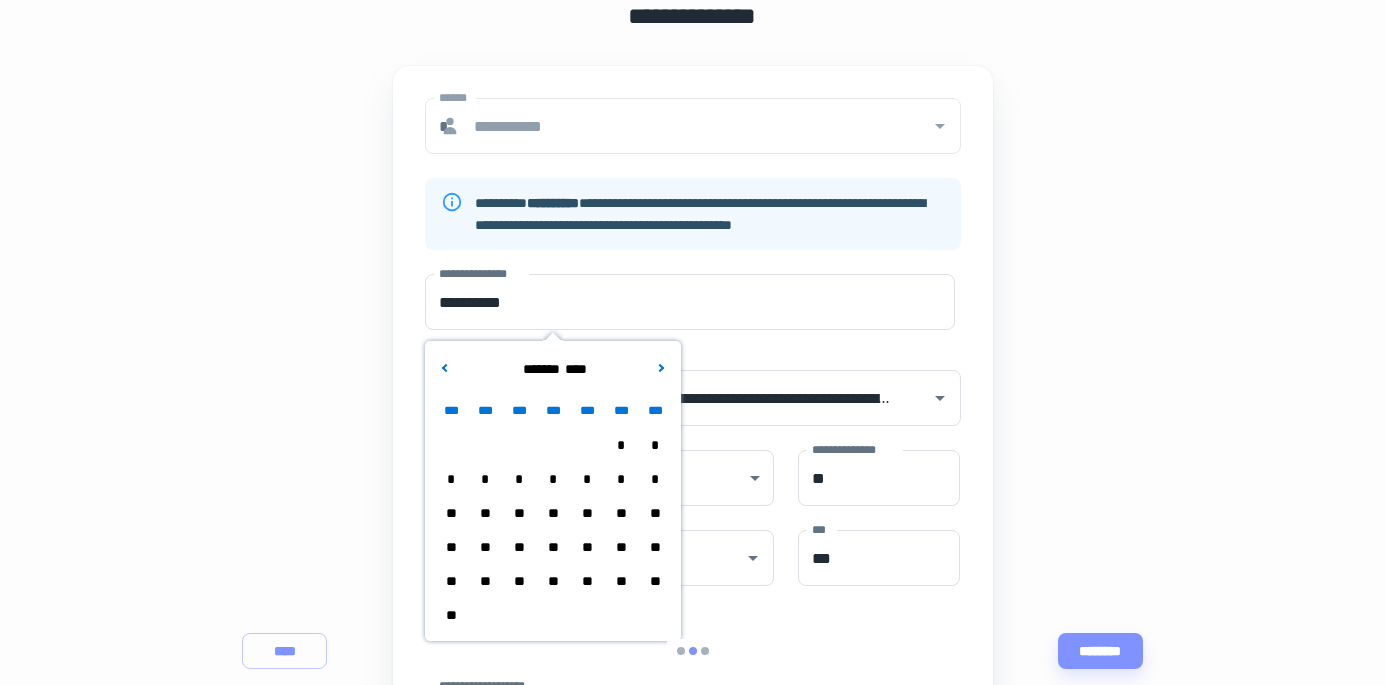 click on "*" at bounding box center (519, 479) 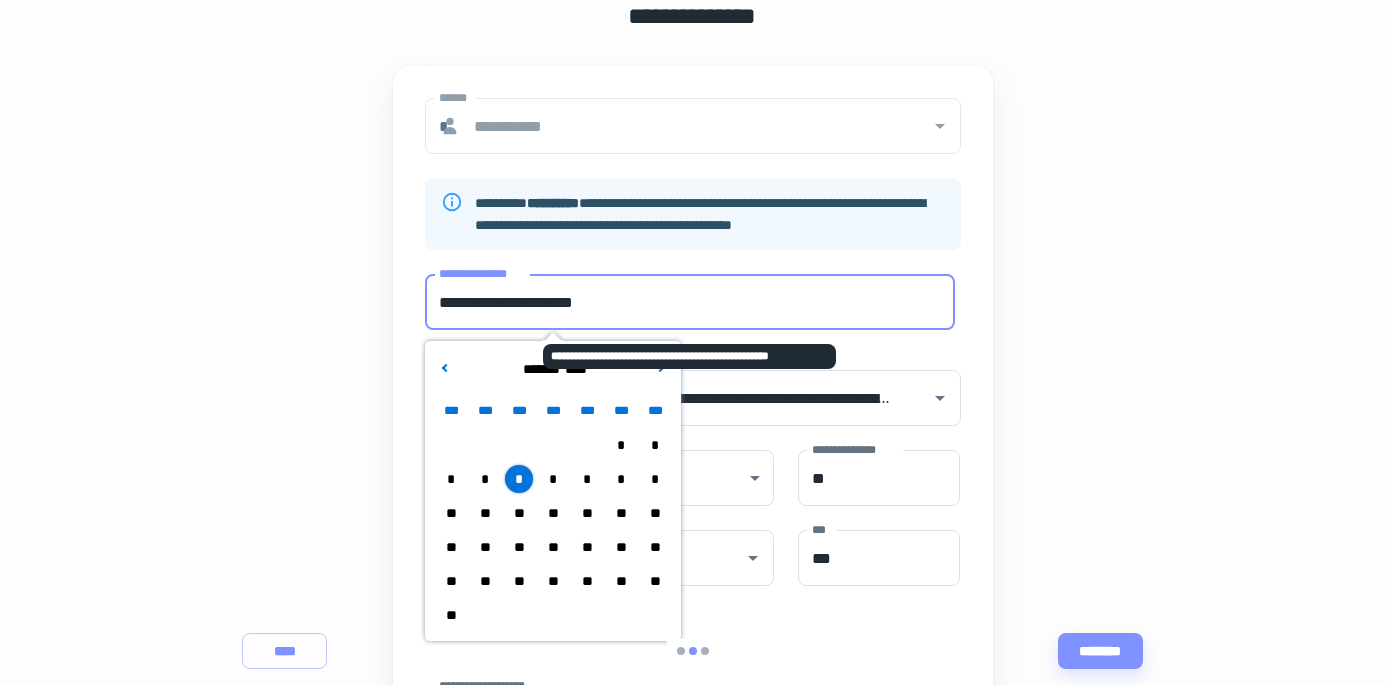 drag, startPoint x: 528, startPoint y: 300, endPoint x: 425, endPoint y: 290, distance: 103.4843 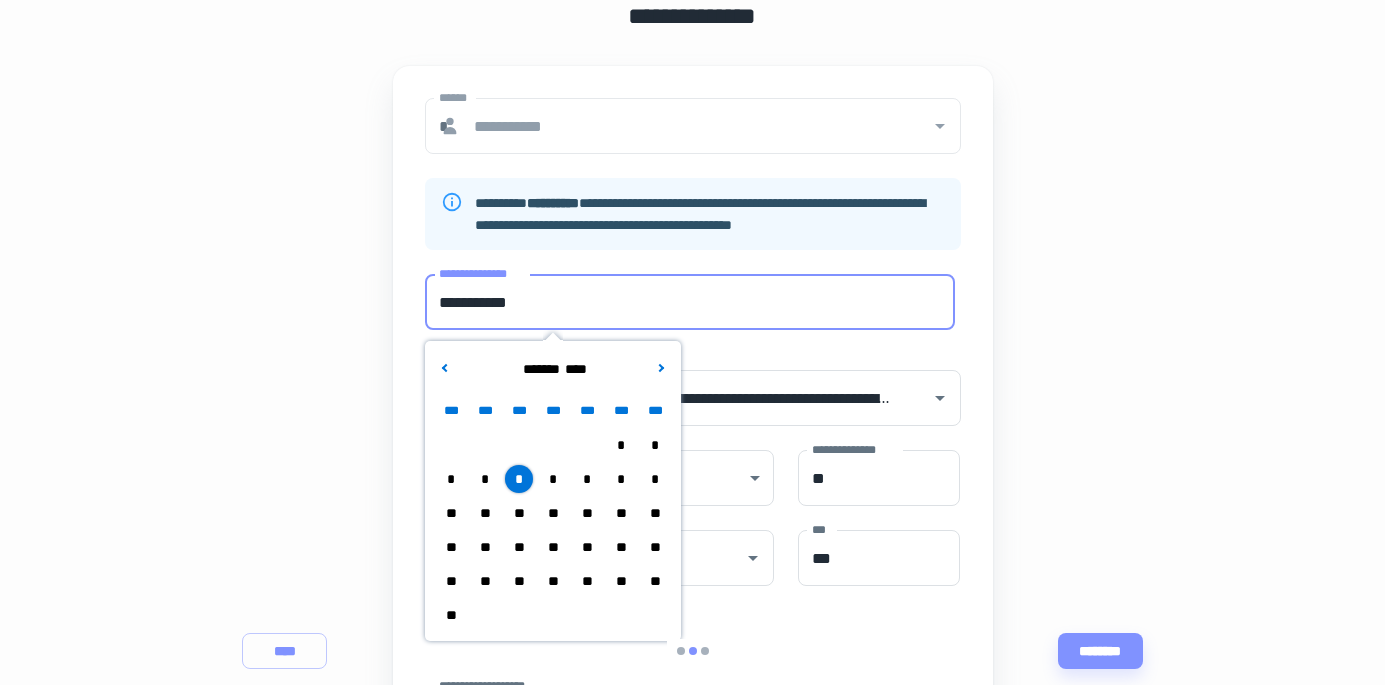 click on "**********" at bounding box center (692, 451) 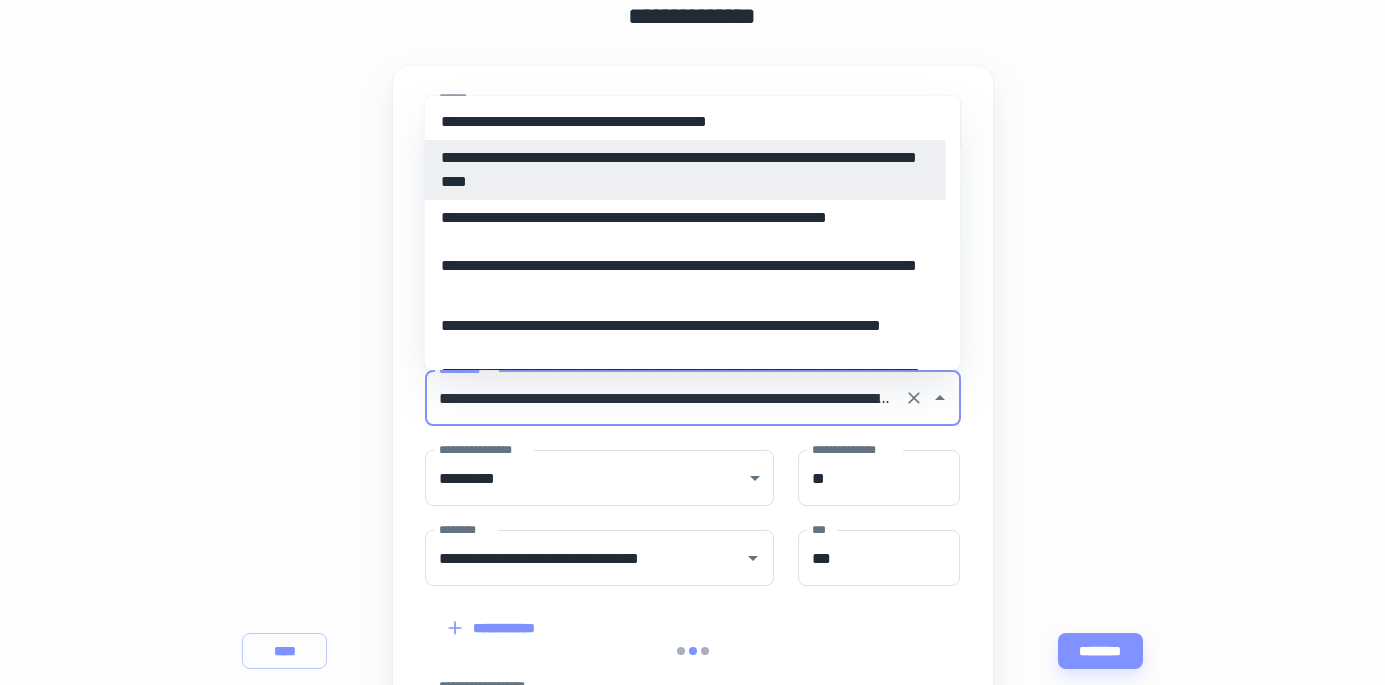 click on "**********" at bounding box center [665, 398] 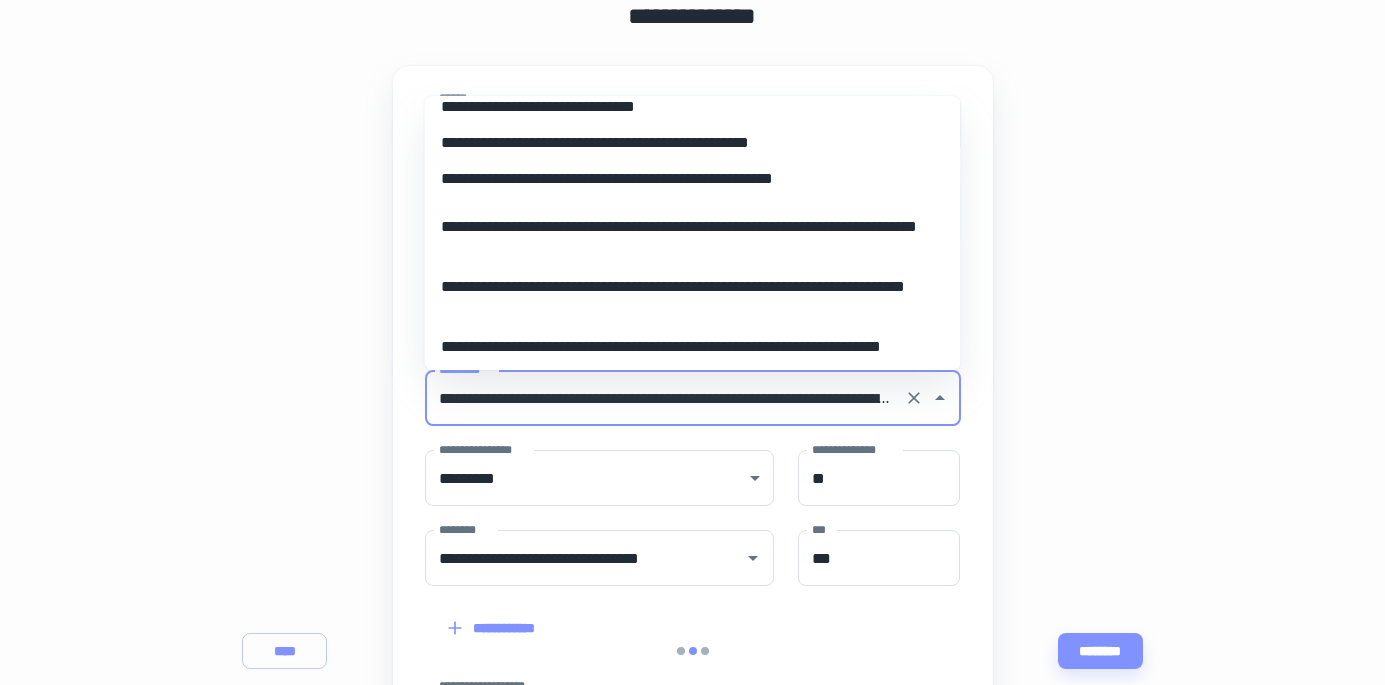 scroll, scrollTop: 3511, scrollLeft: 0, axis: vertical 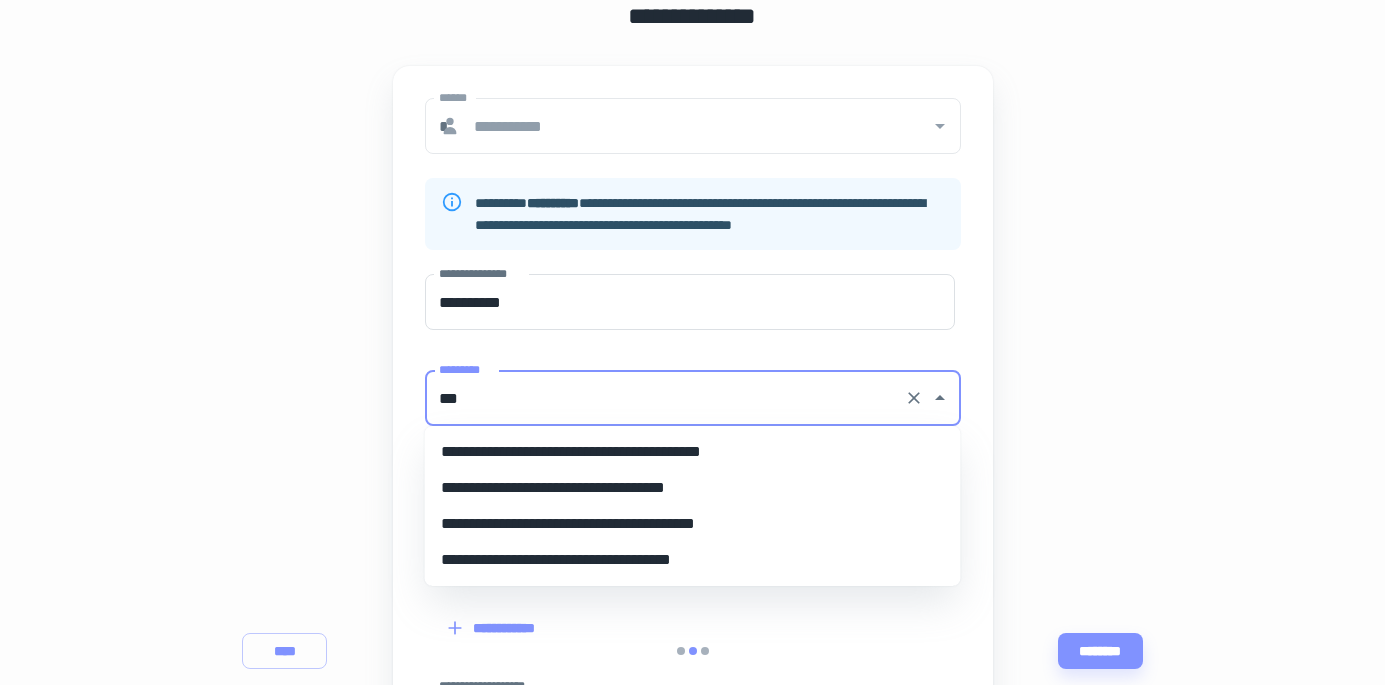 click on "**********" at bounding box center (693, 488) 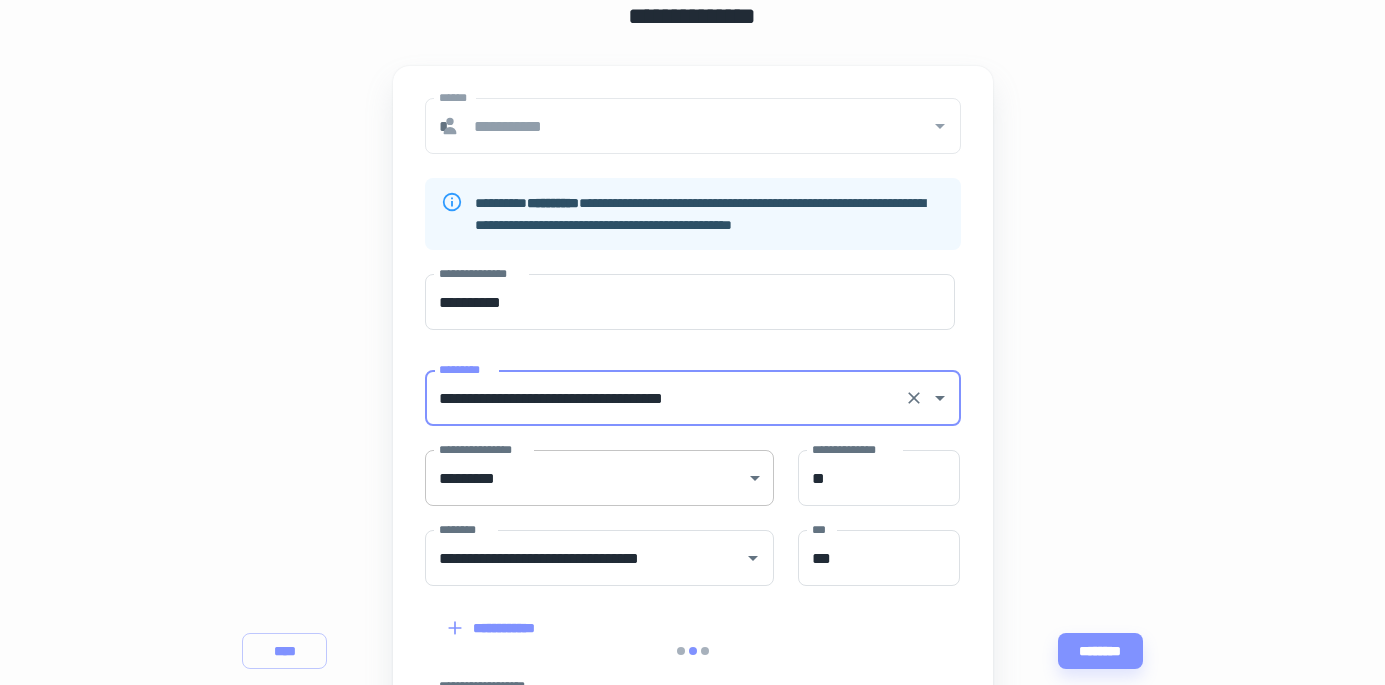 type on "**********" 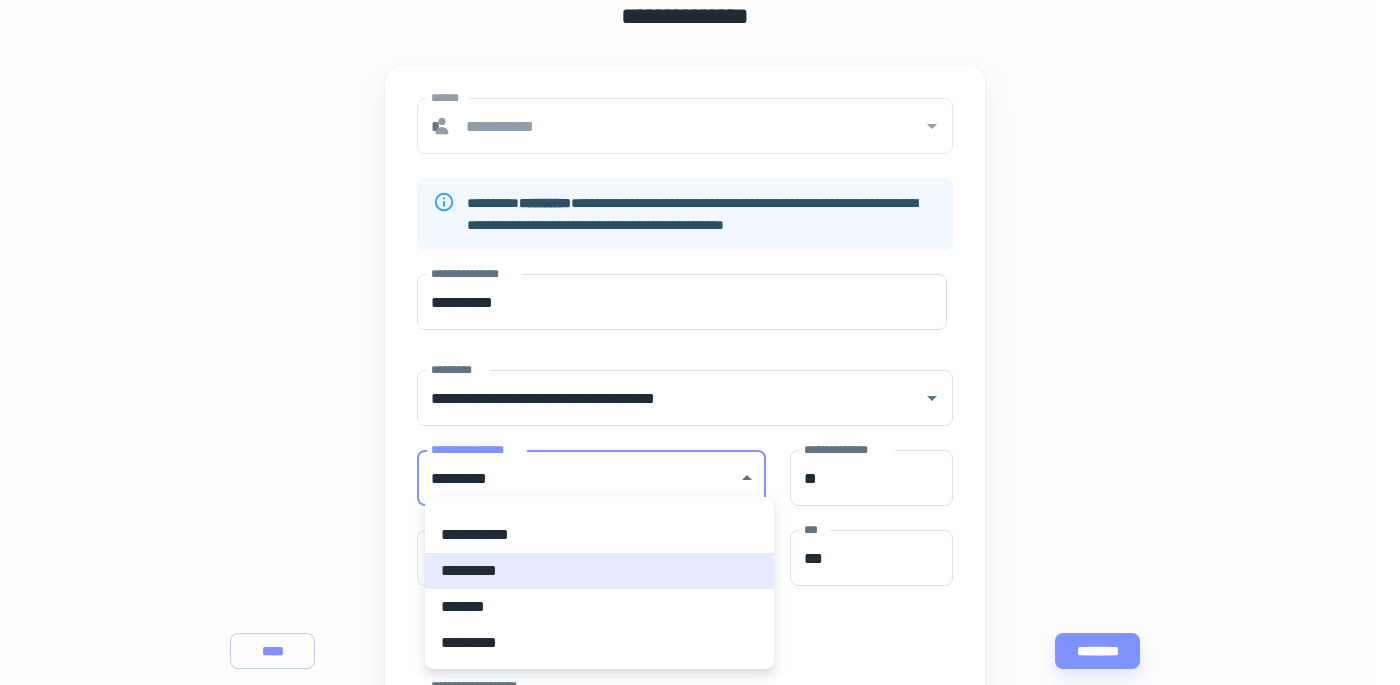 click on "**********" at bounding box center (692, 170) 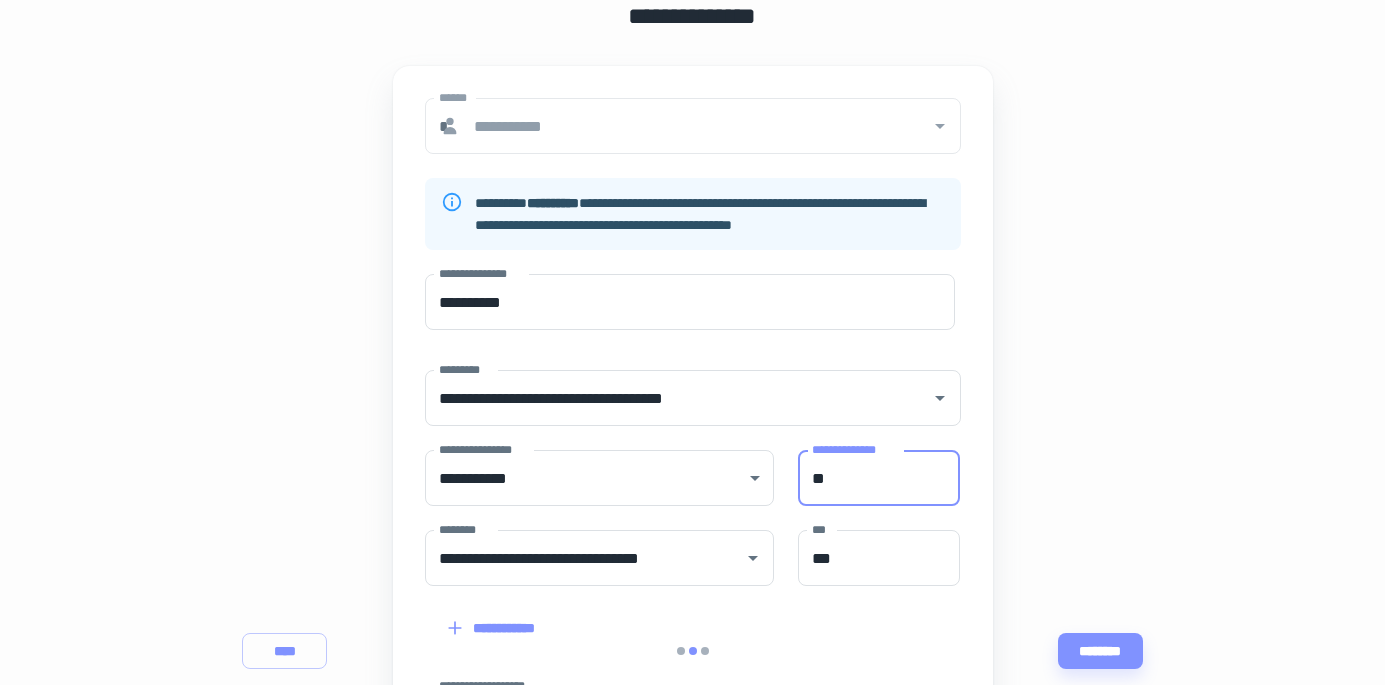 click on "**" at bounding box center (879, 478) 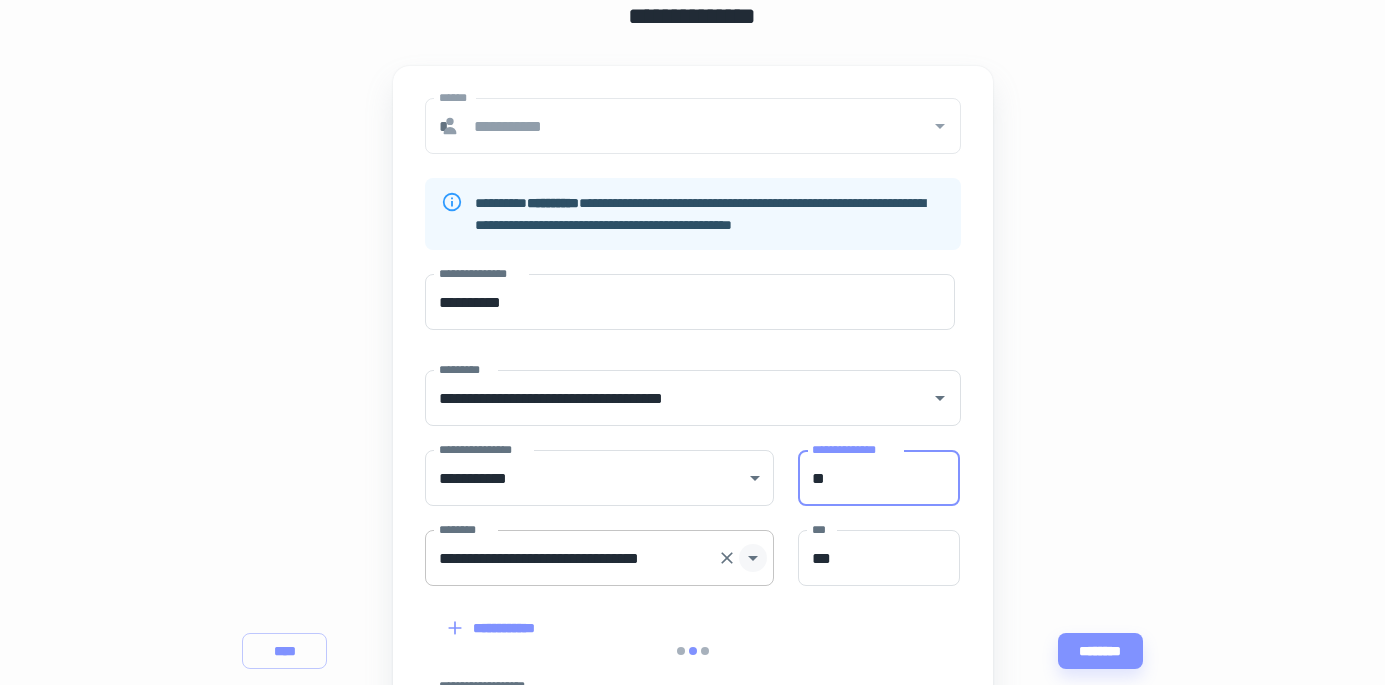click 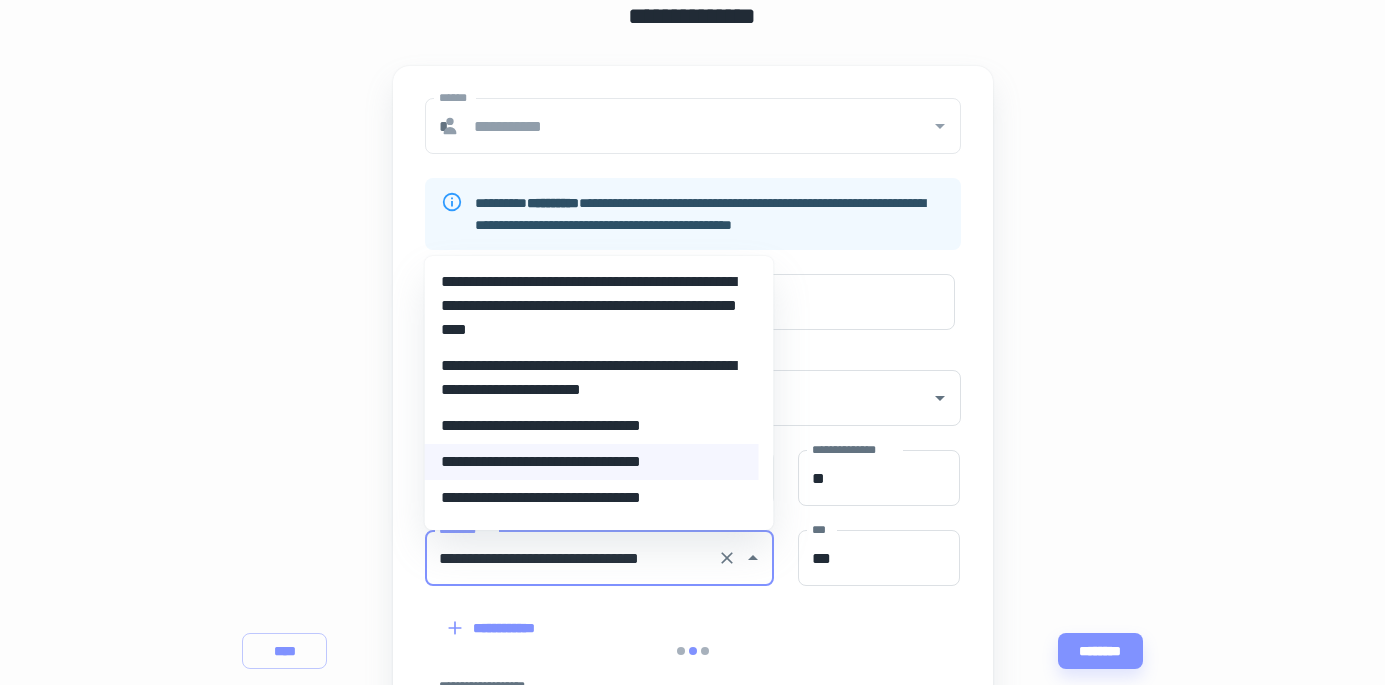 click on "**********" at bounding box center [592, 498] 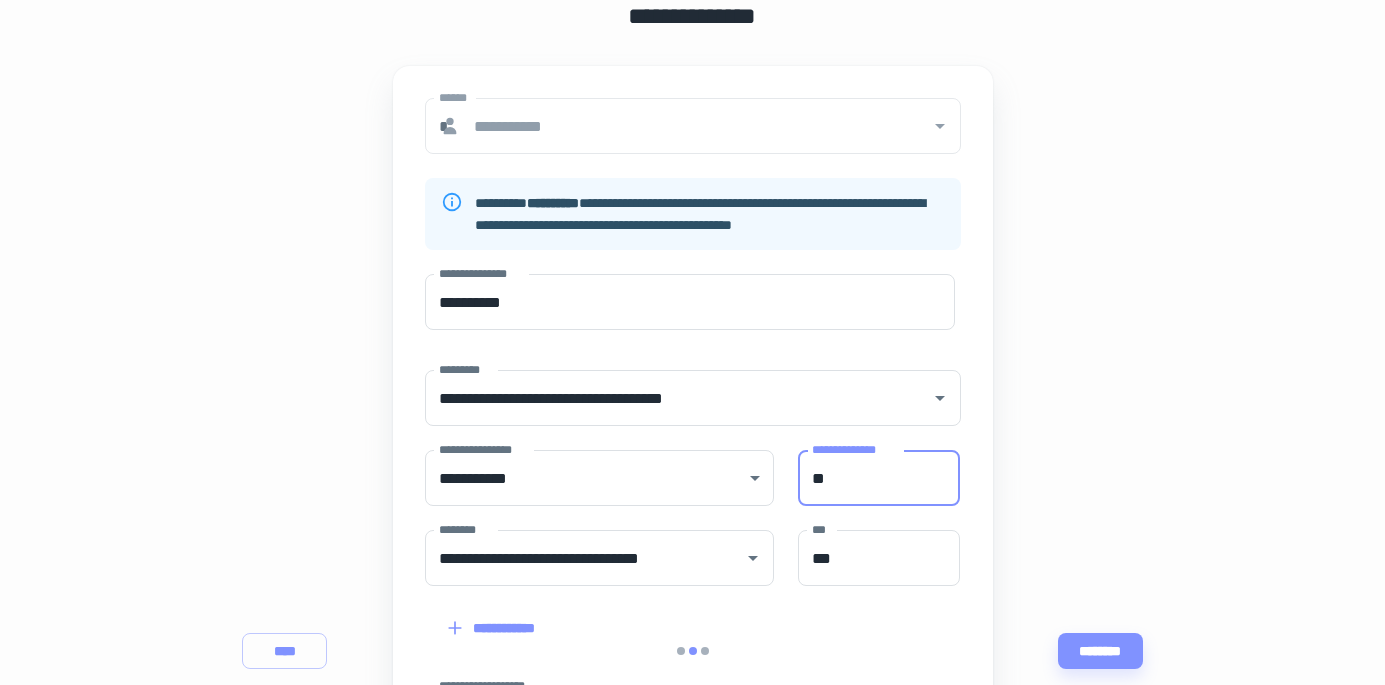 drag, startPoint x: 863, startPoint y: 484, endPoint x: 782, endPoint y: 477, distance: 81.3019 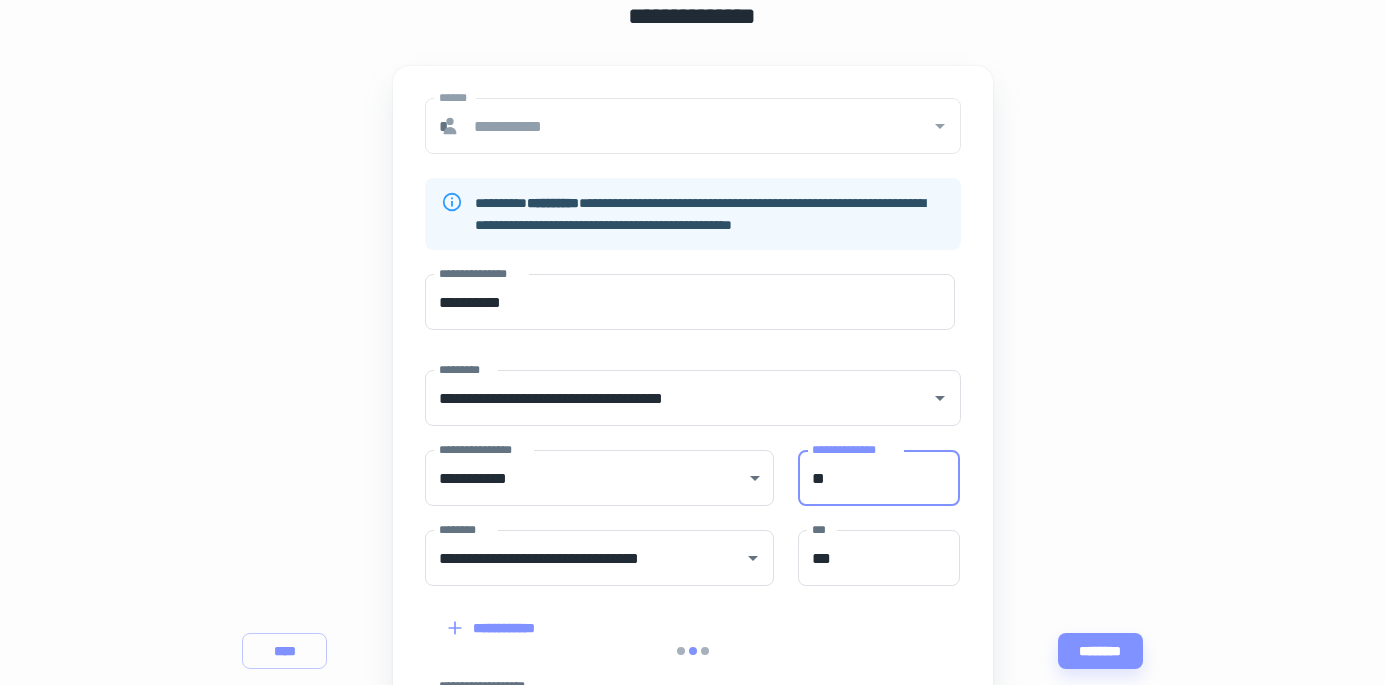 type on "**" 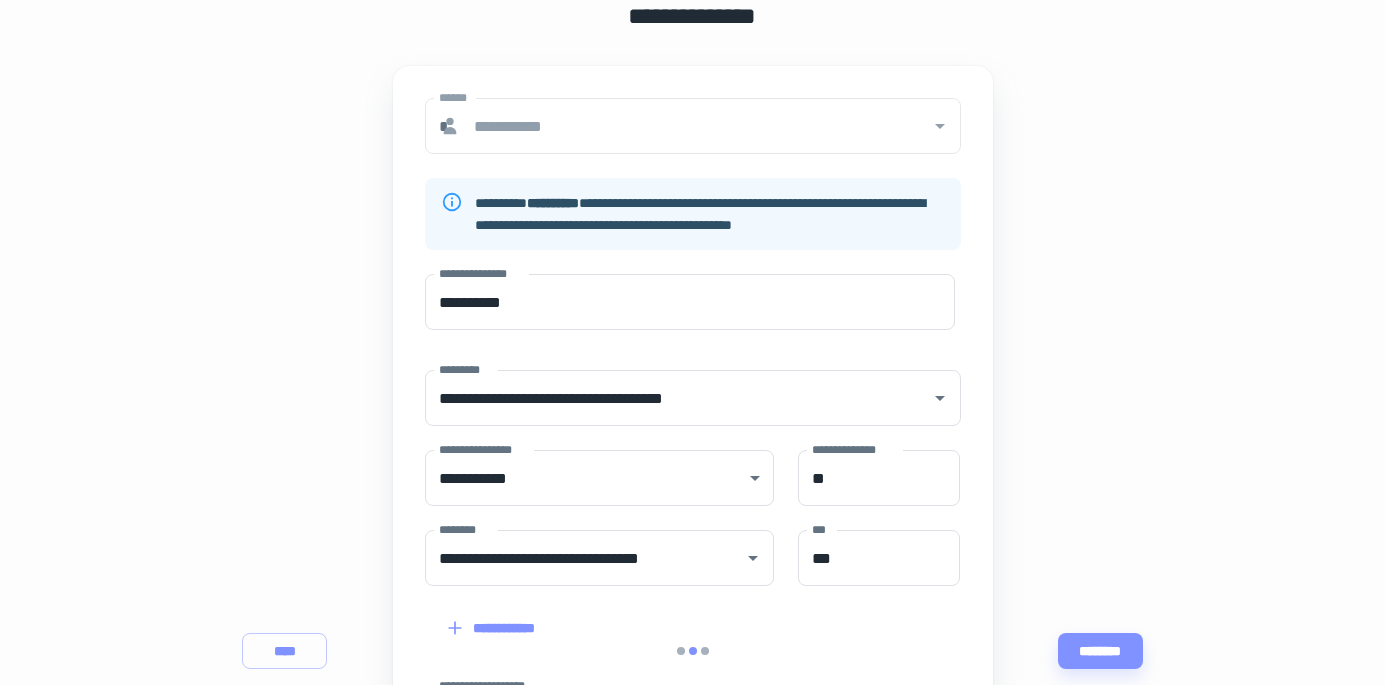 click on "**** ********" at bounding box center (692, 659) 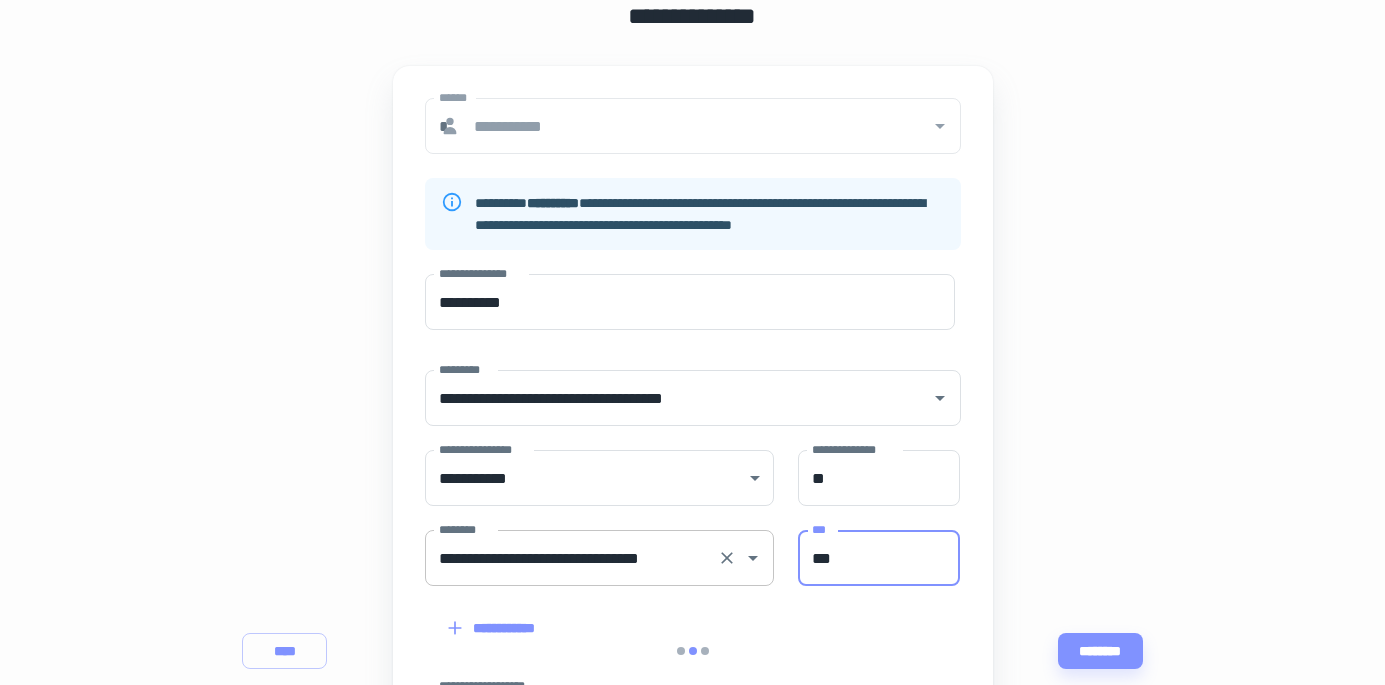 drag, startPoint x: 878, startPoint y: 567, endPoint x: 769, endPoint y: 548, distance: 110.64357 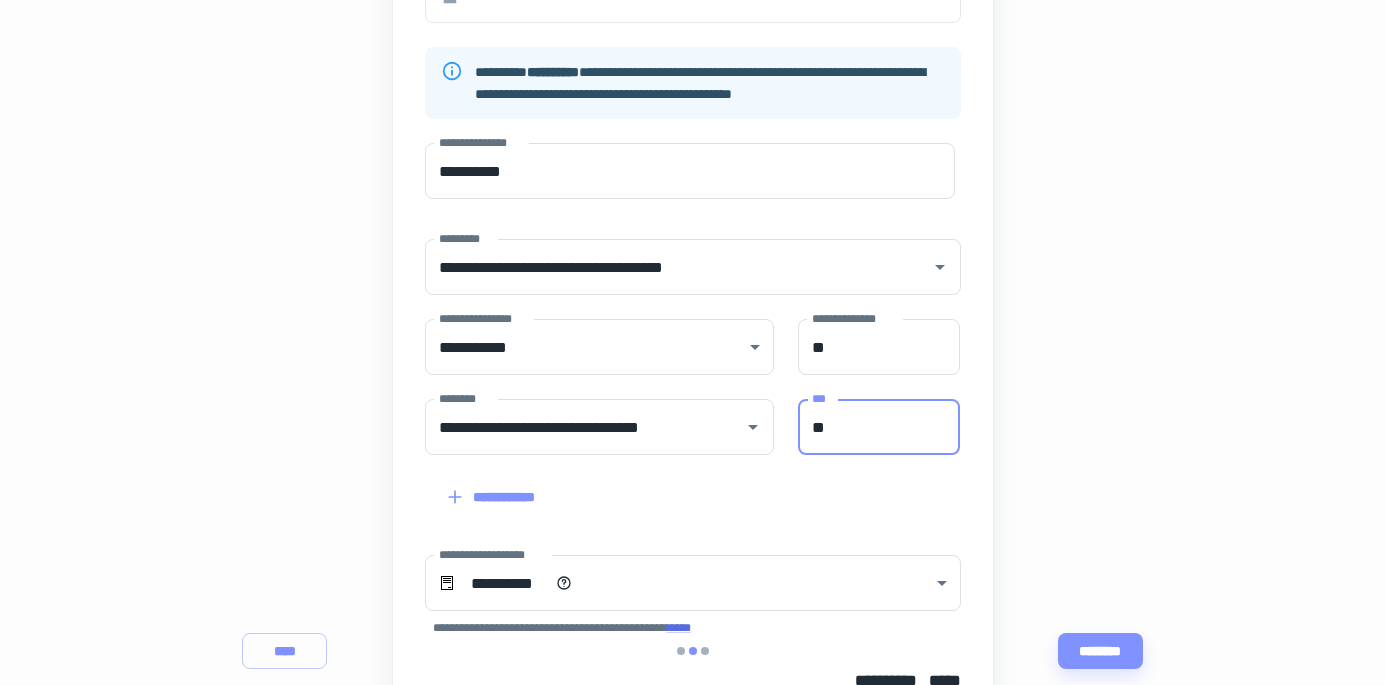 scroll, scrollTop: 392, scrollLeft: 0, axis: vertical 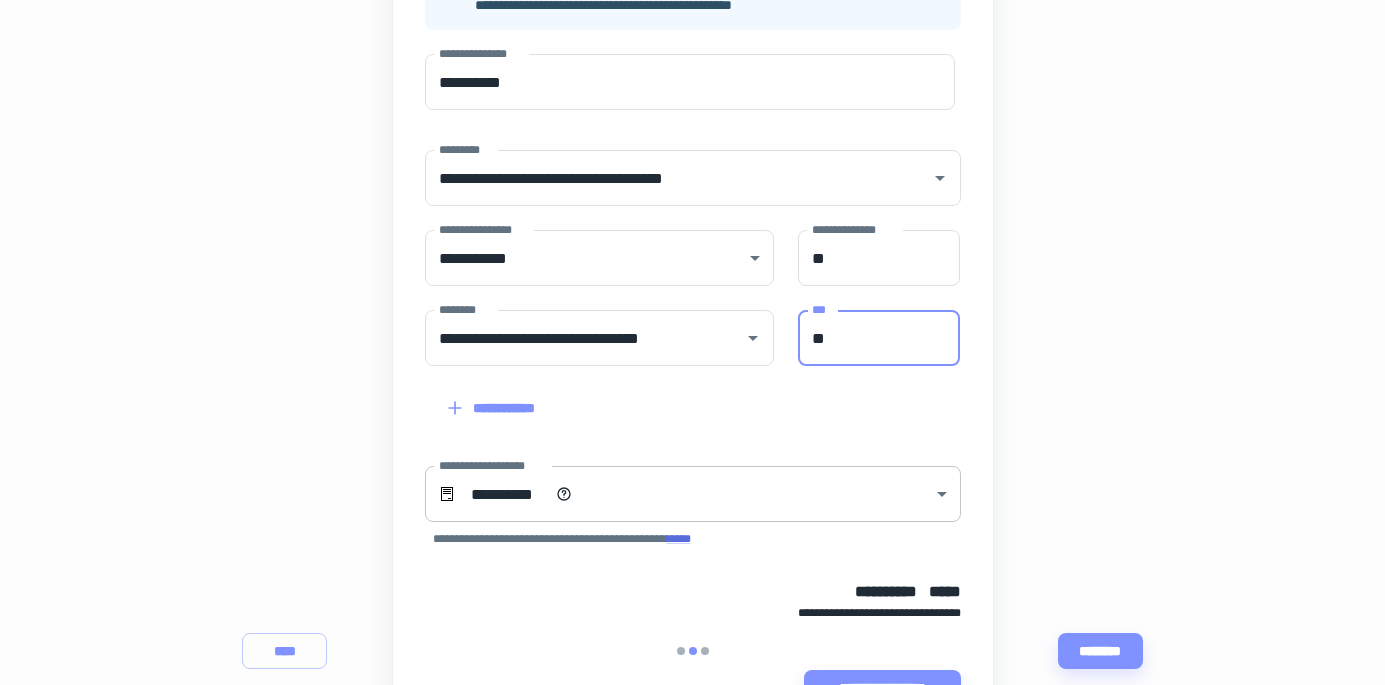 type on "**" 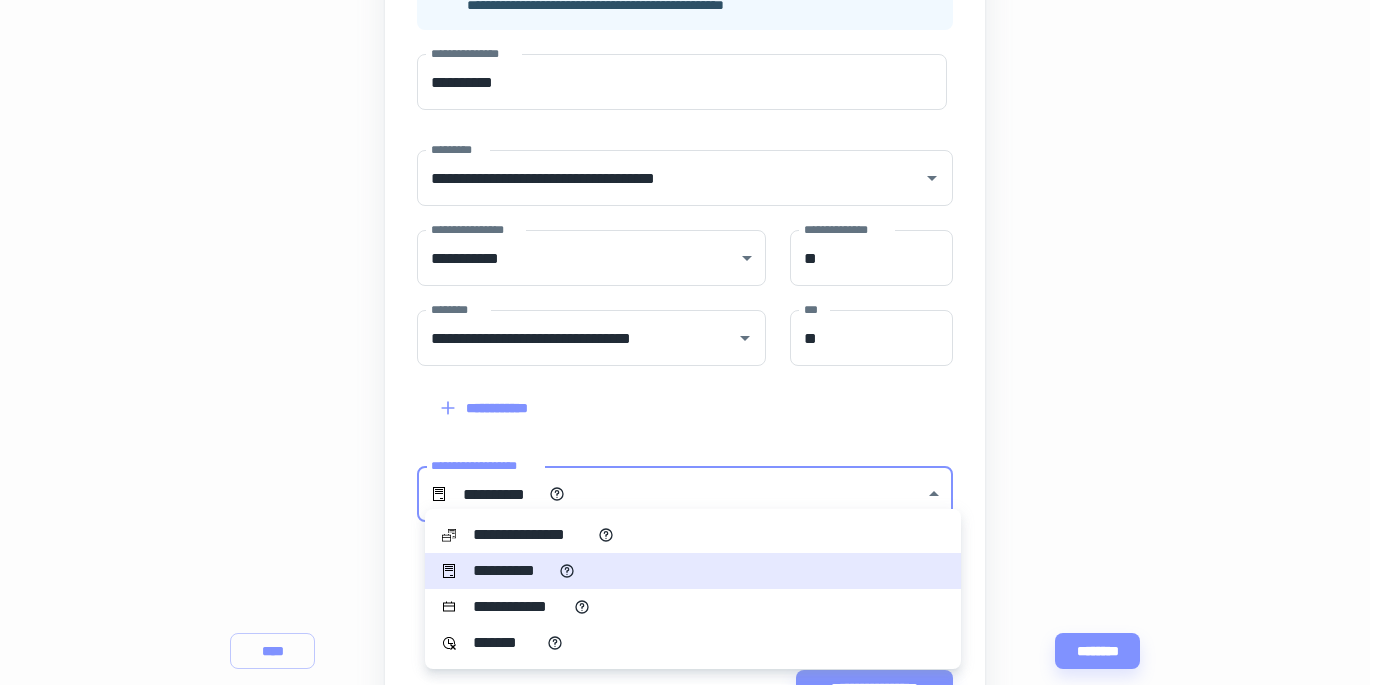 click on "**********" at bounding box center (692, -50) 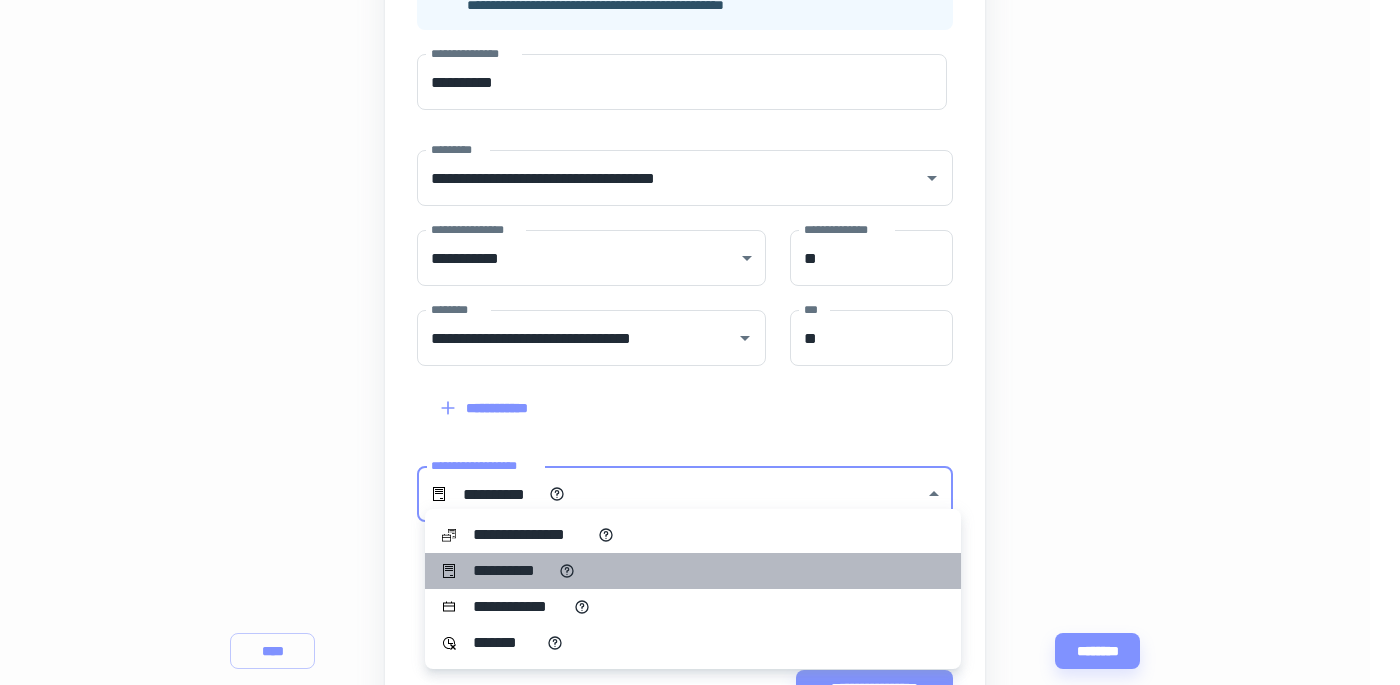 click on "**********" at bounding box center [693, 571] 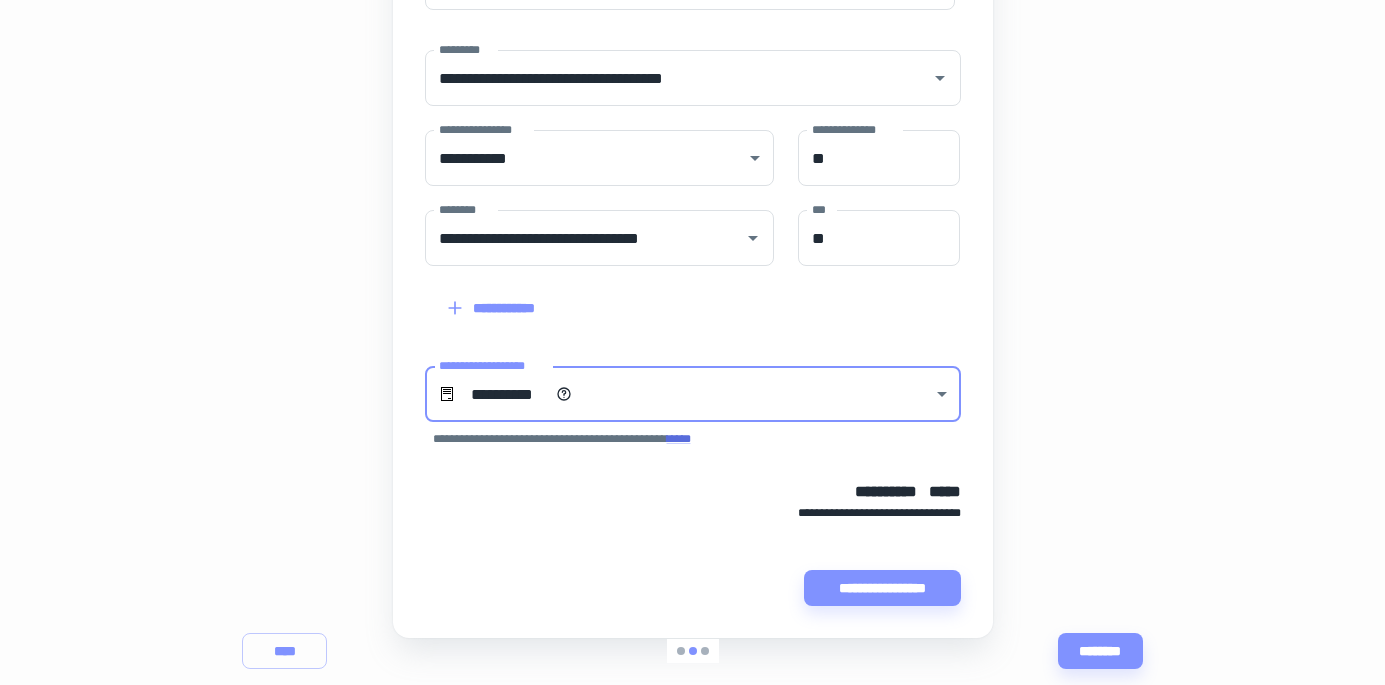 scroll, scrollTop: 495, scrollLeft: 0, axis: vertical 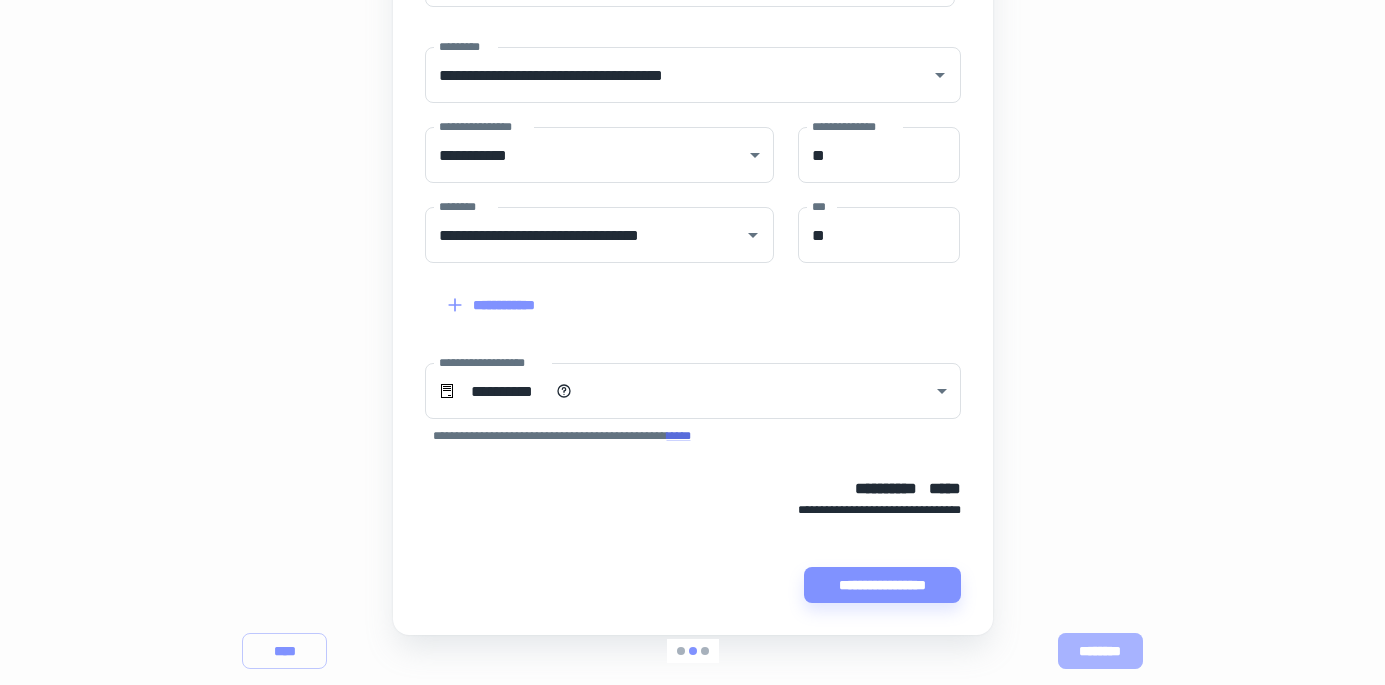 click on "********" at bounding box center [1100, 651] 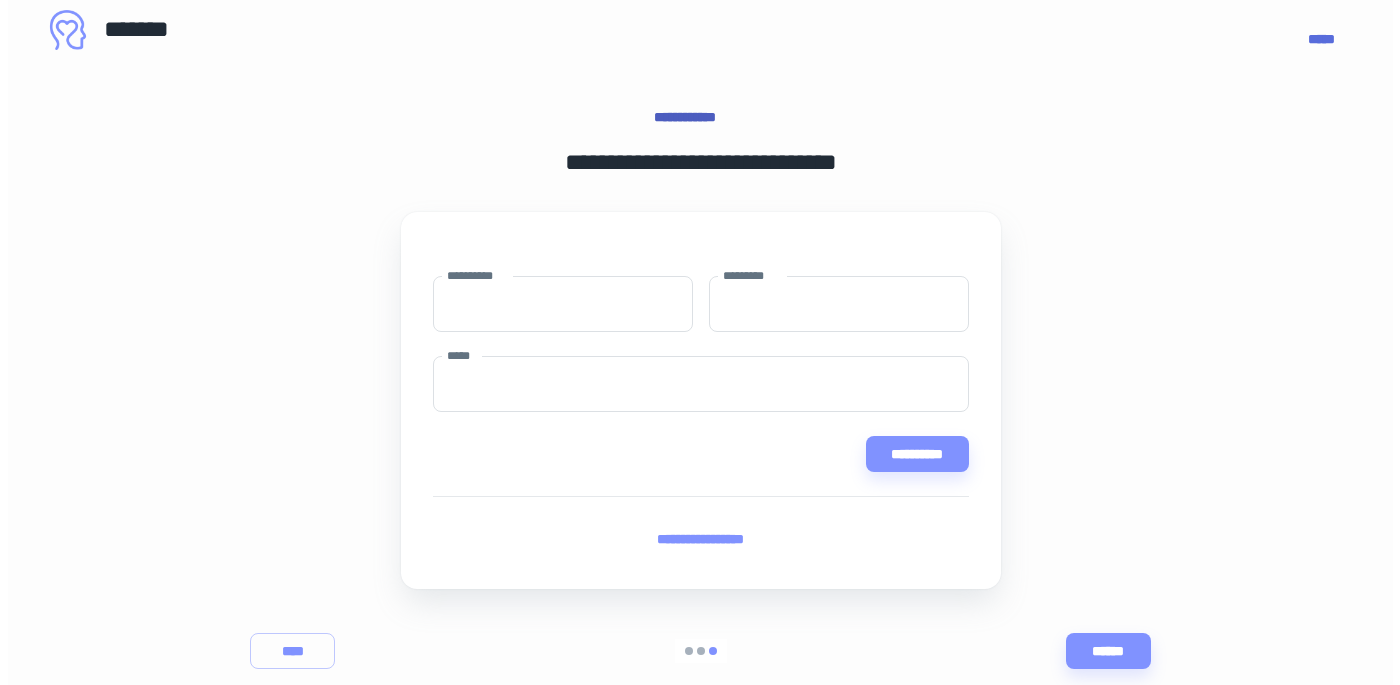 scroll, scrollTop: 0, scrollLeft: 0, axis: both 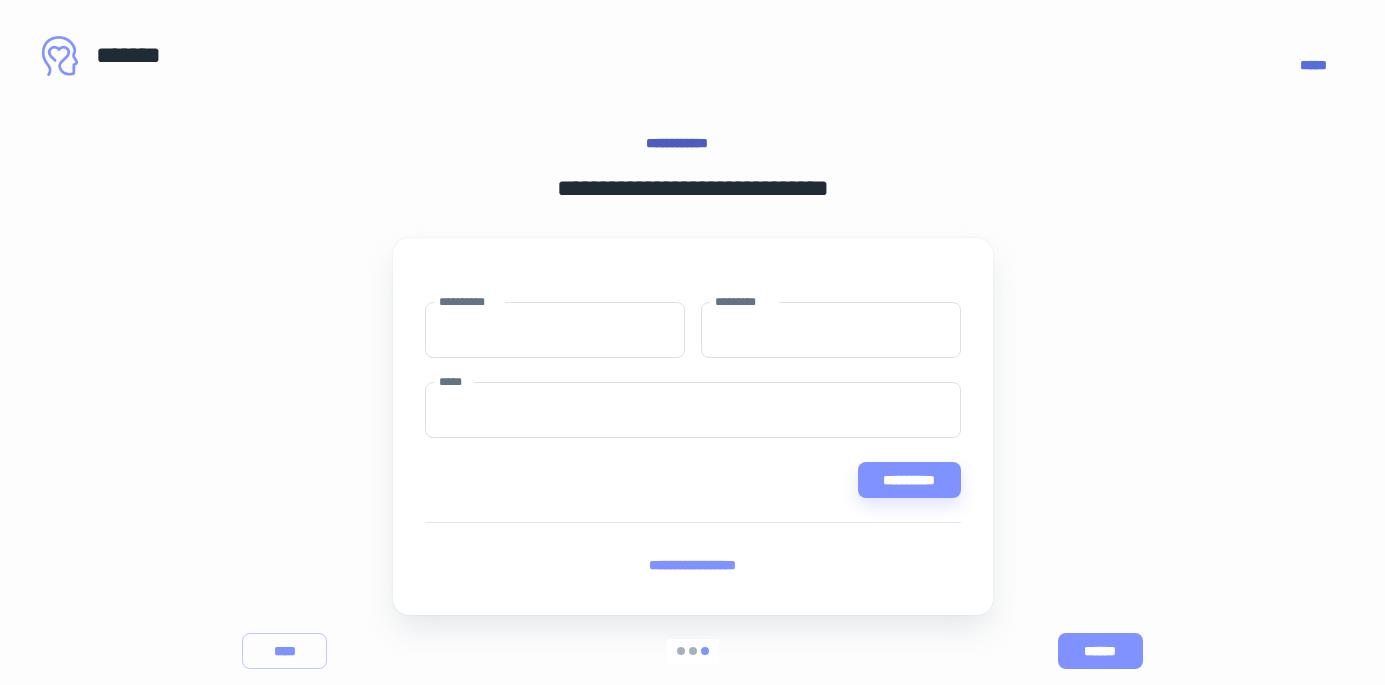 click on "******" at bounding box center [1100, 651] 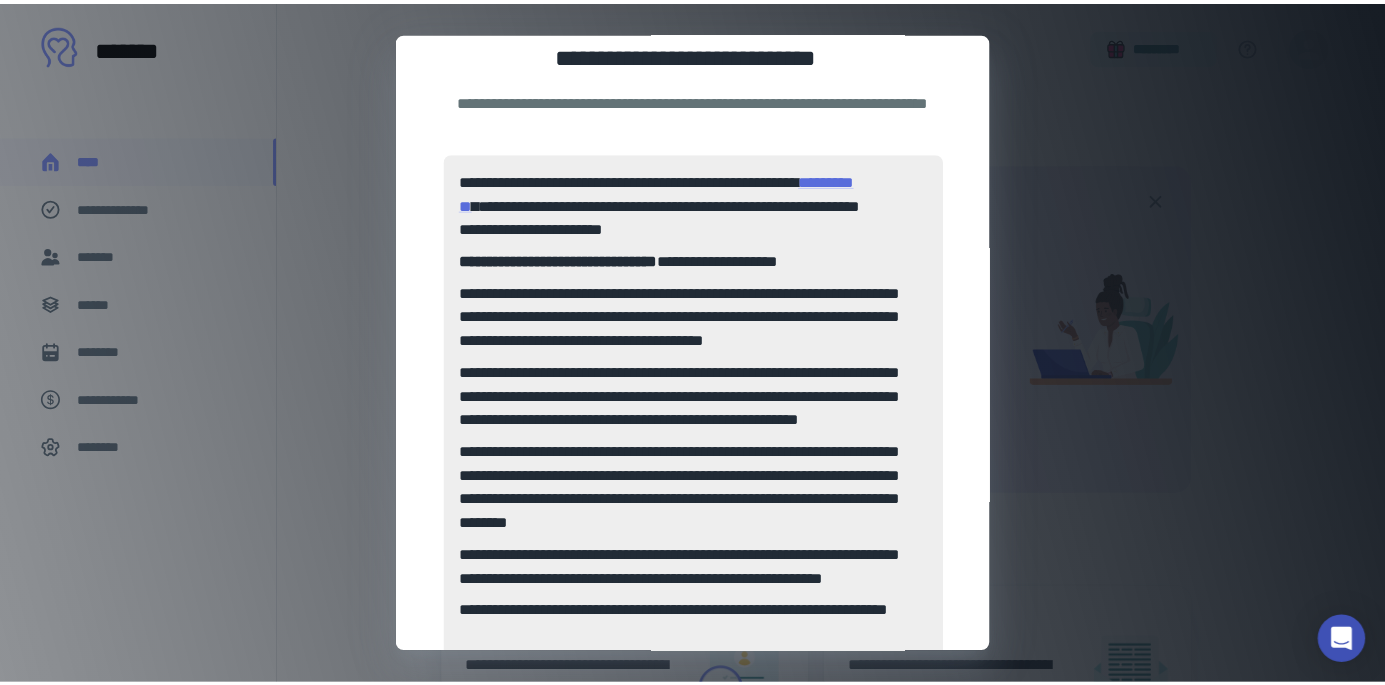 scroll, scrollTop: 0, scrollLeft: 0, axis: both 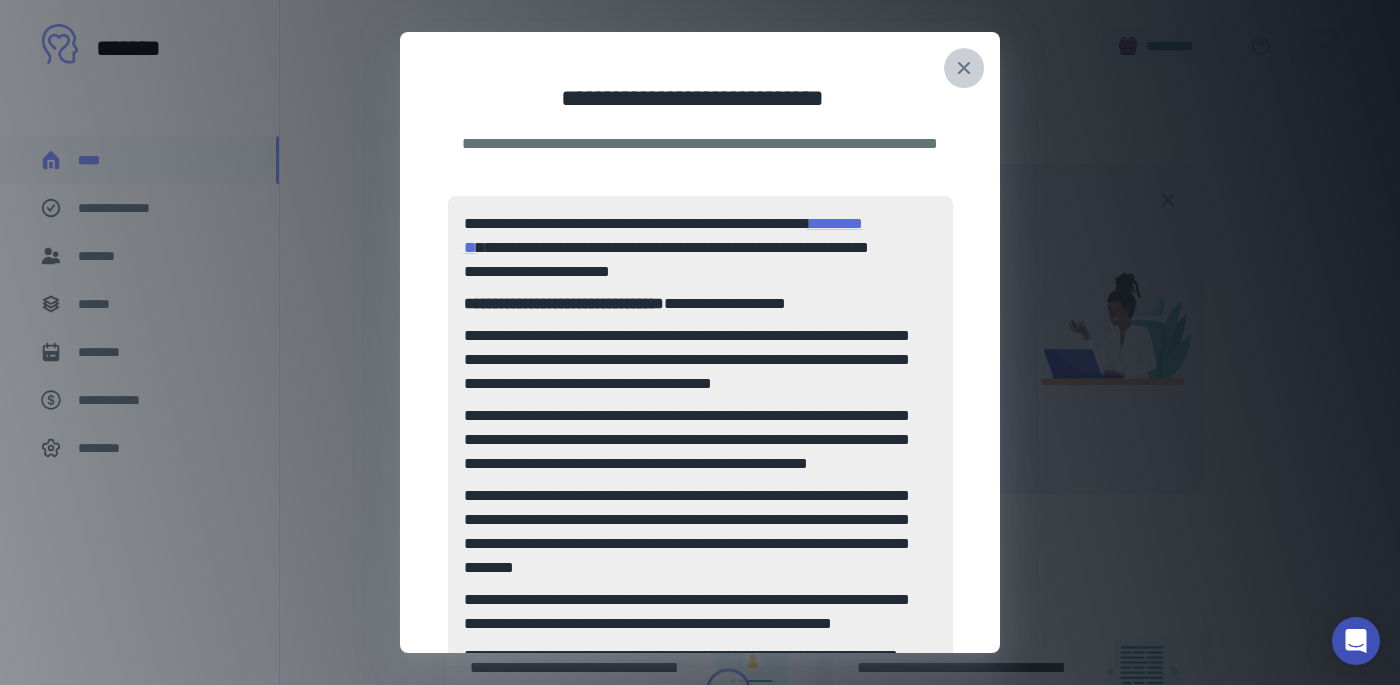 click 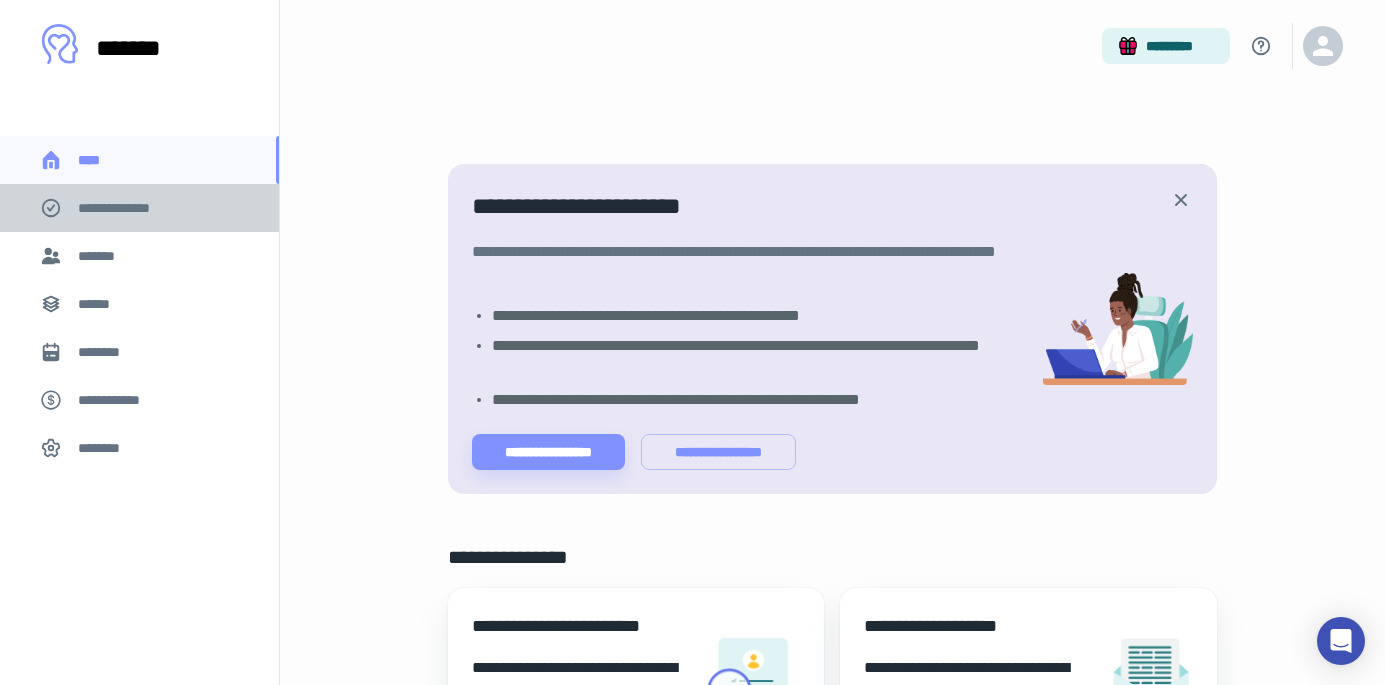 click on "**********" at bounding box center (127, 208) 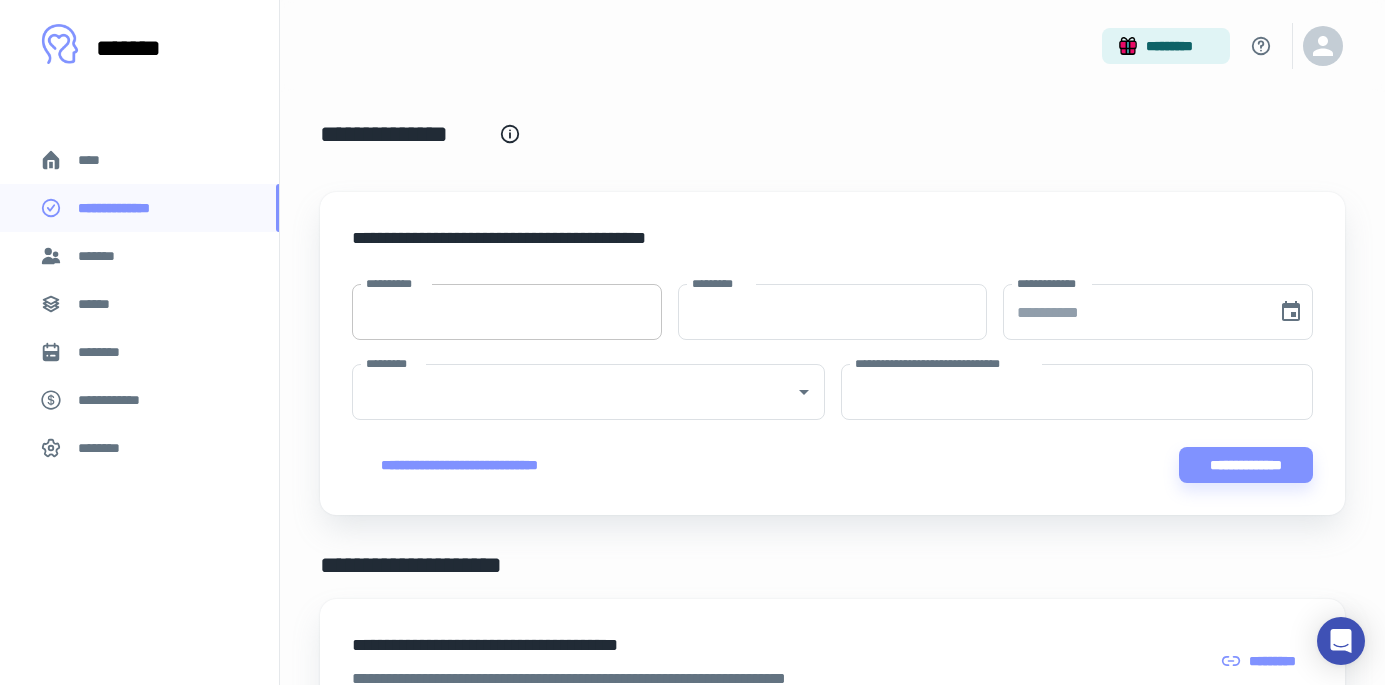 click on "**********" at bounding box center (507, 312) 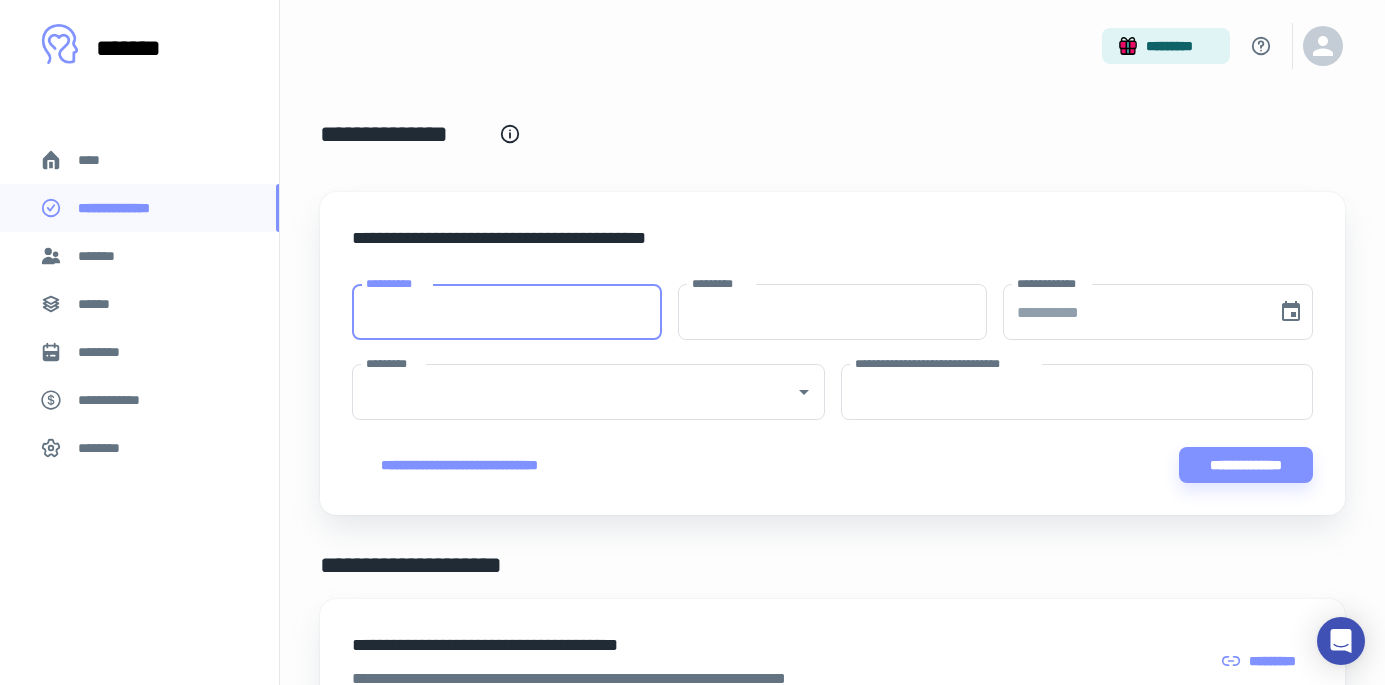 type on "*" 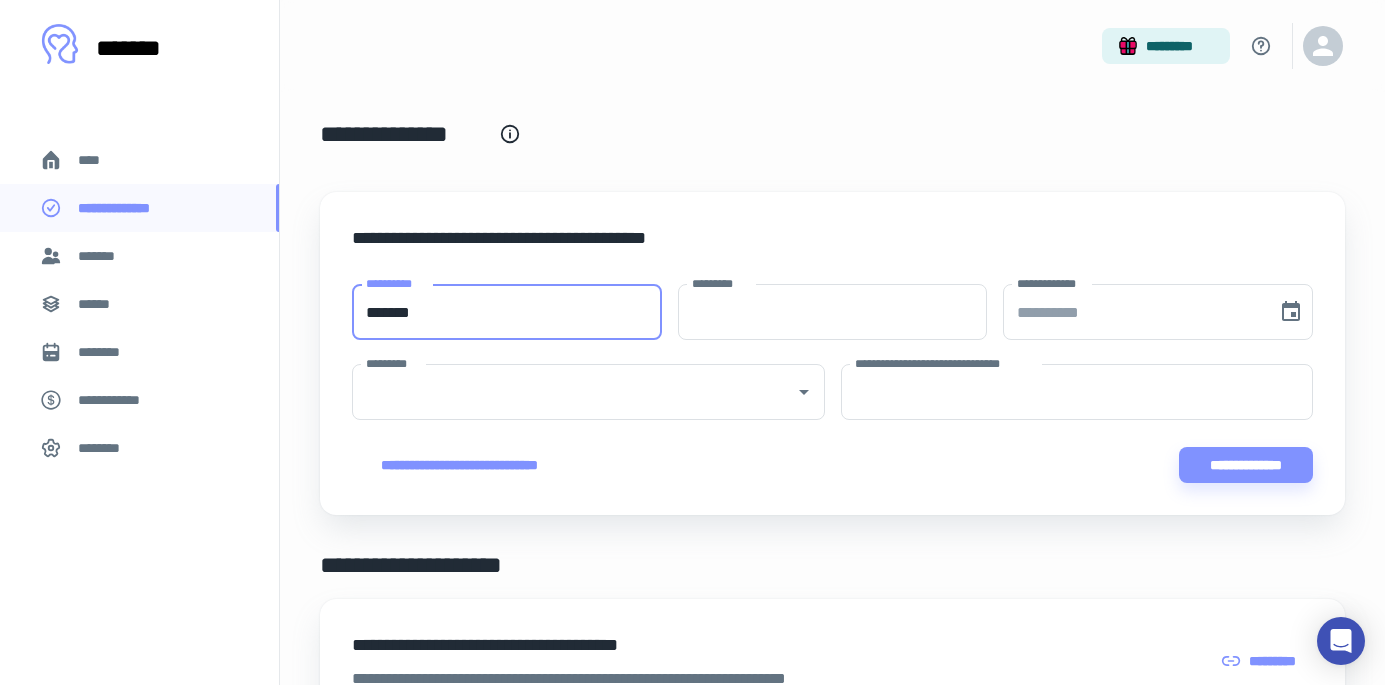 type on "*******" 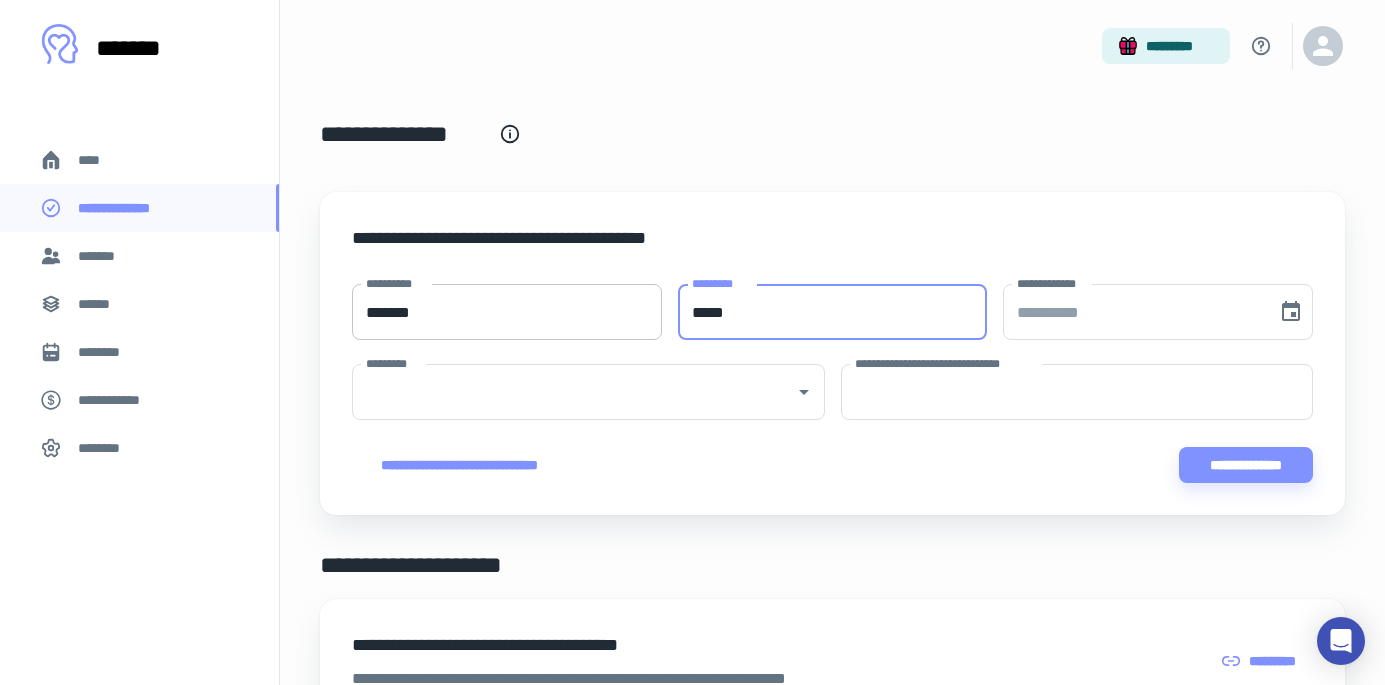 type on "*****" 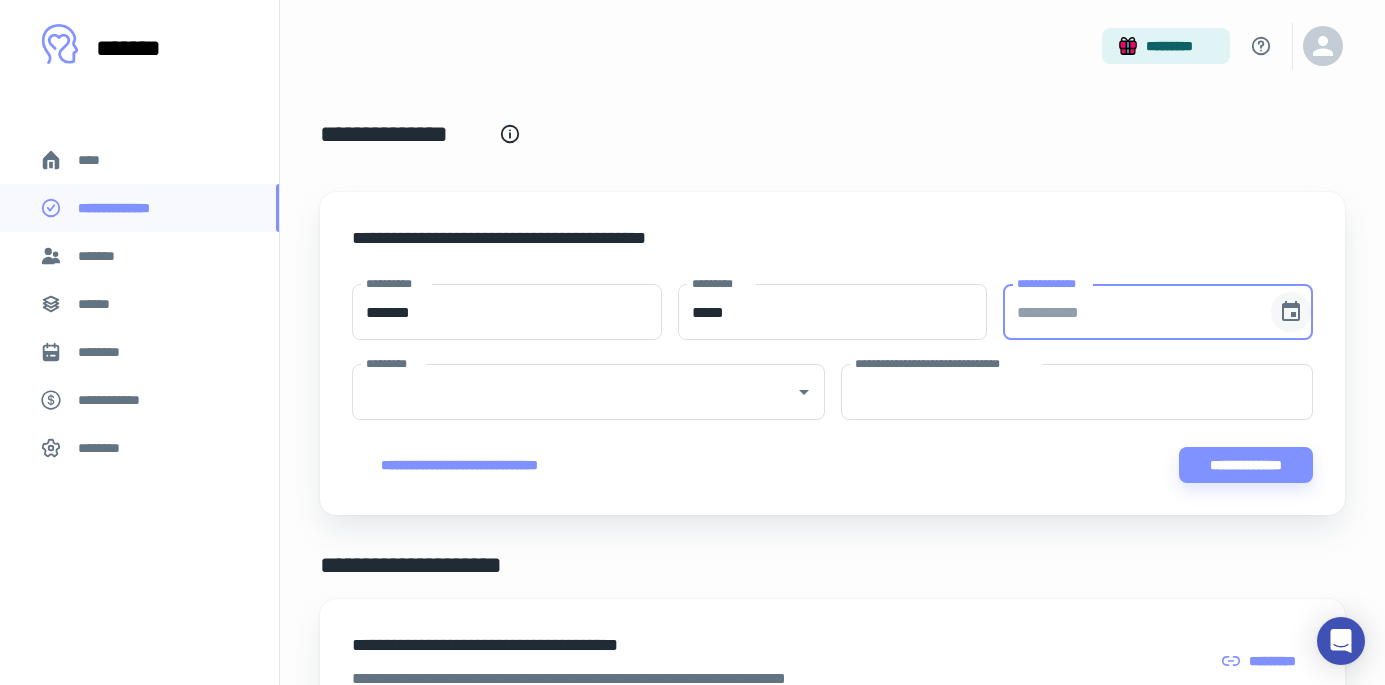 click 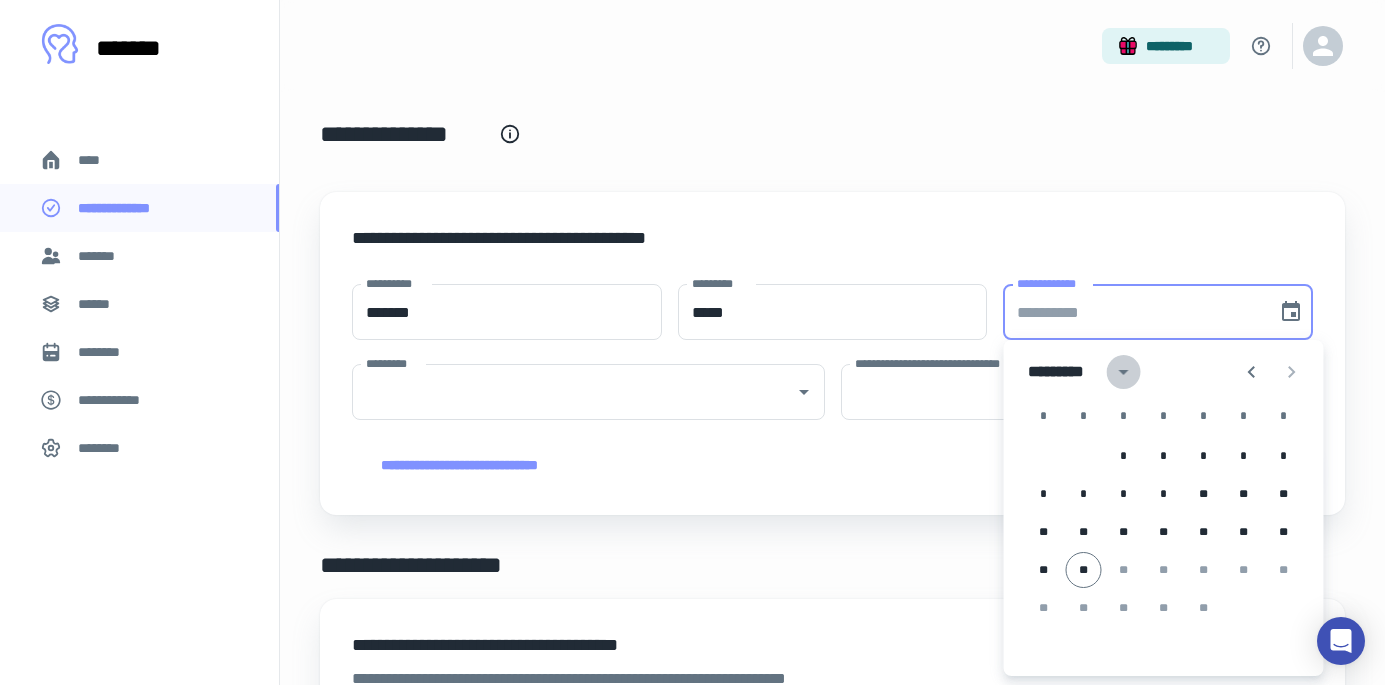 click 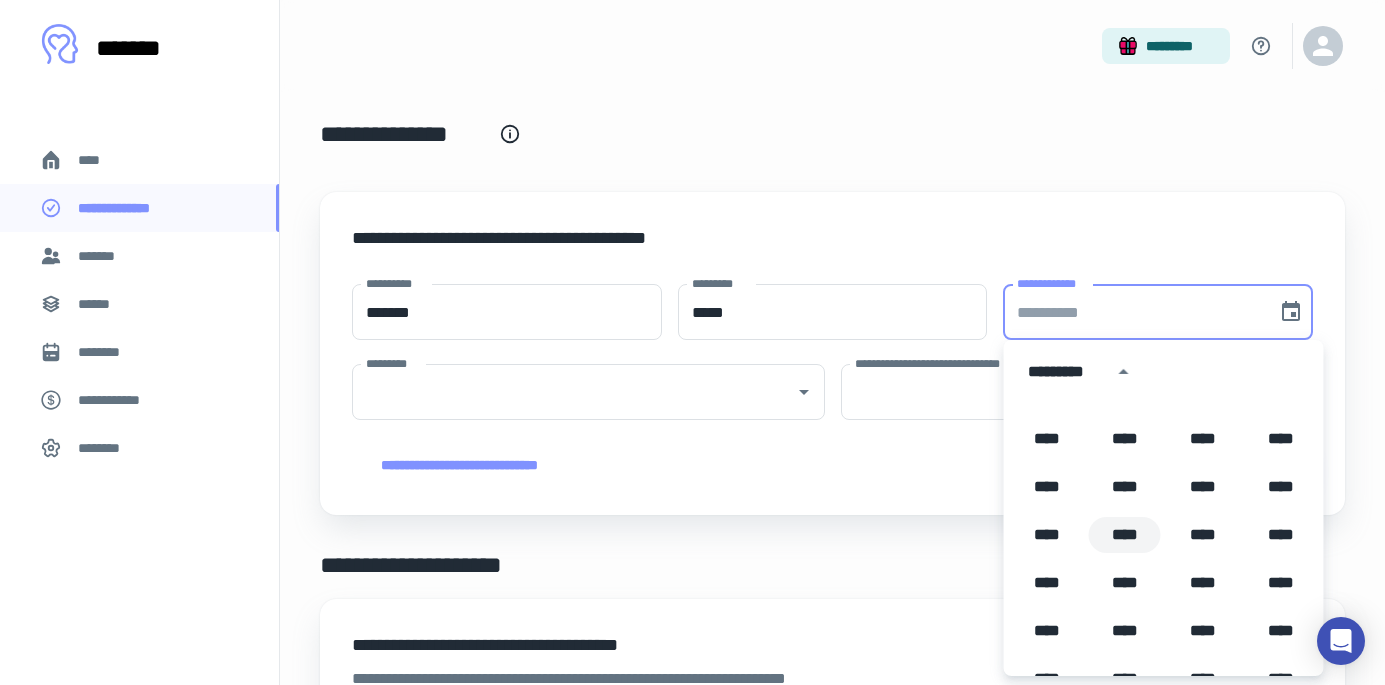 scroll, scrollTop: 1148, scrollLeft: 0, axis: vertical 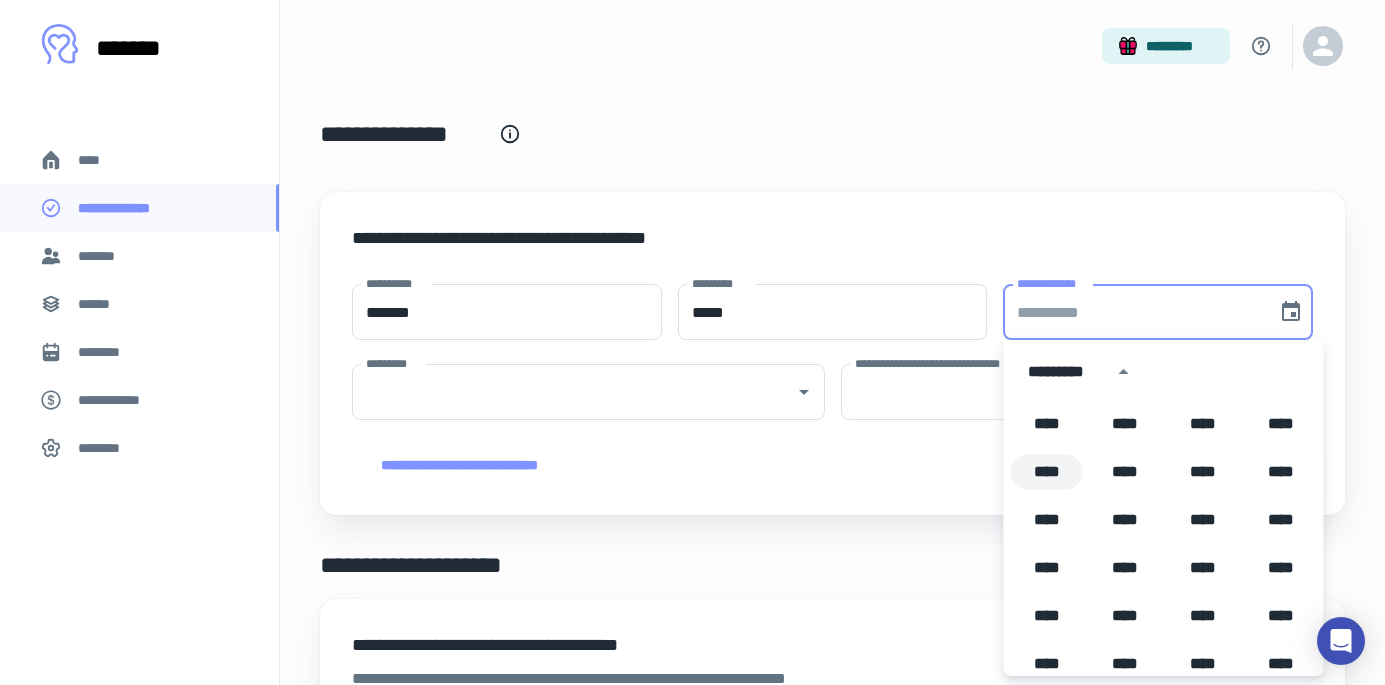 click on "****" at bounding box center [1047, 472] 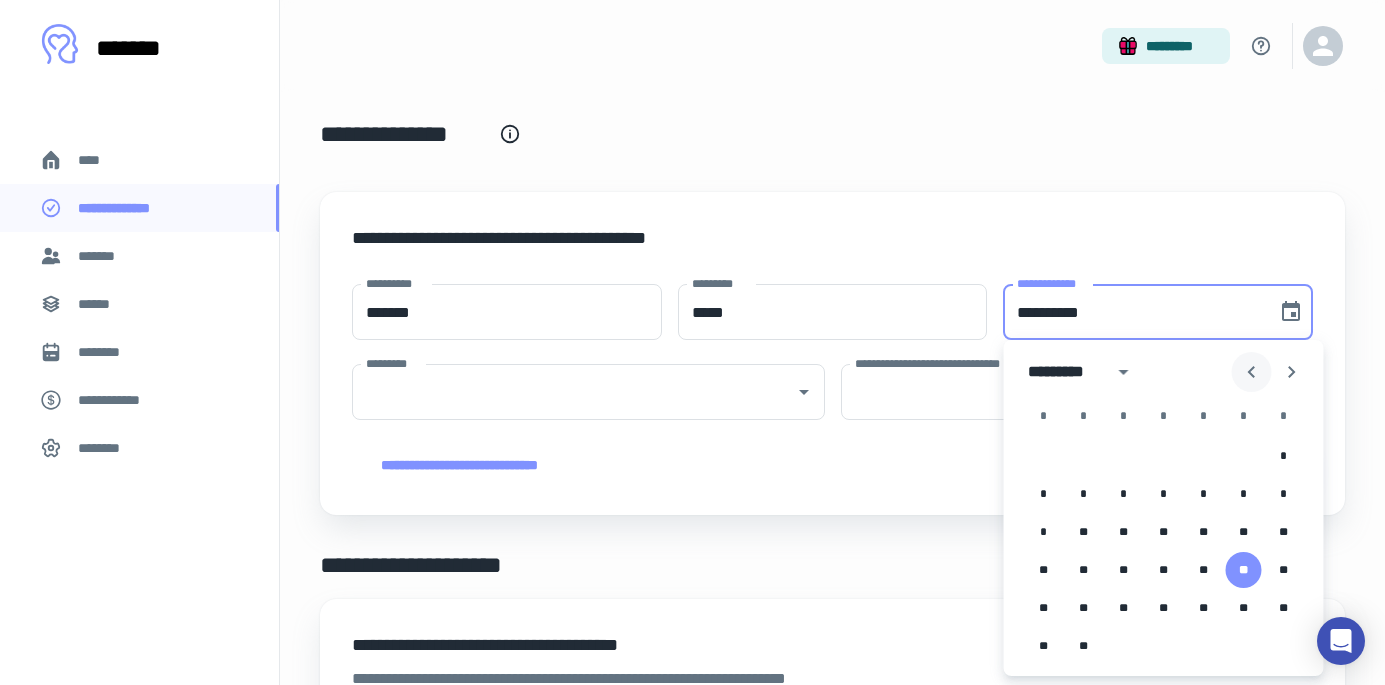 click 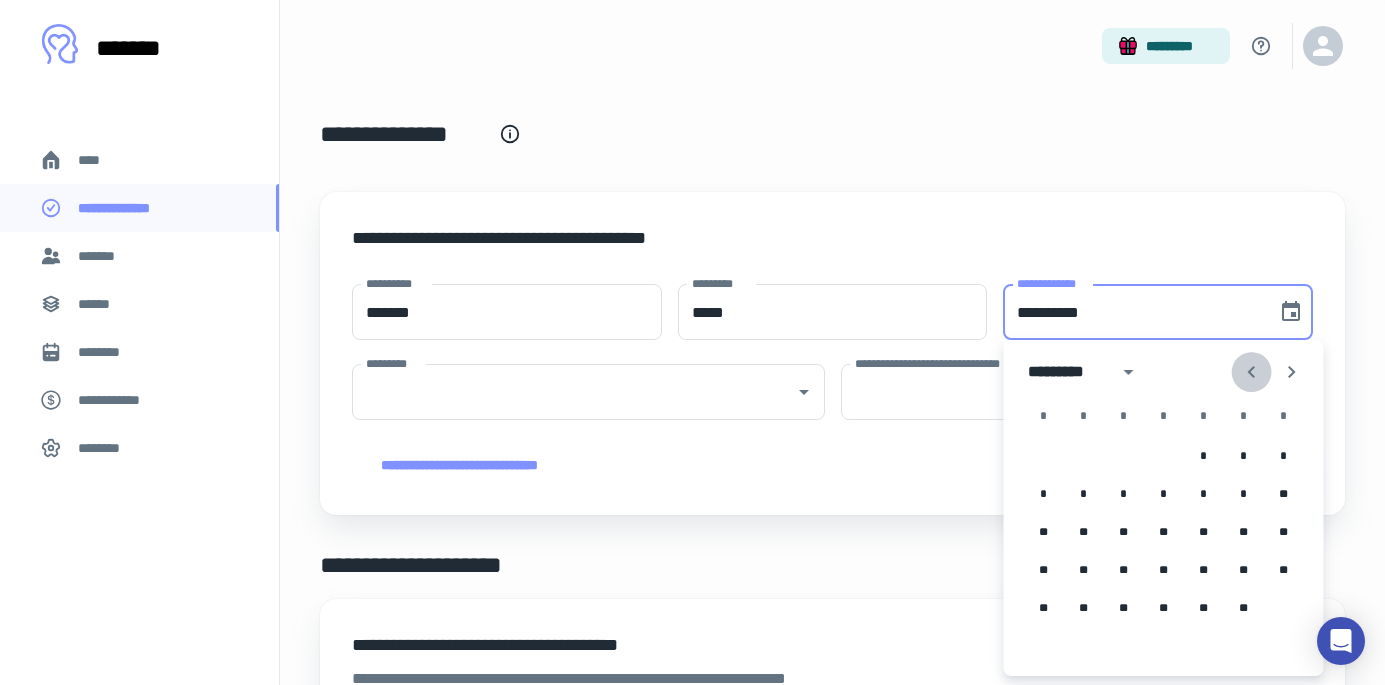click 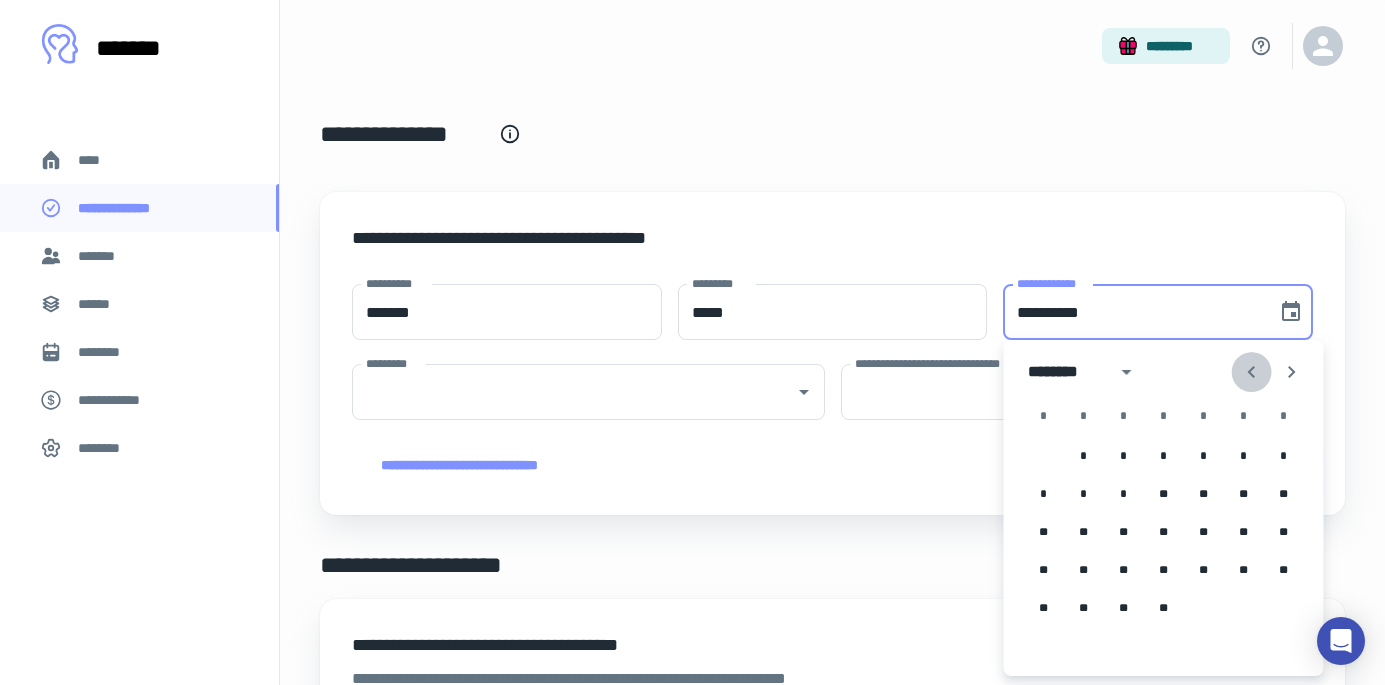 click 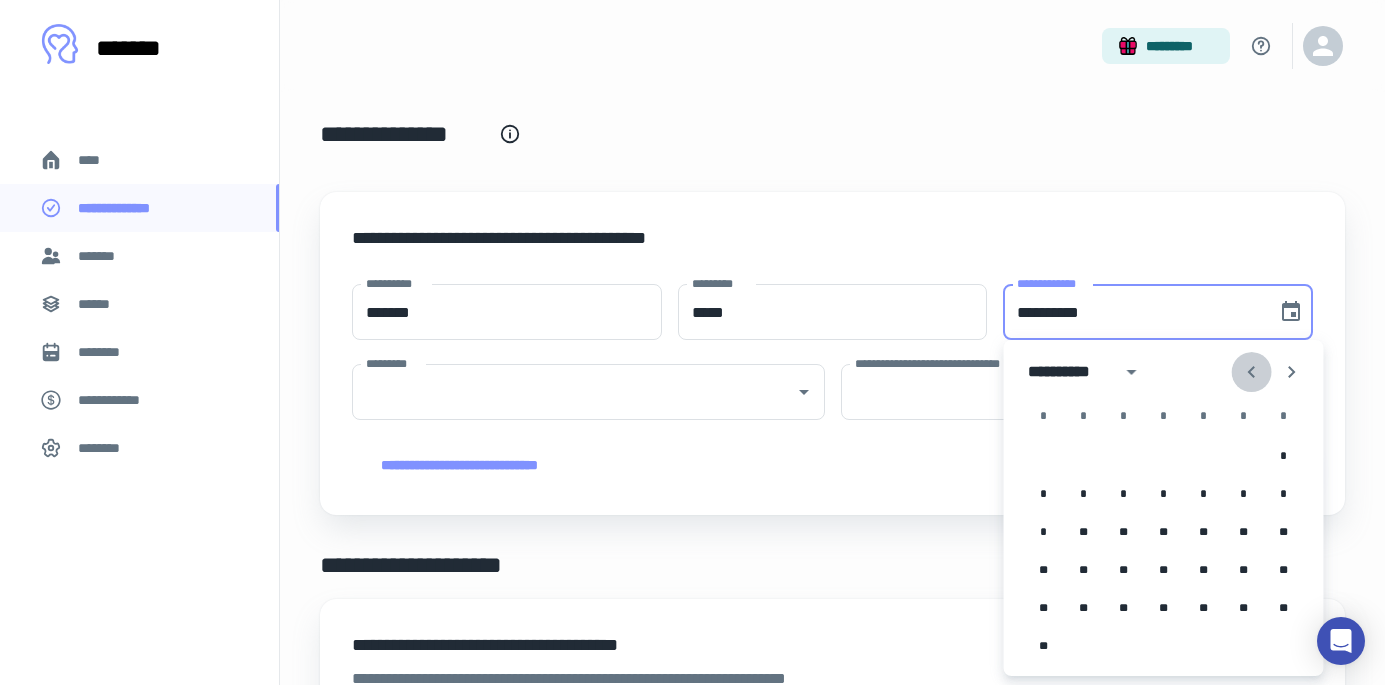 click 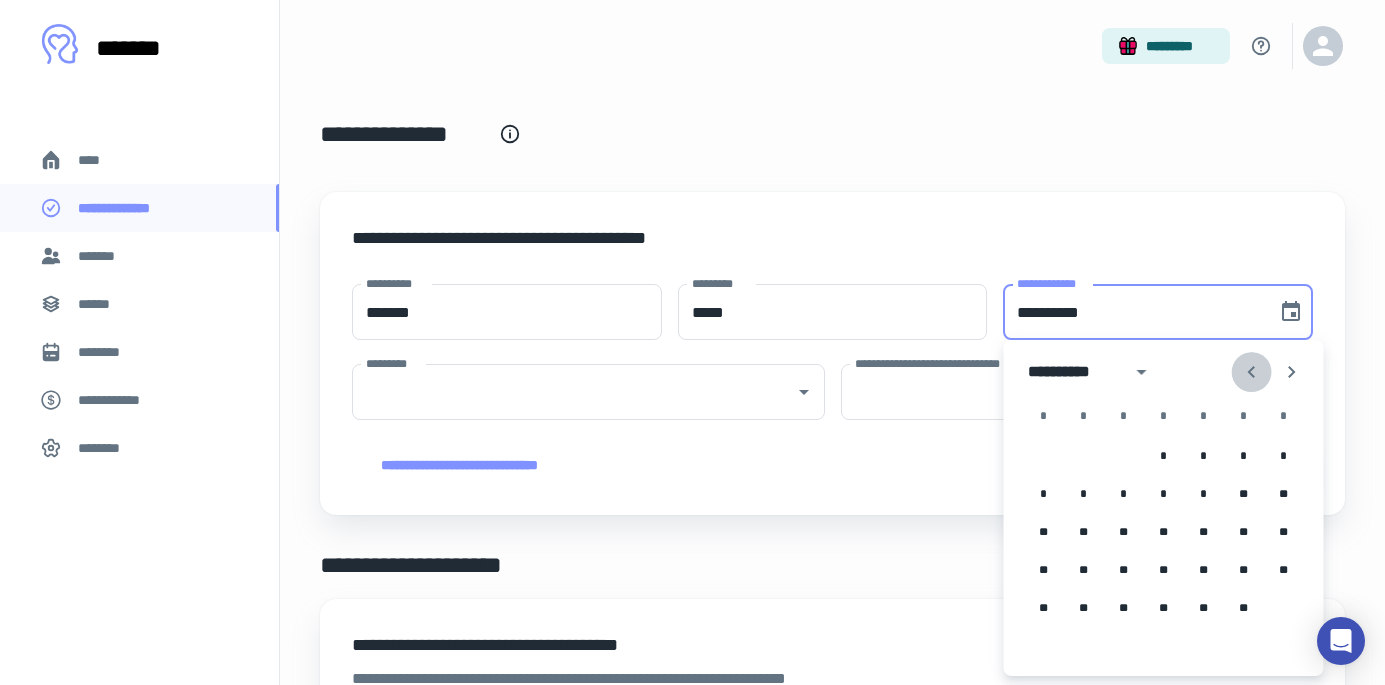 click 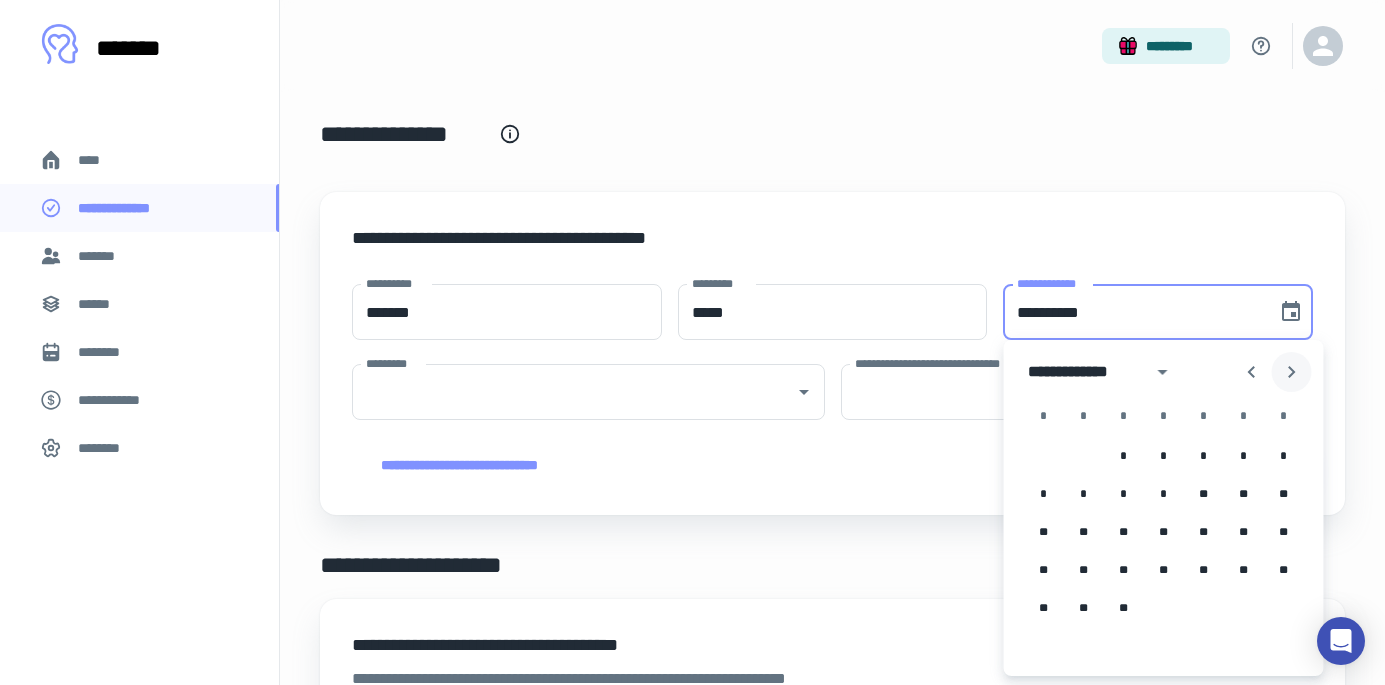 click 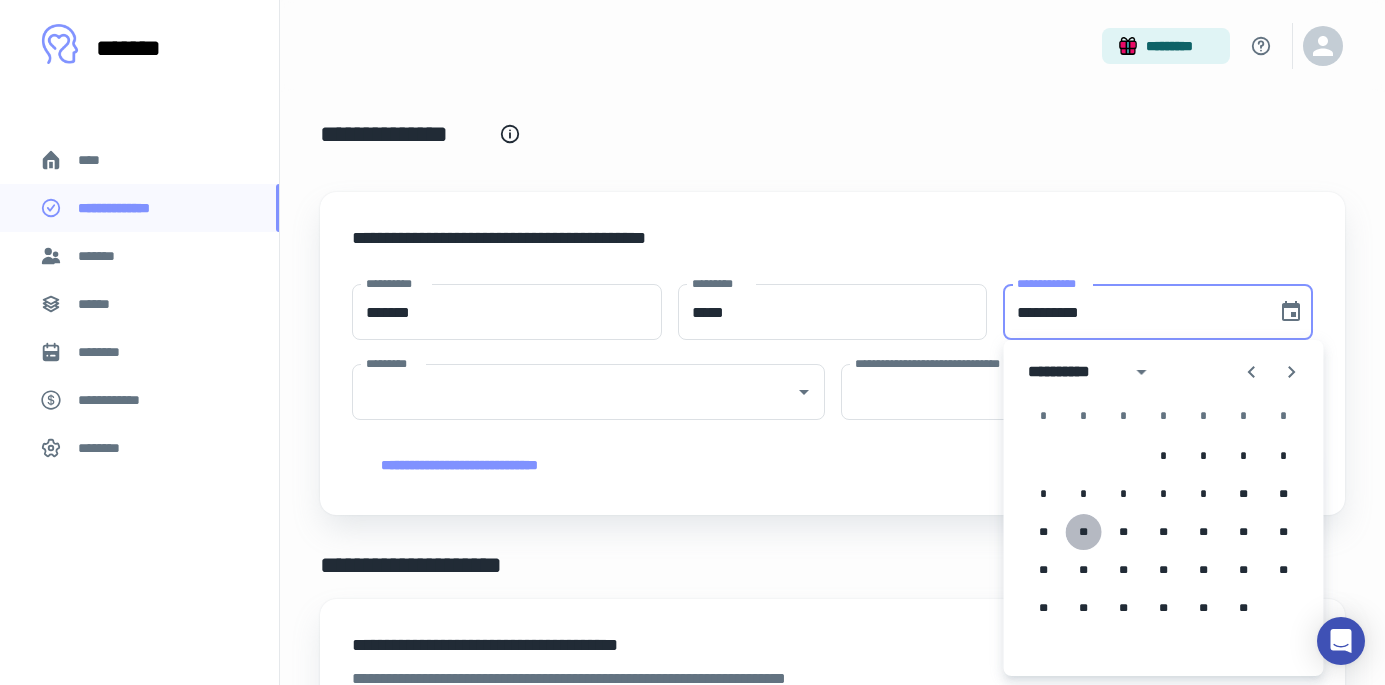click on "**" at bounding box center [1084, 532] 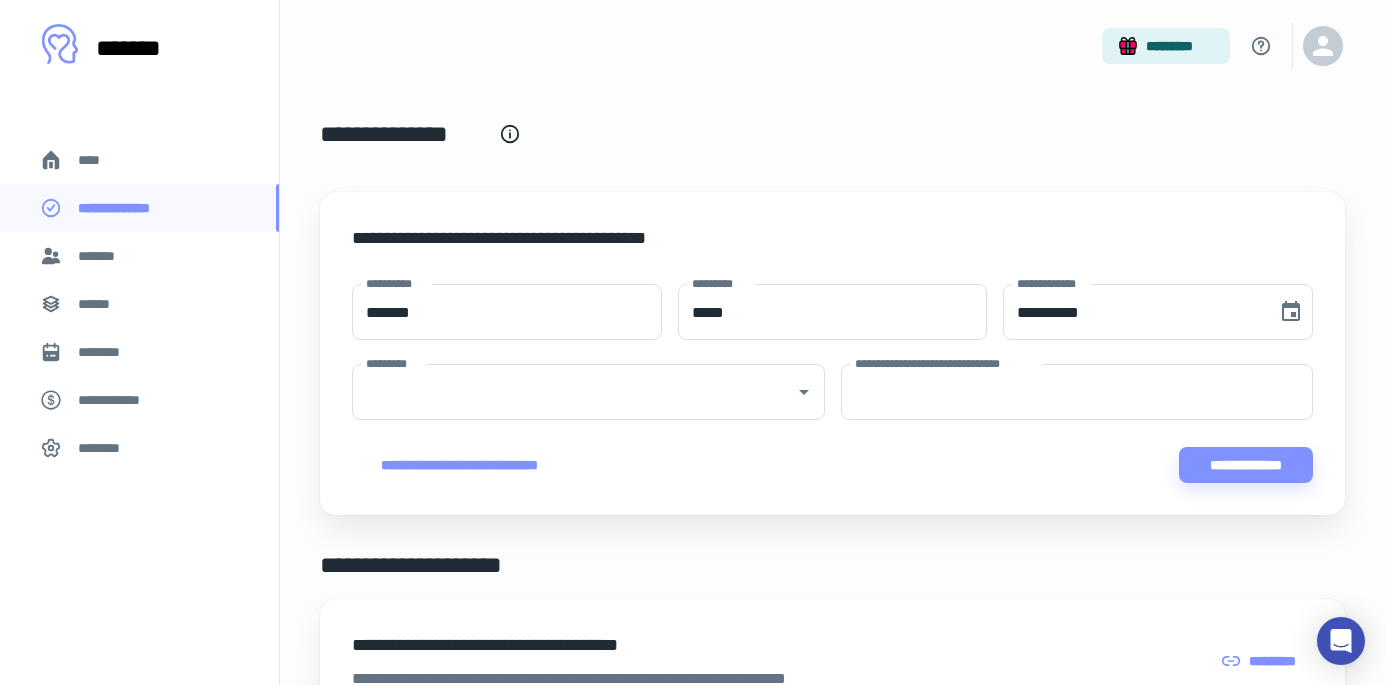 click on "**********" at bounding box center [832, 353] 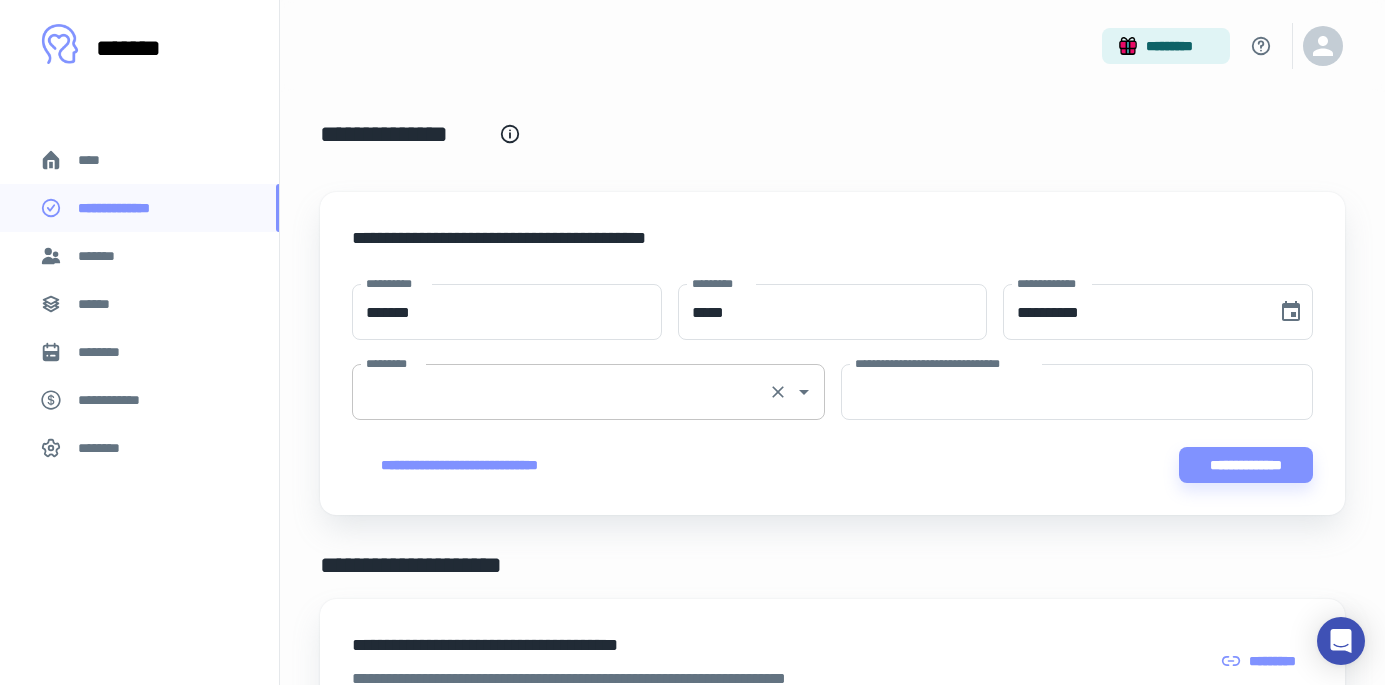 click on "*********" at bounding box center [588, 392] 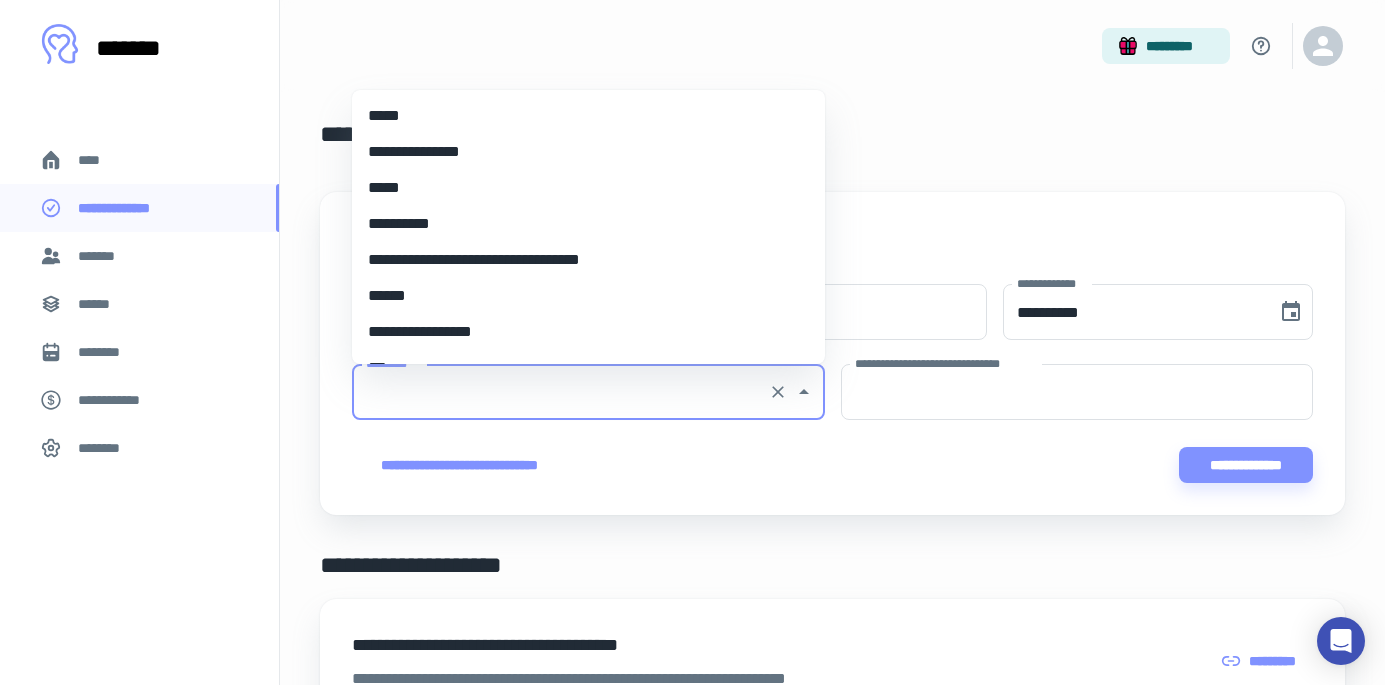 scroll, scrollTop: 8566, scrollLeft: 0, axis: vertical 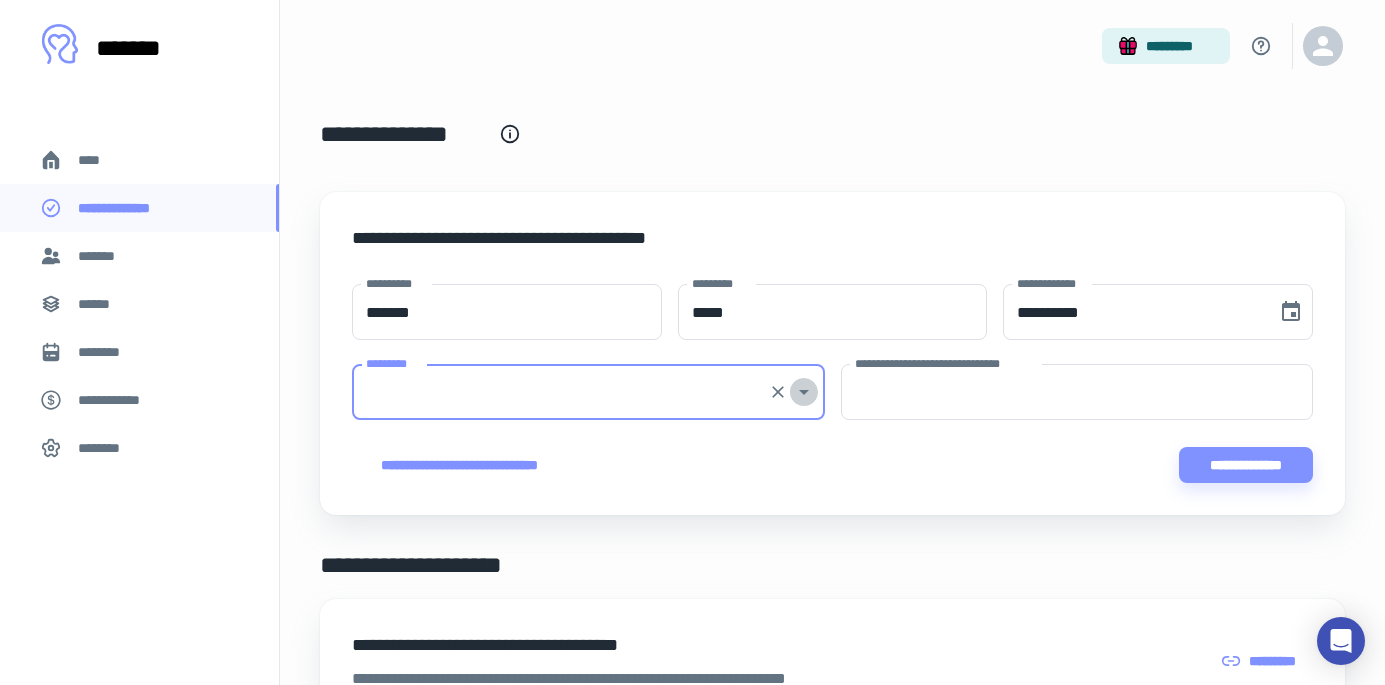 click 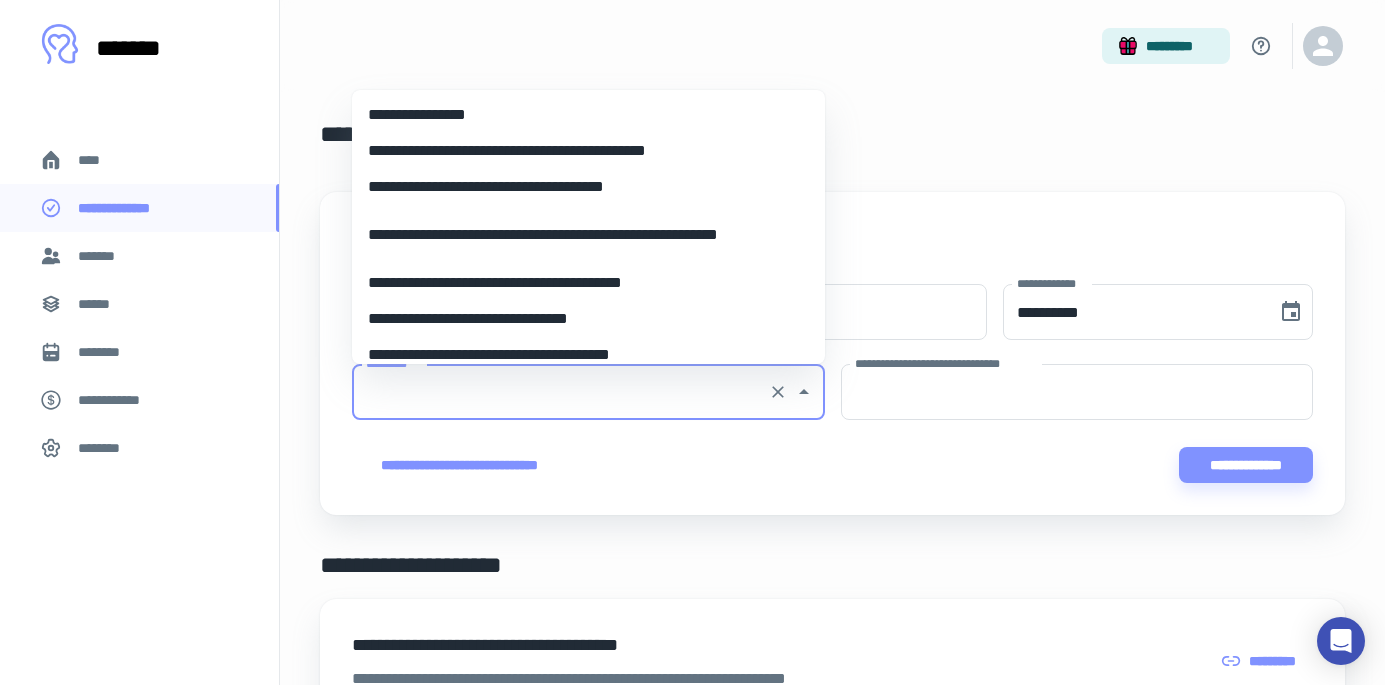 scroll, scrollTop: 0, scrollLeft: 0, axis: both 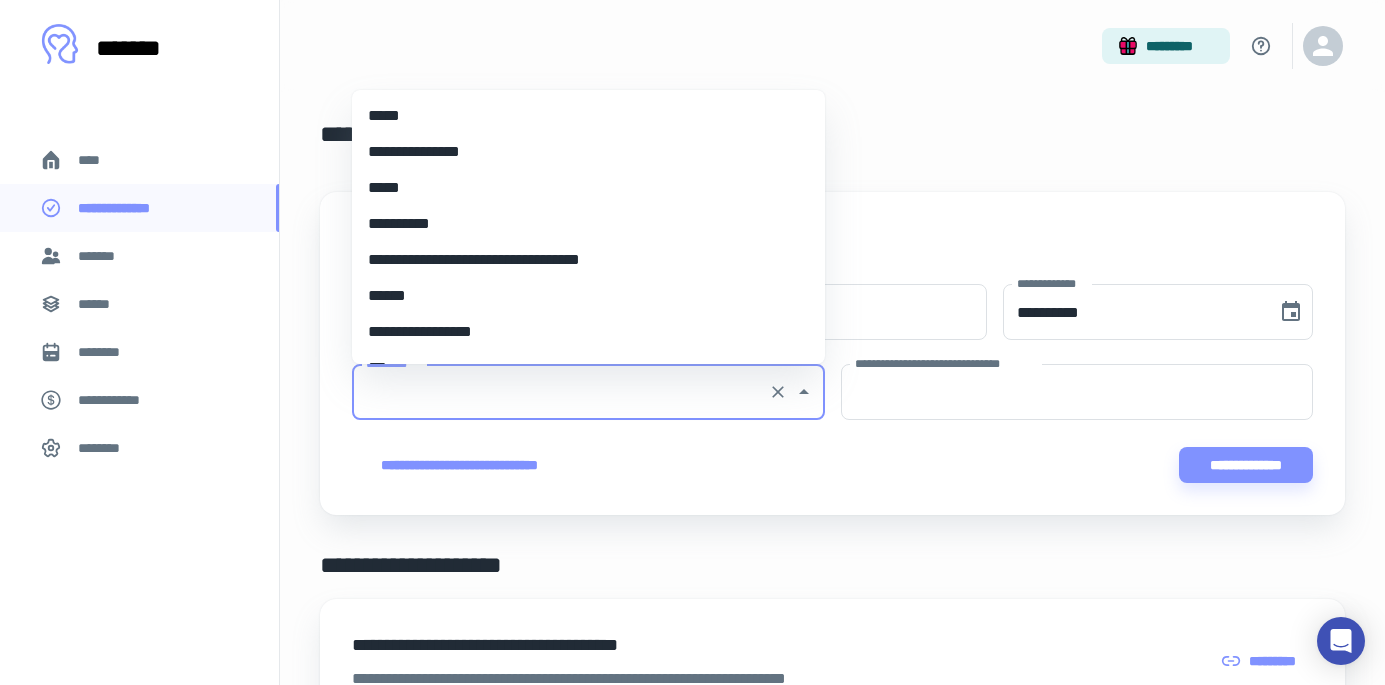click on "*****" at bounding box center (581, 188) 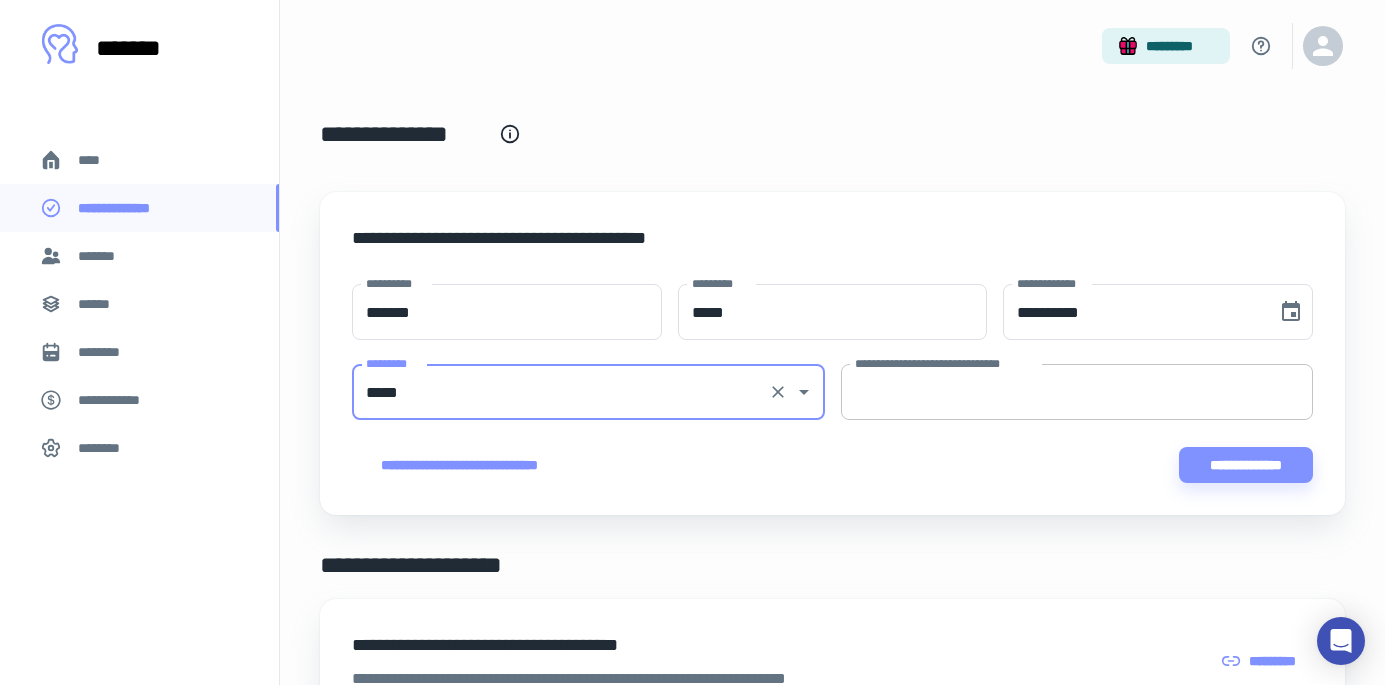 click on "**********" at bounding box center (1077, 392) 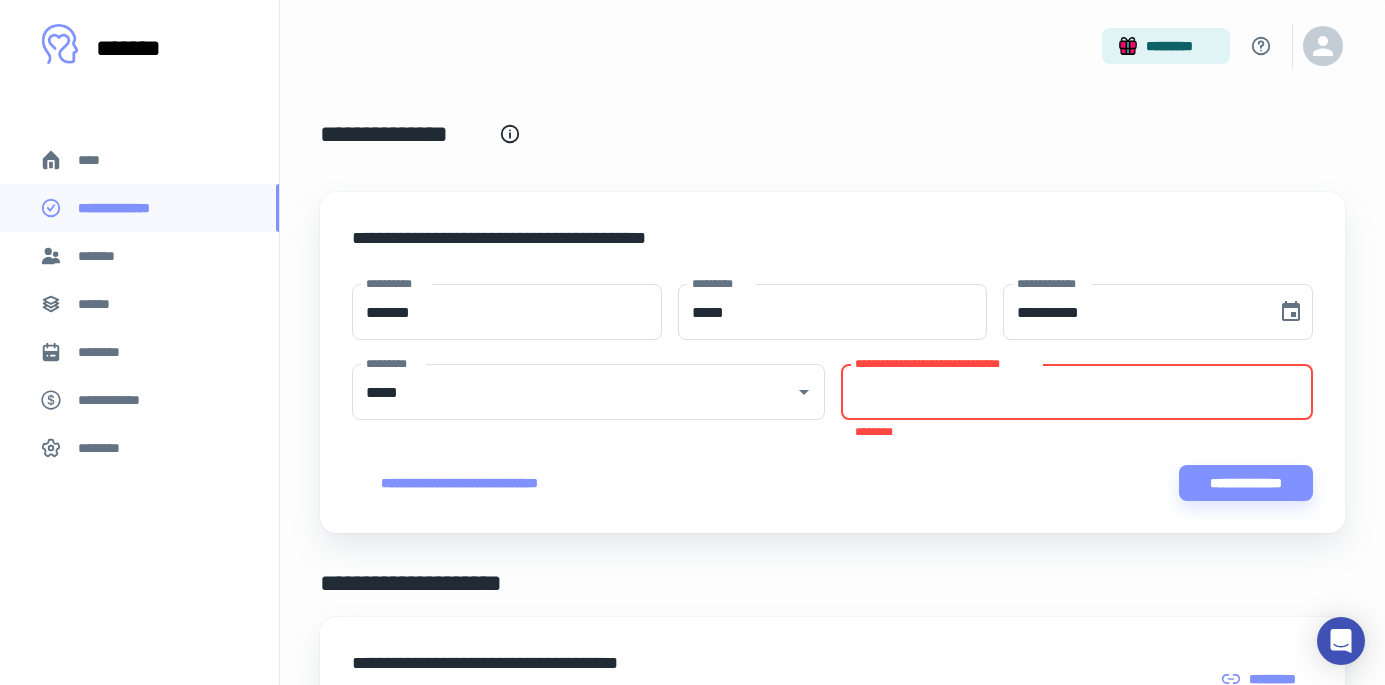 paste on "*********" 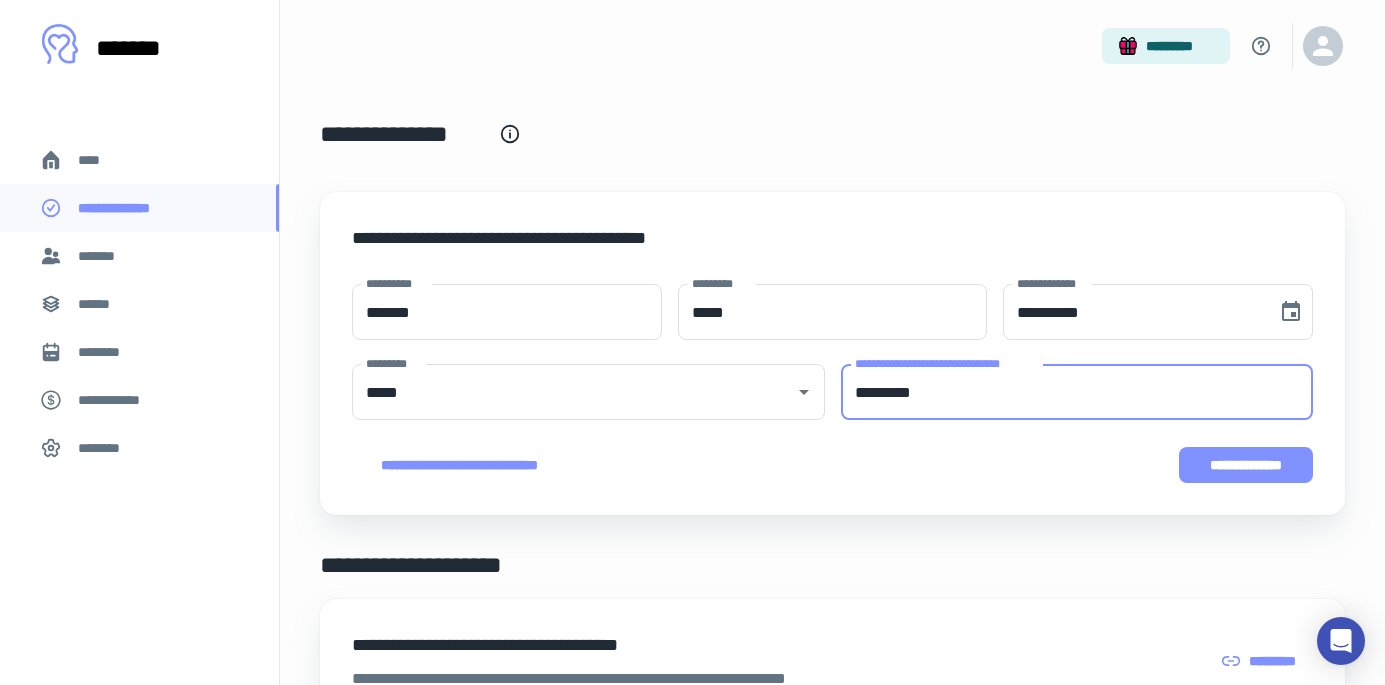 type on "*********" 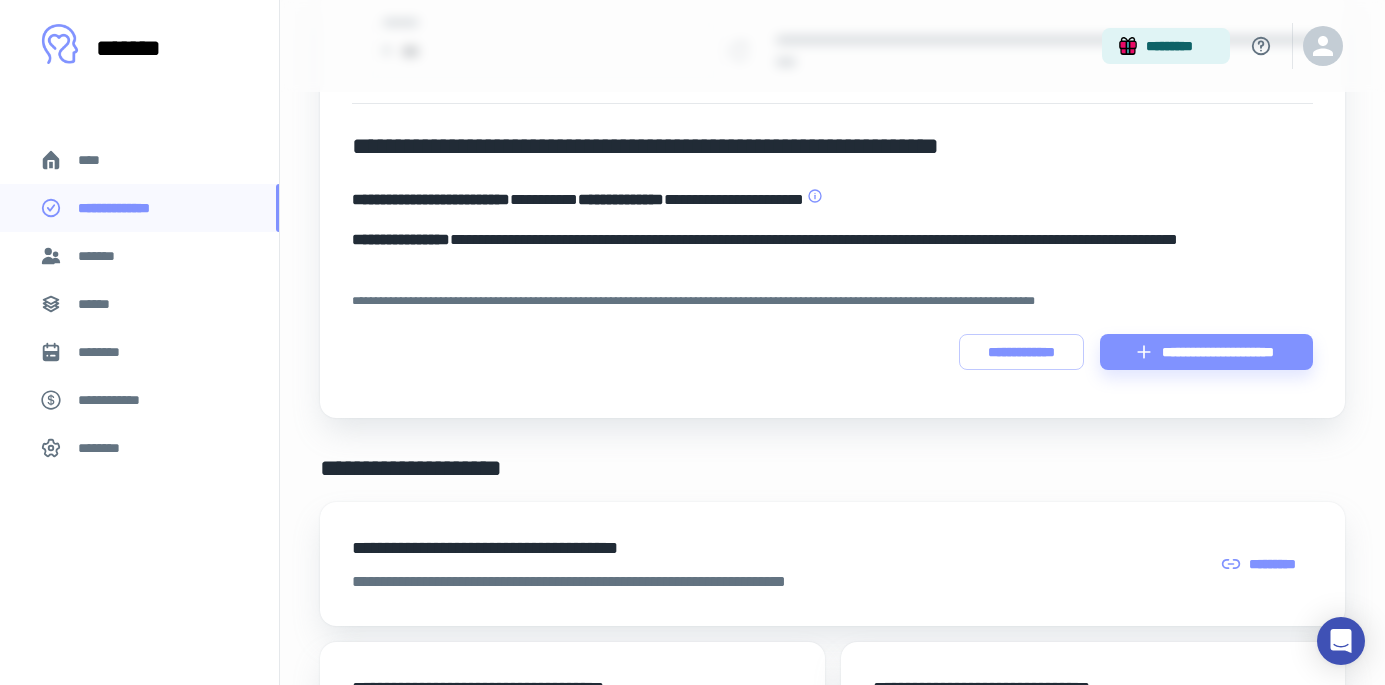 scroll, scrollTop: 180, scrollLeft: 0, axis: vertical 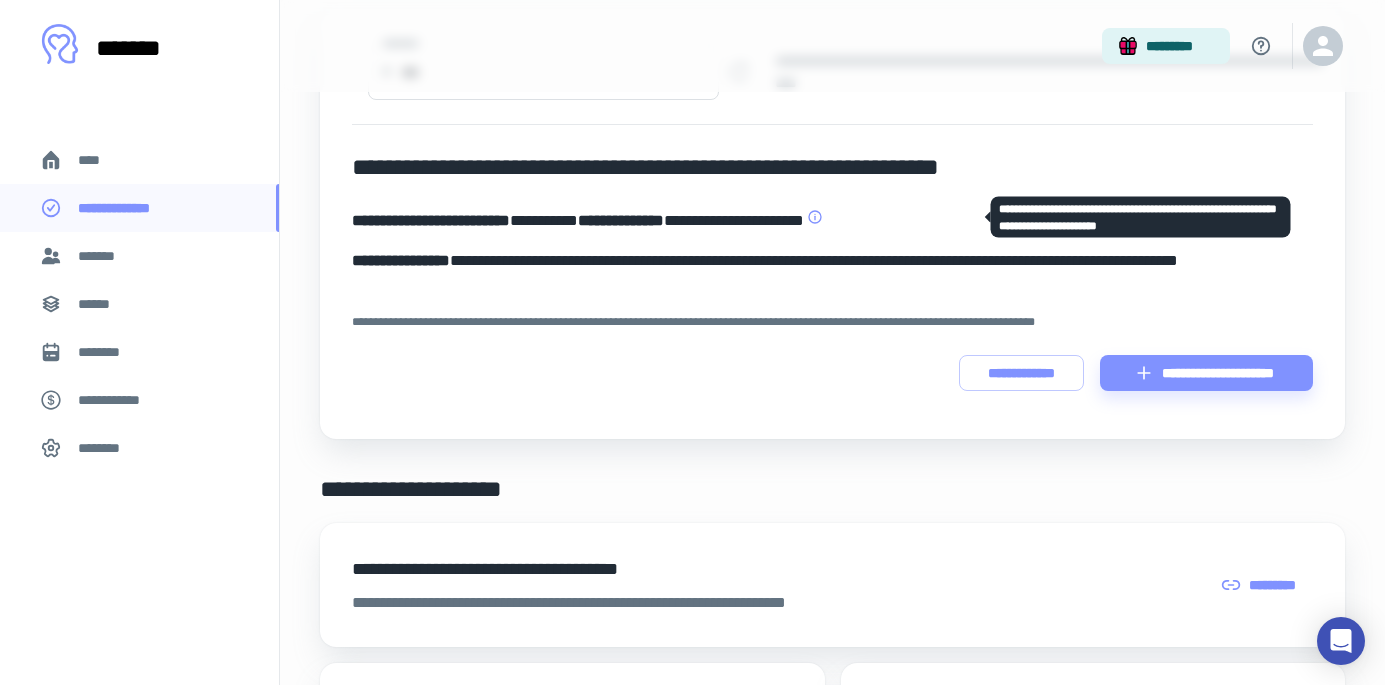 click 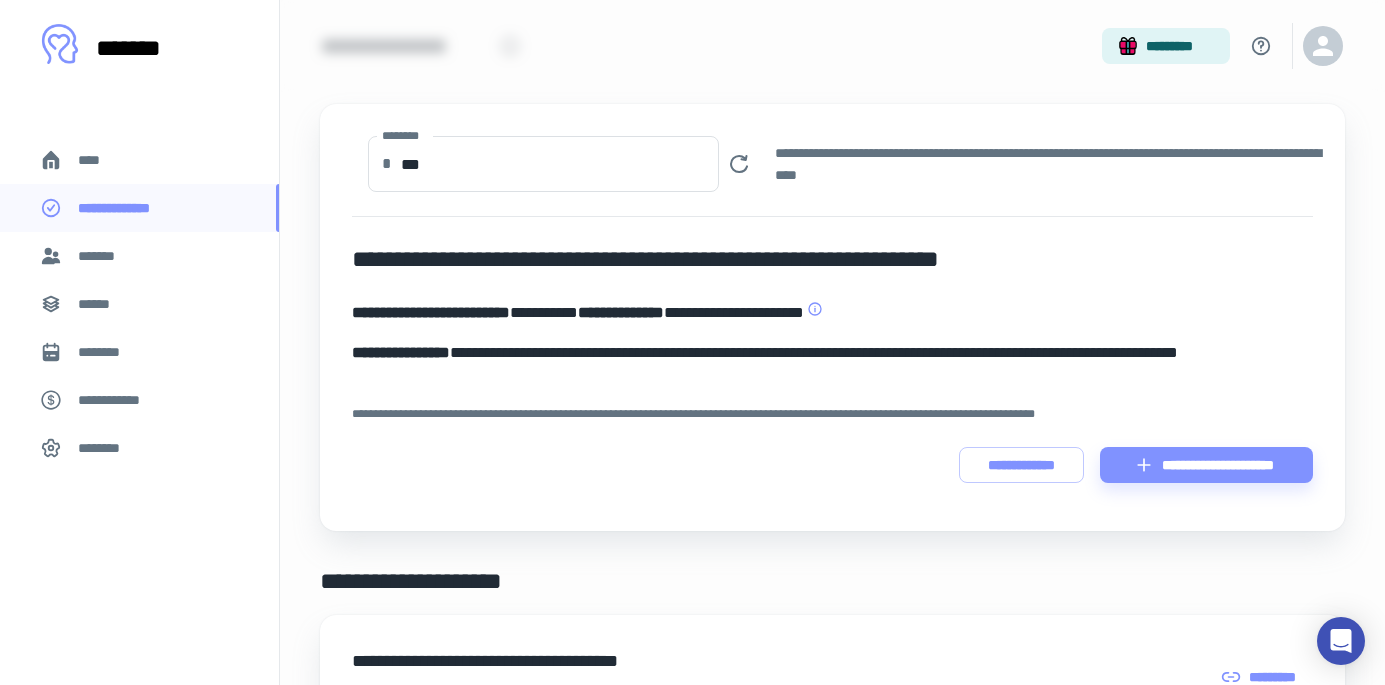 scroll, scrollTop: 87, scrollLeft: 0, axis: vertical 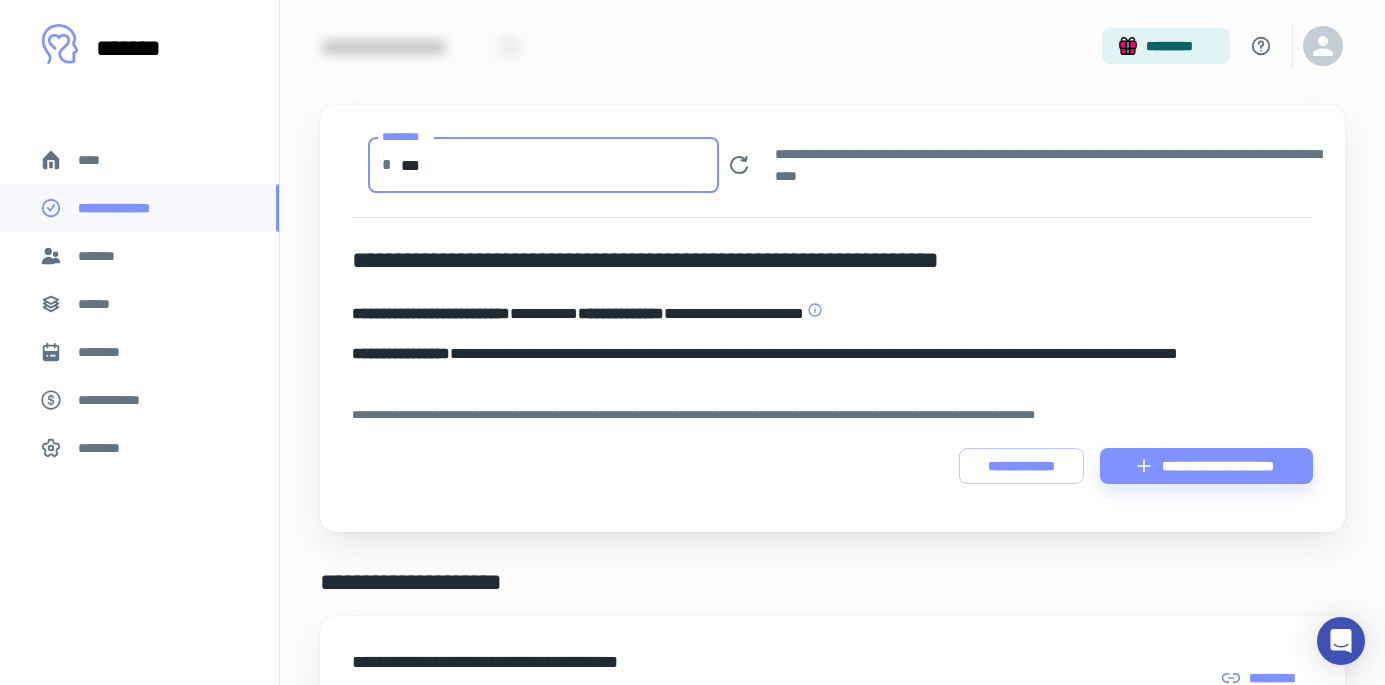 drag, startPoint x: 474, startPoint y: 162, endPoint x: 355, endPoint y: 158, distance: 119.06721 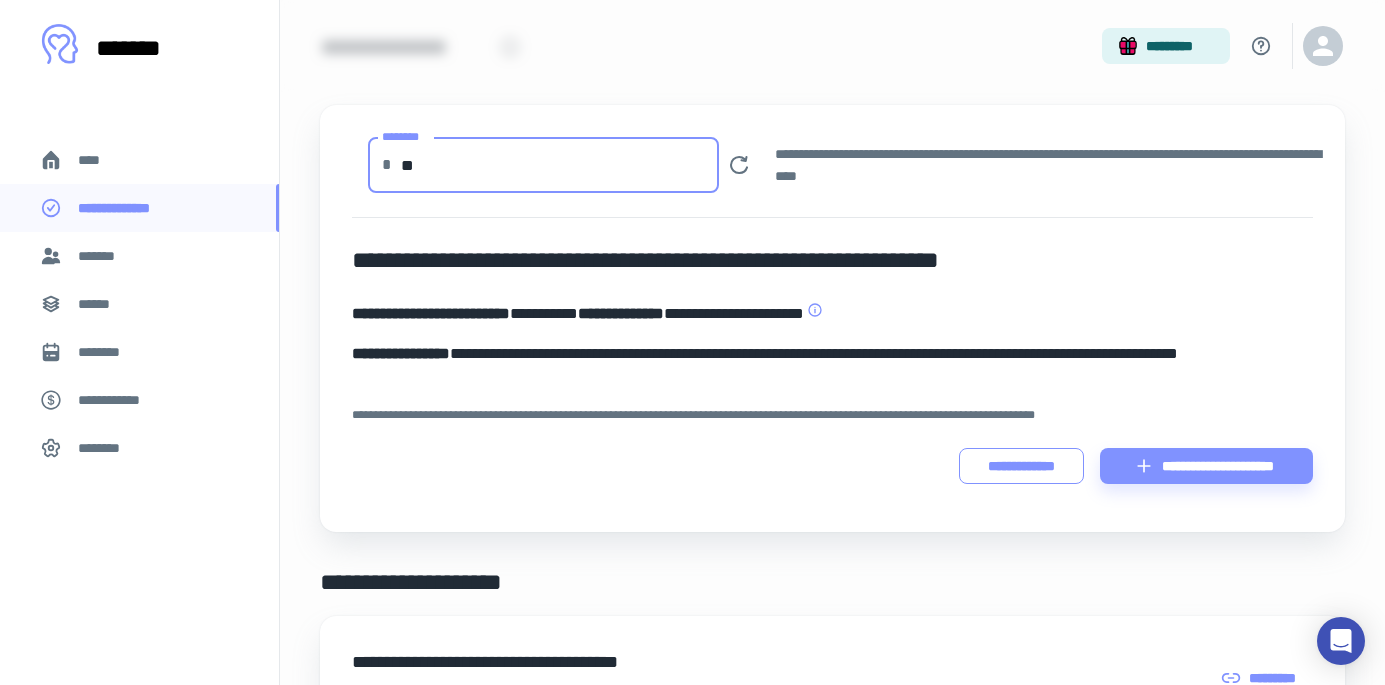 type on "**" 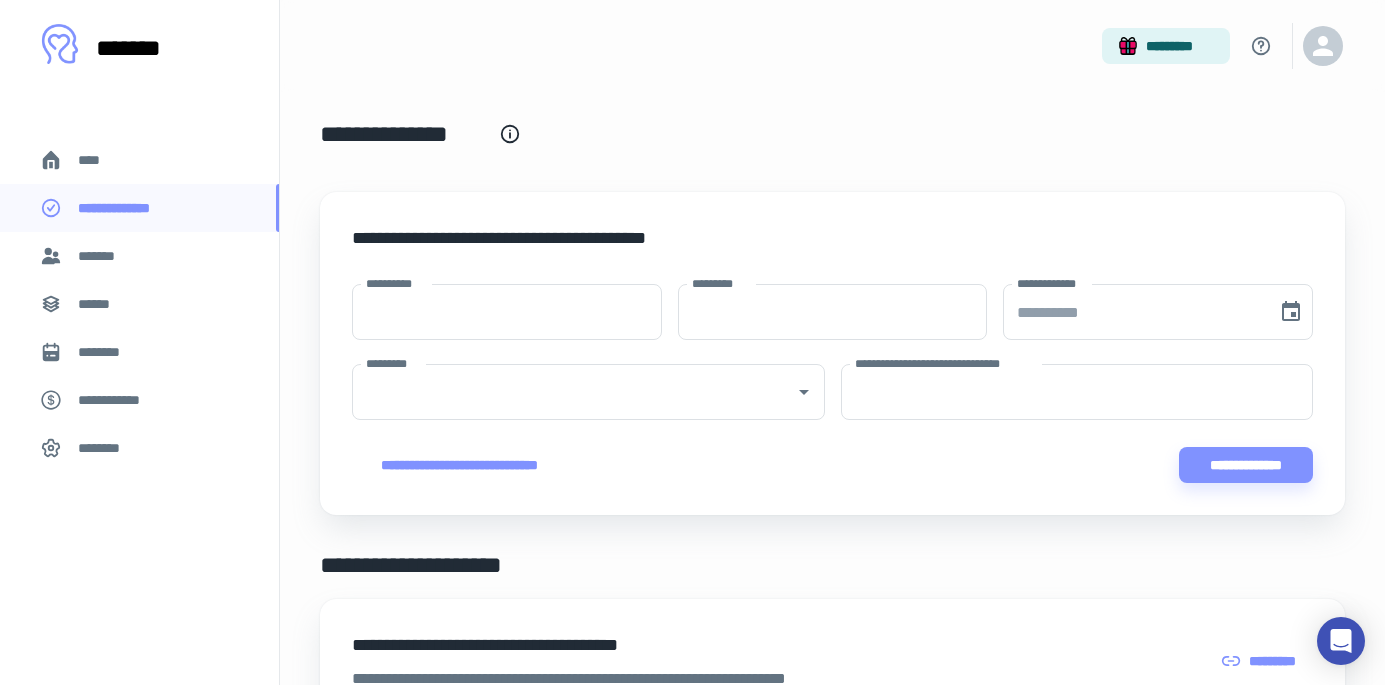 scroll, scrollTop: 0, scrollLeft: 0, axis: both 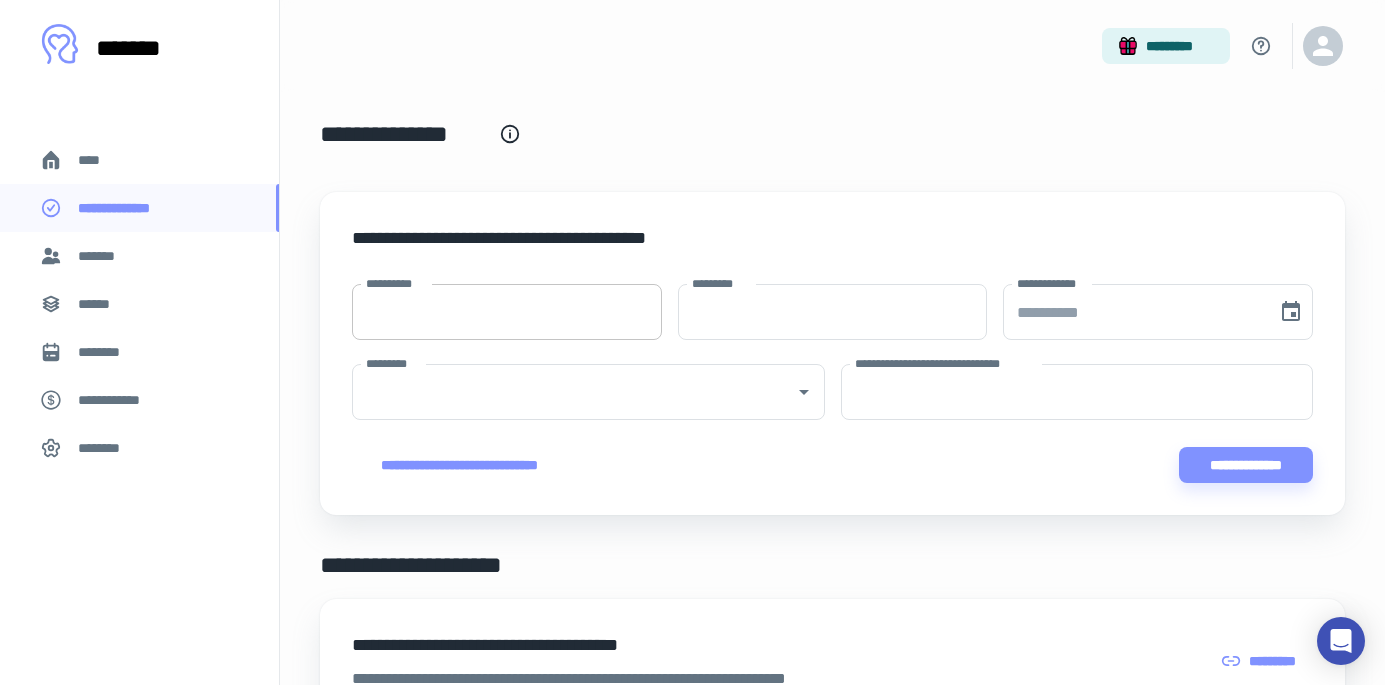 click on "**********" at bounding box center (507, 312) 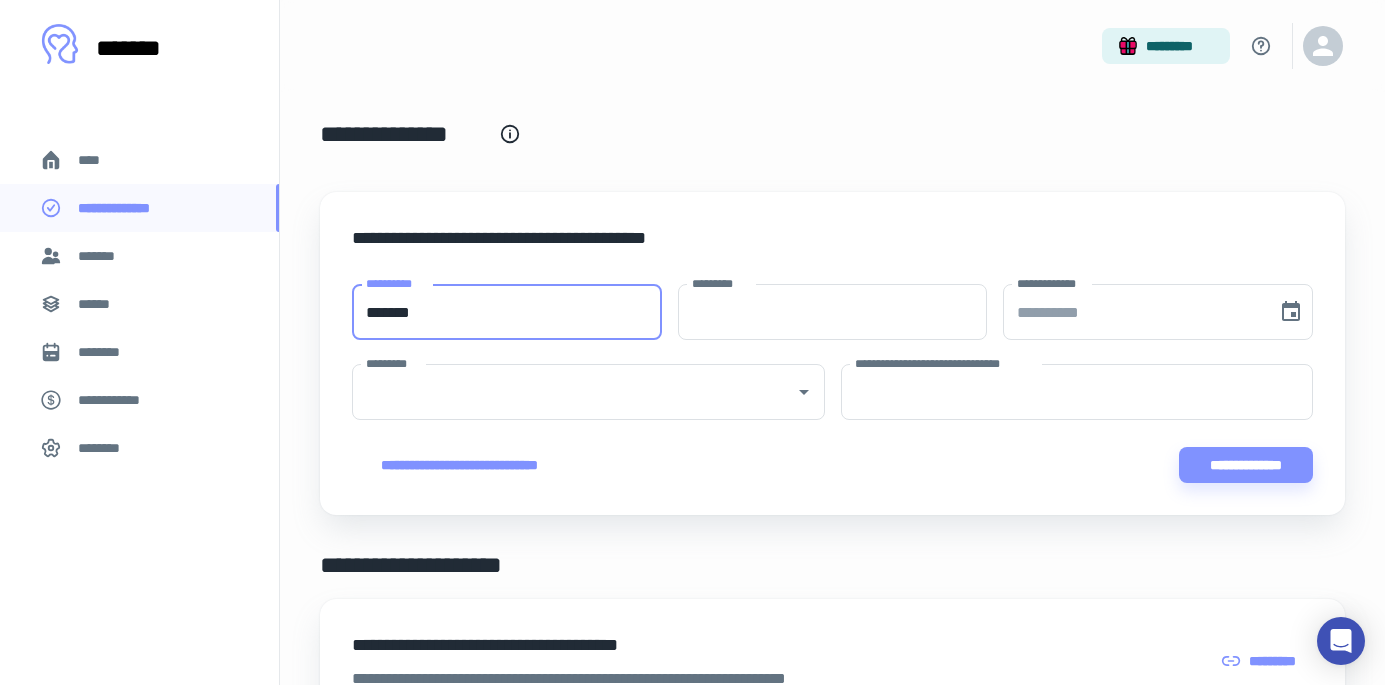 type on "*******" 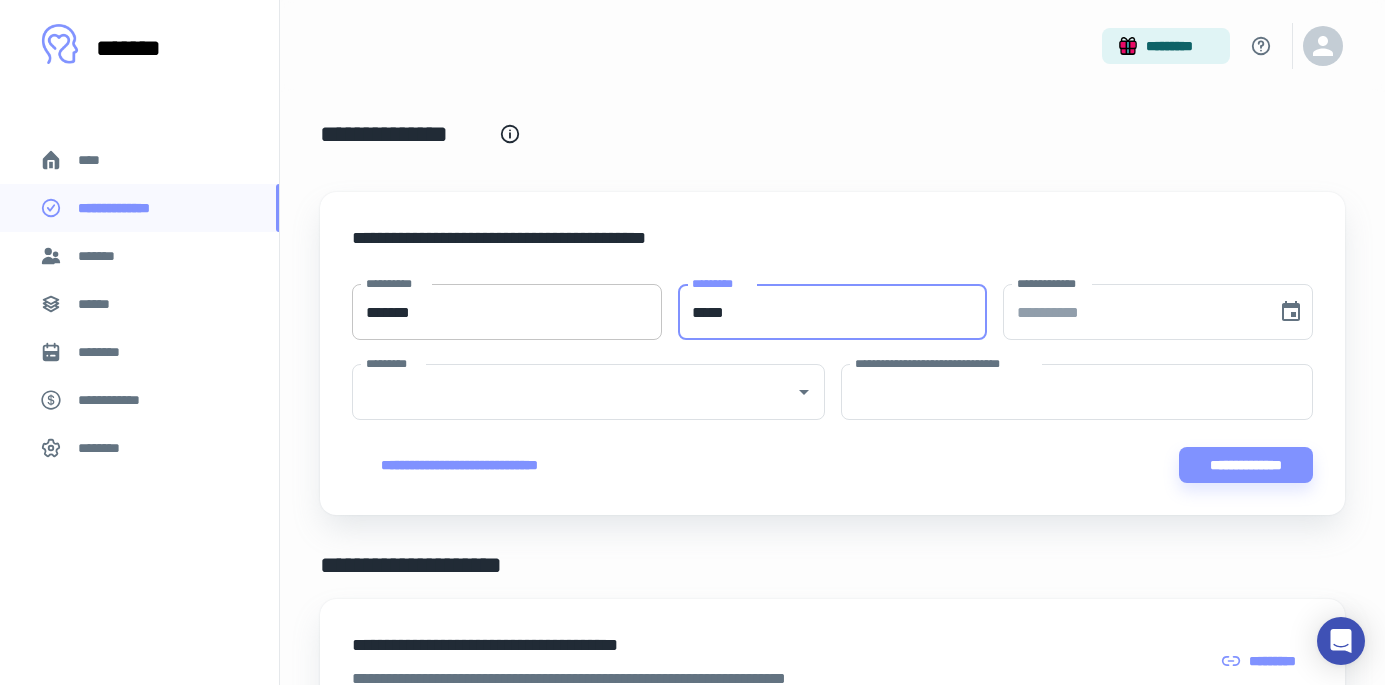 type on "*****" 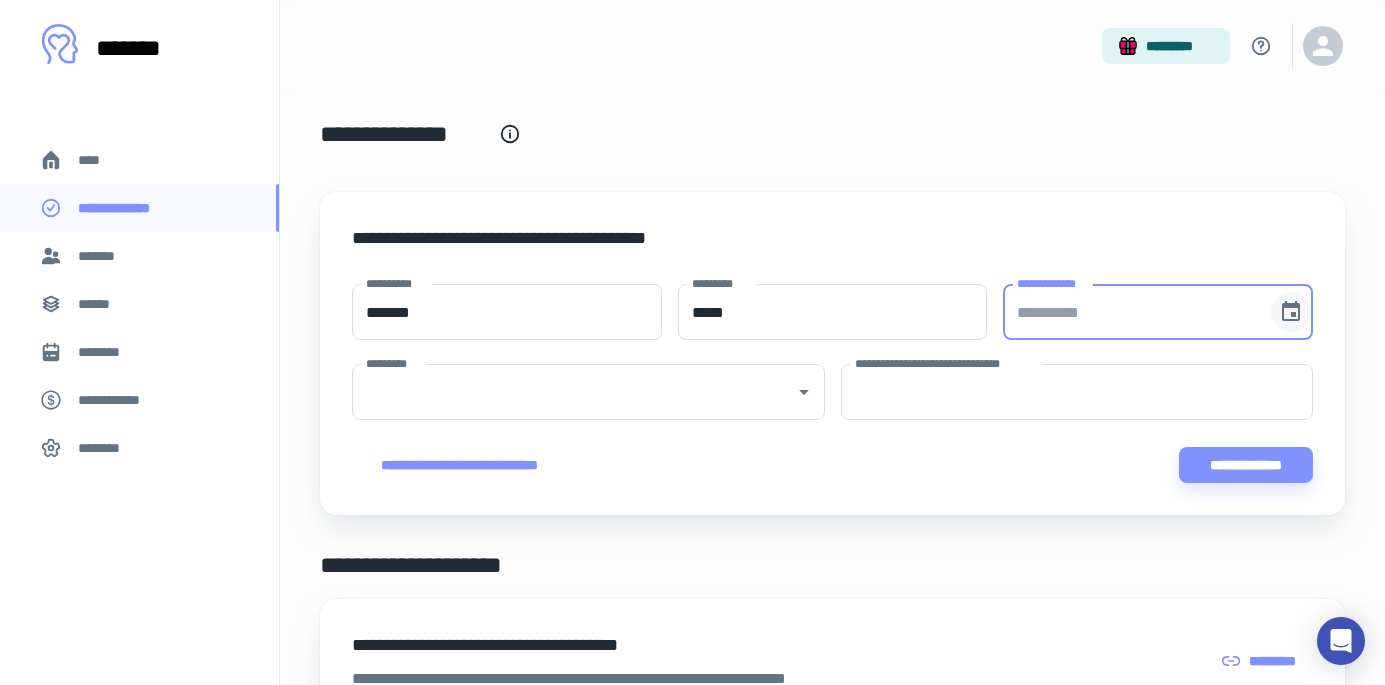 click 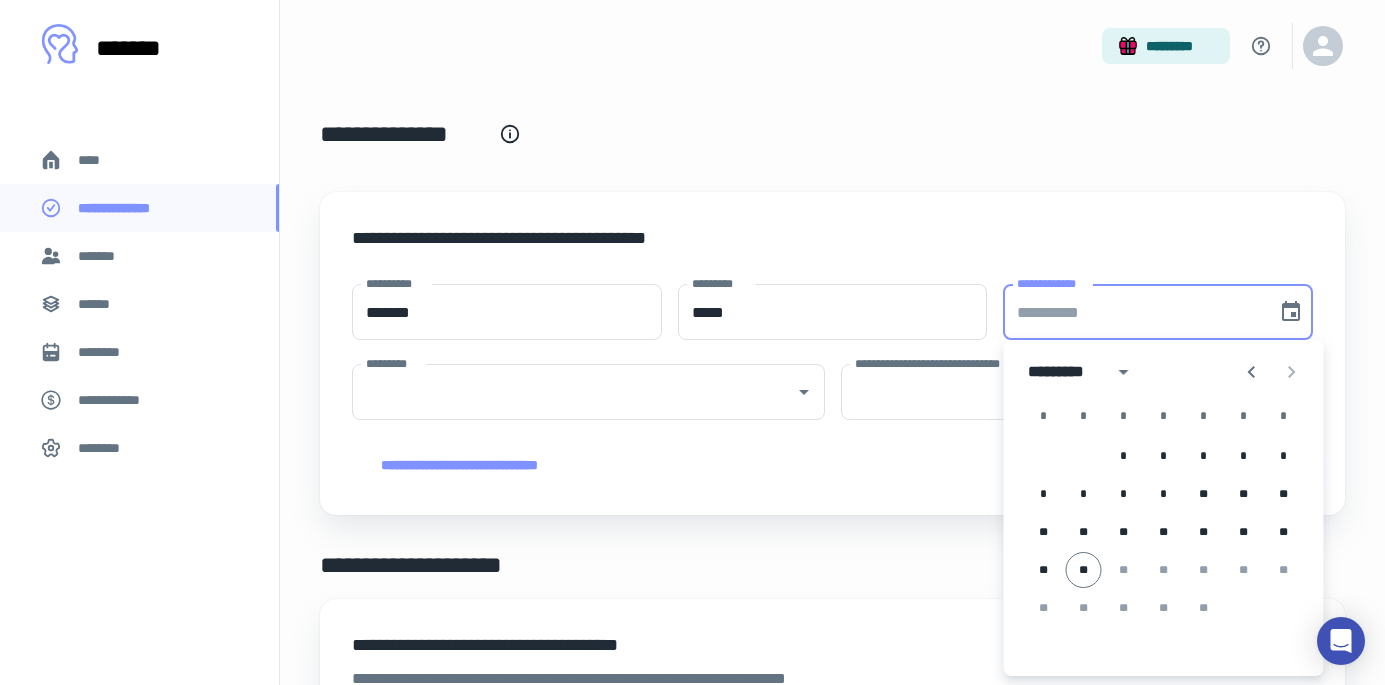 click on "*********" at bounding box center [1064, 372] 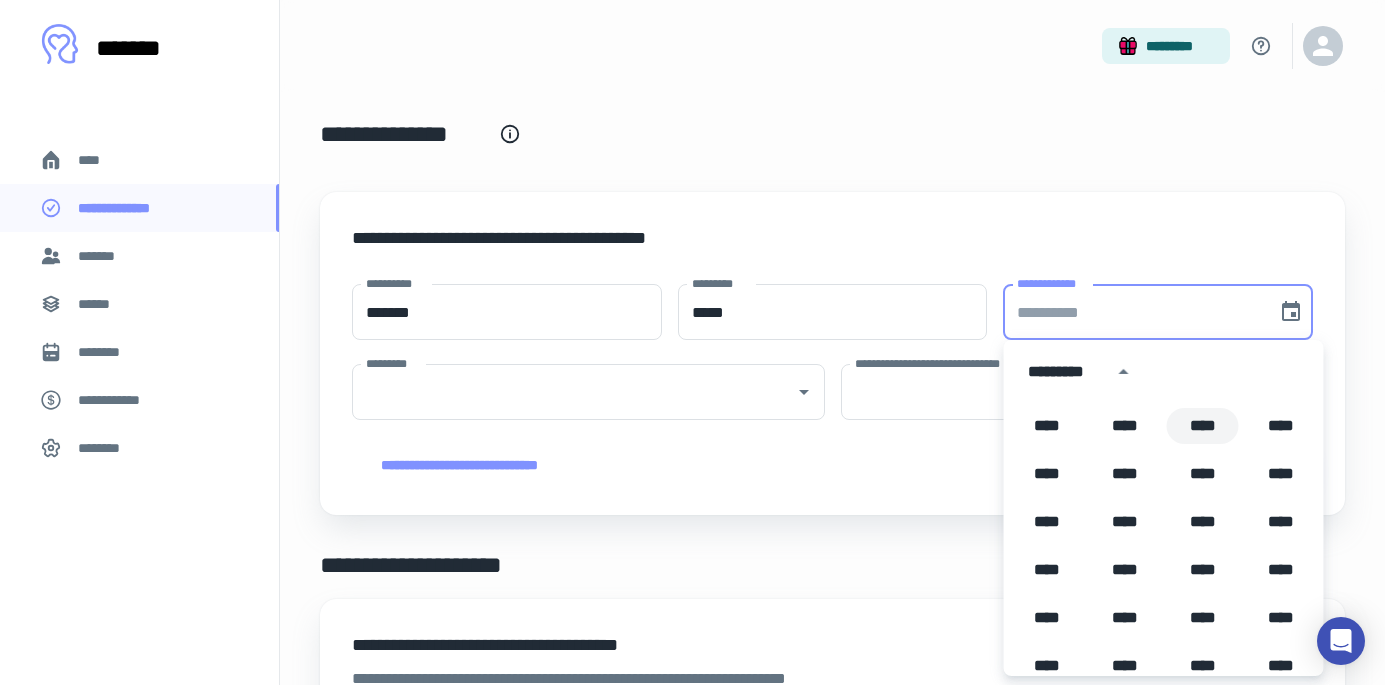 scroll, scrollTop: 1030, scrollLeft: 0, axis: vertical 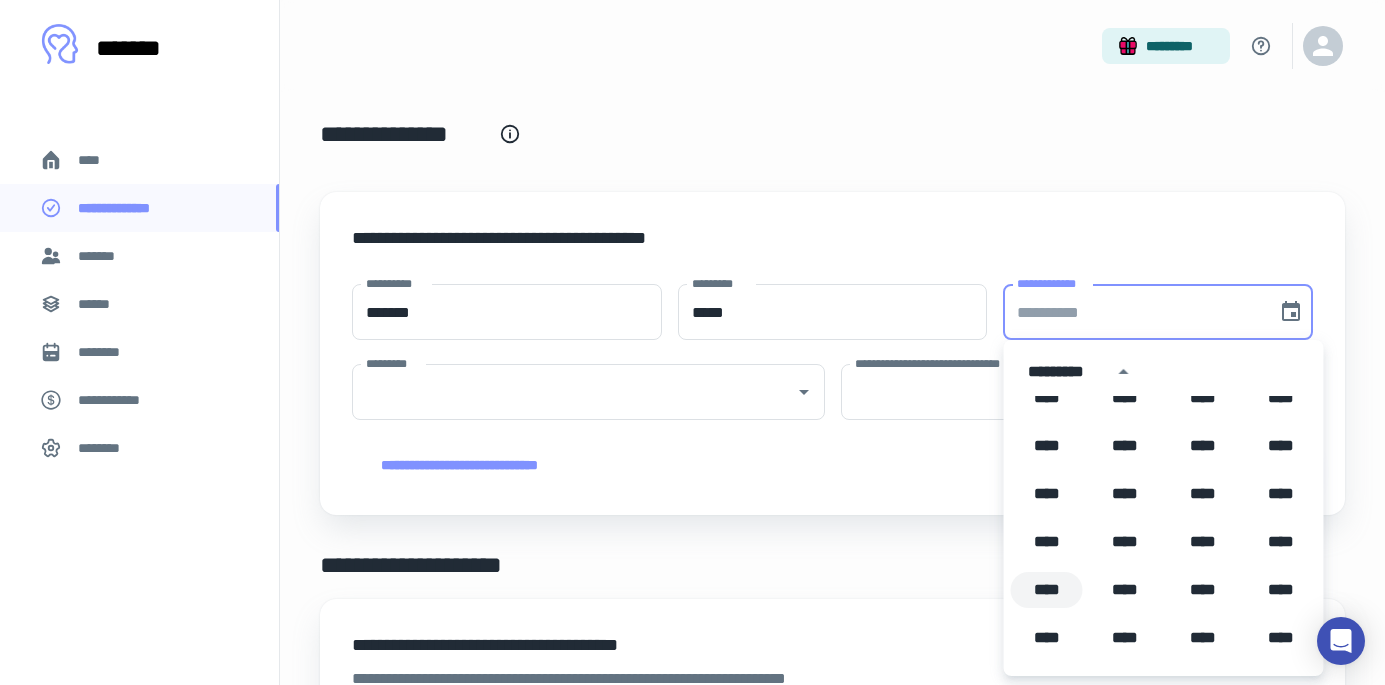 click on "****" at bounding box center [1047, 590] 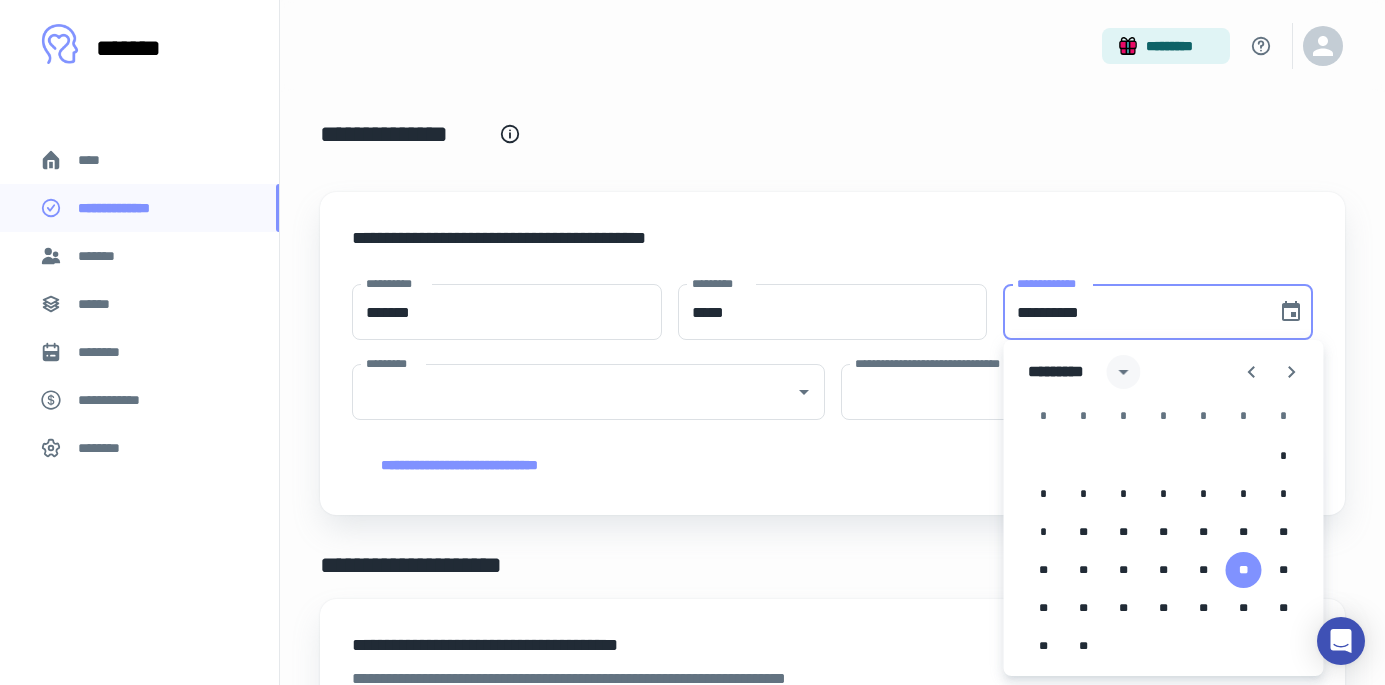 click 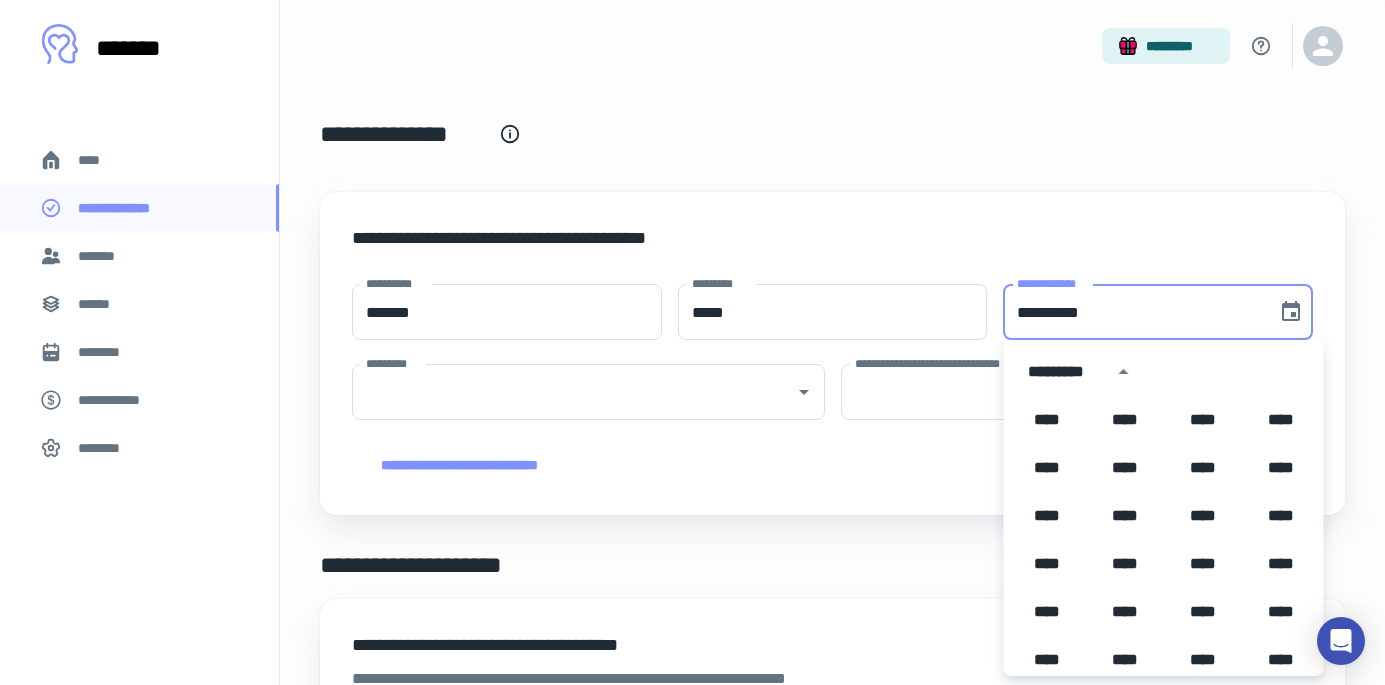 scroll, scrollTop: 1084, scrollLeft: 0, axis: vertical 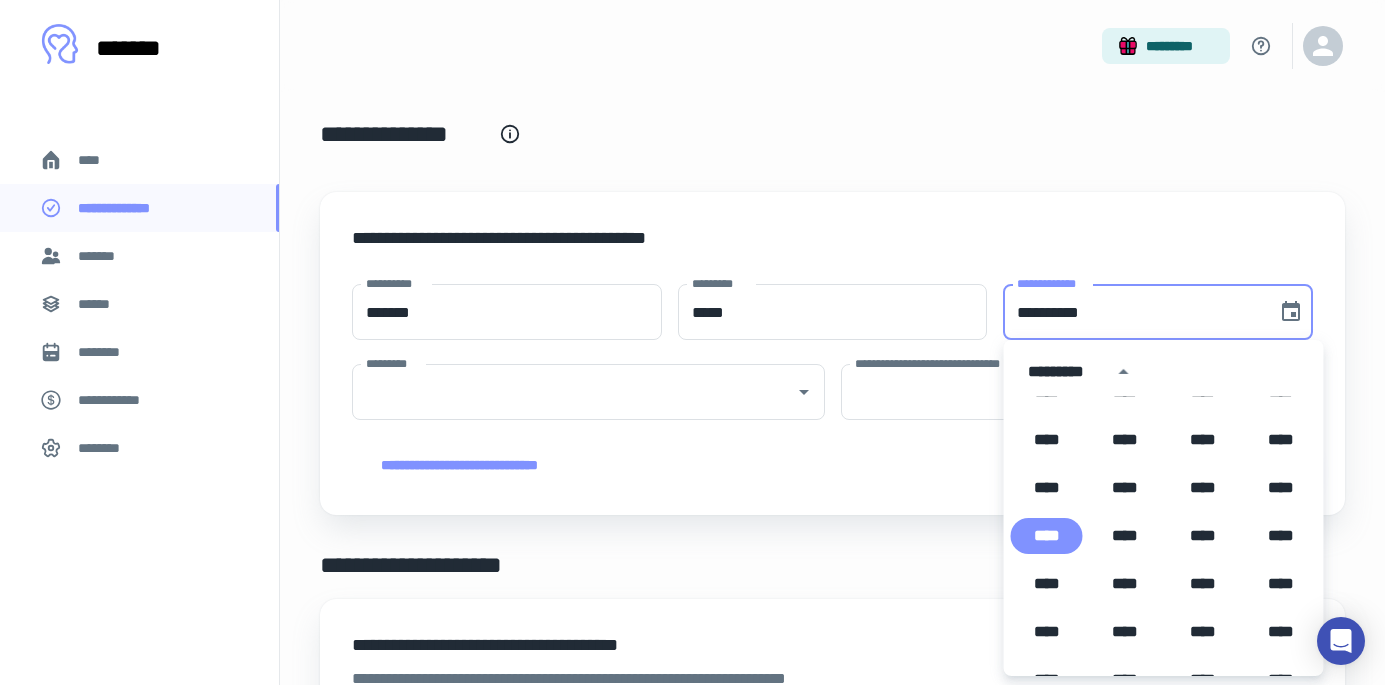 click on "**********" at bounding box center (1133, 312) 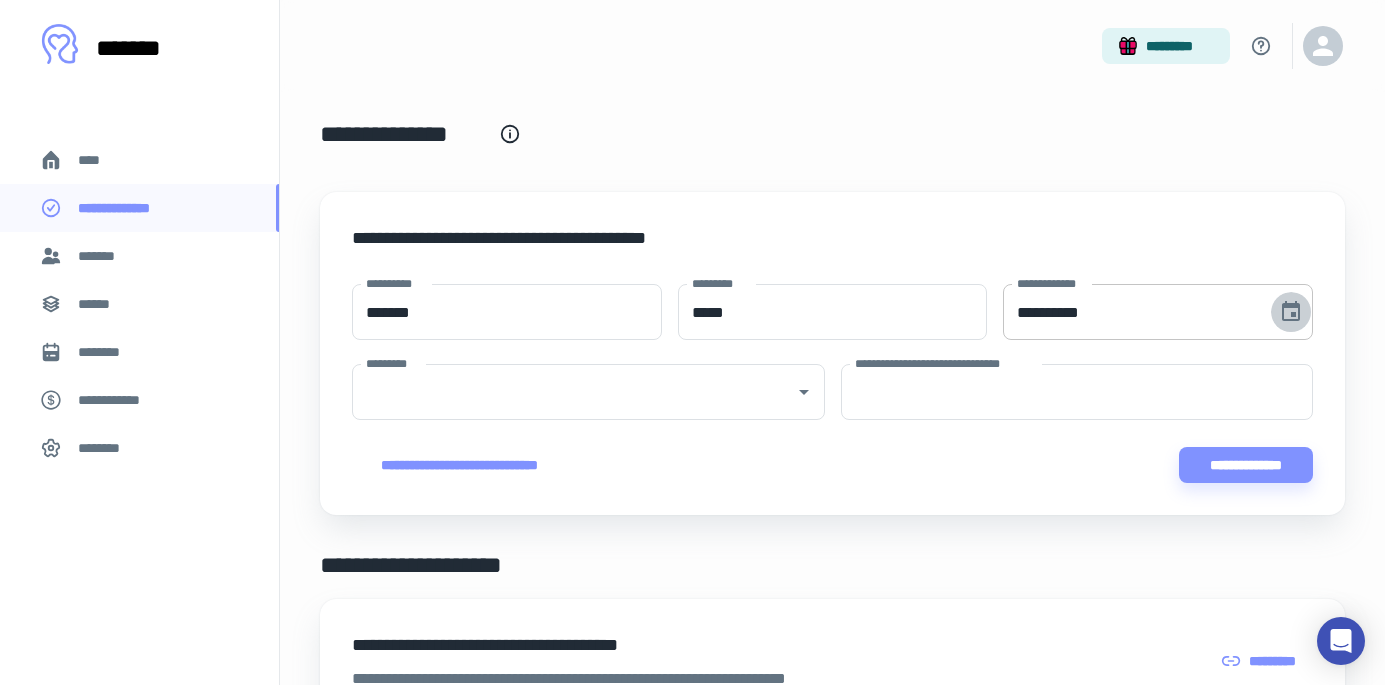 click 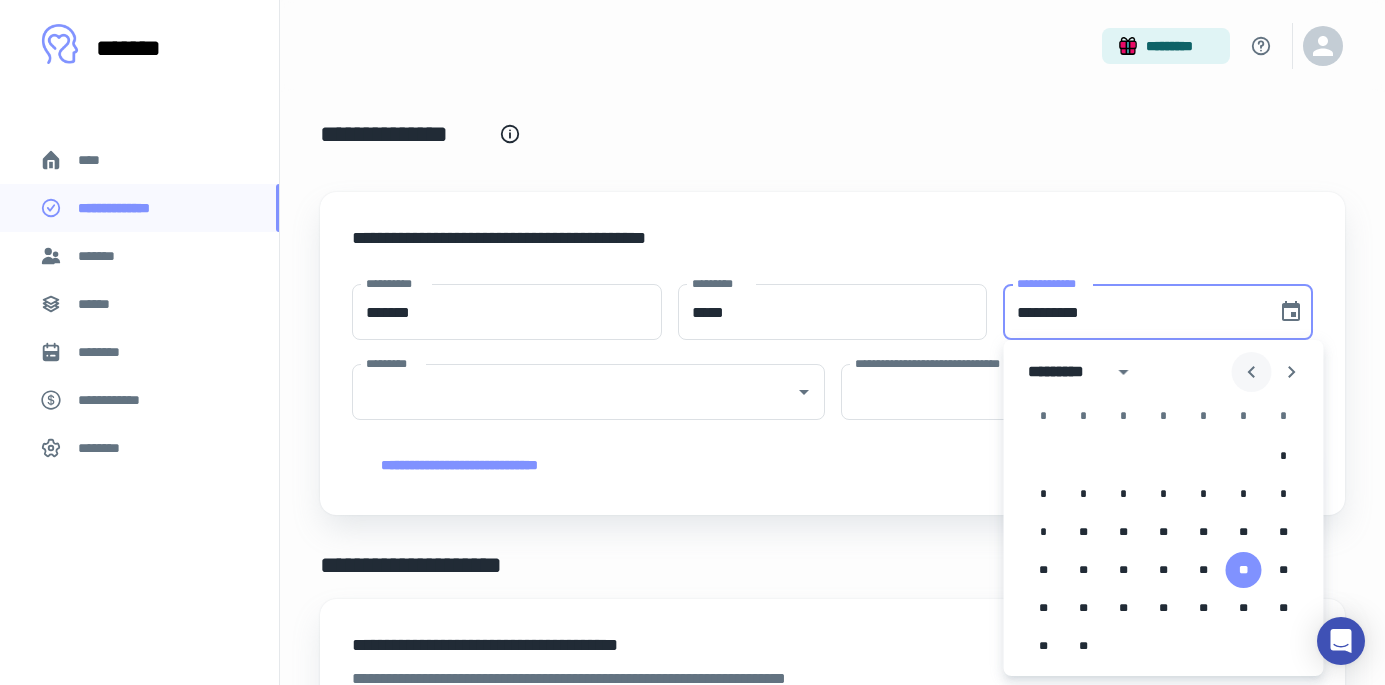 click 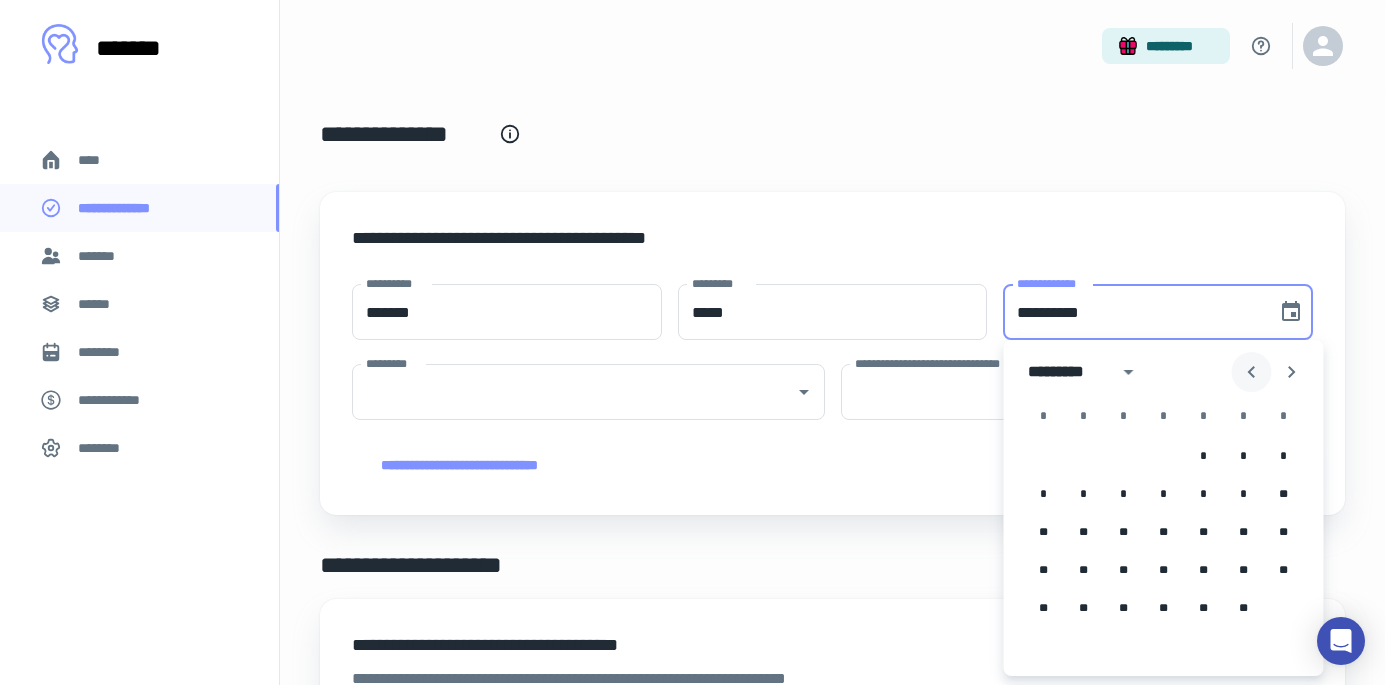 click 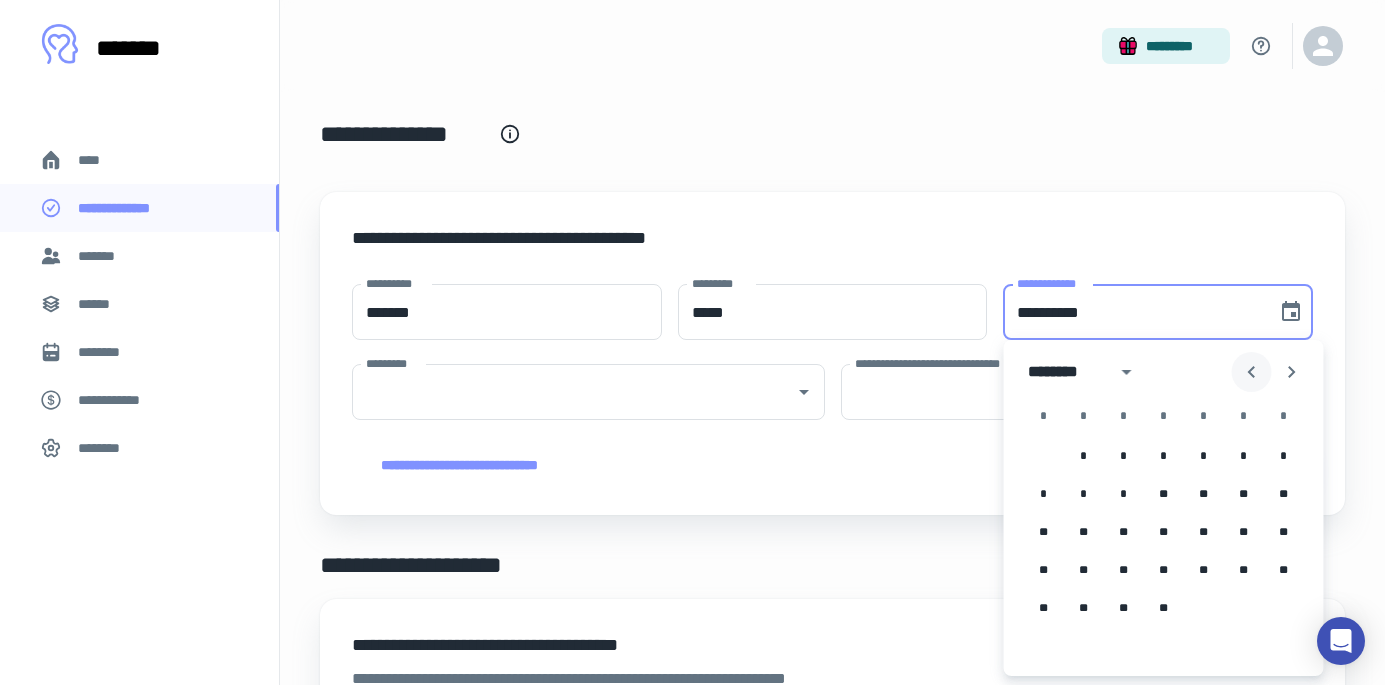 click 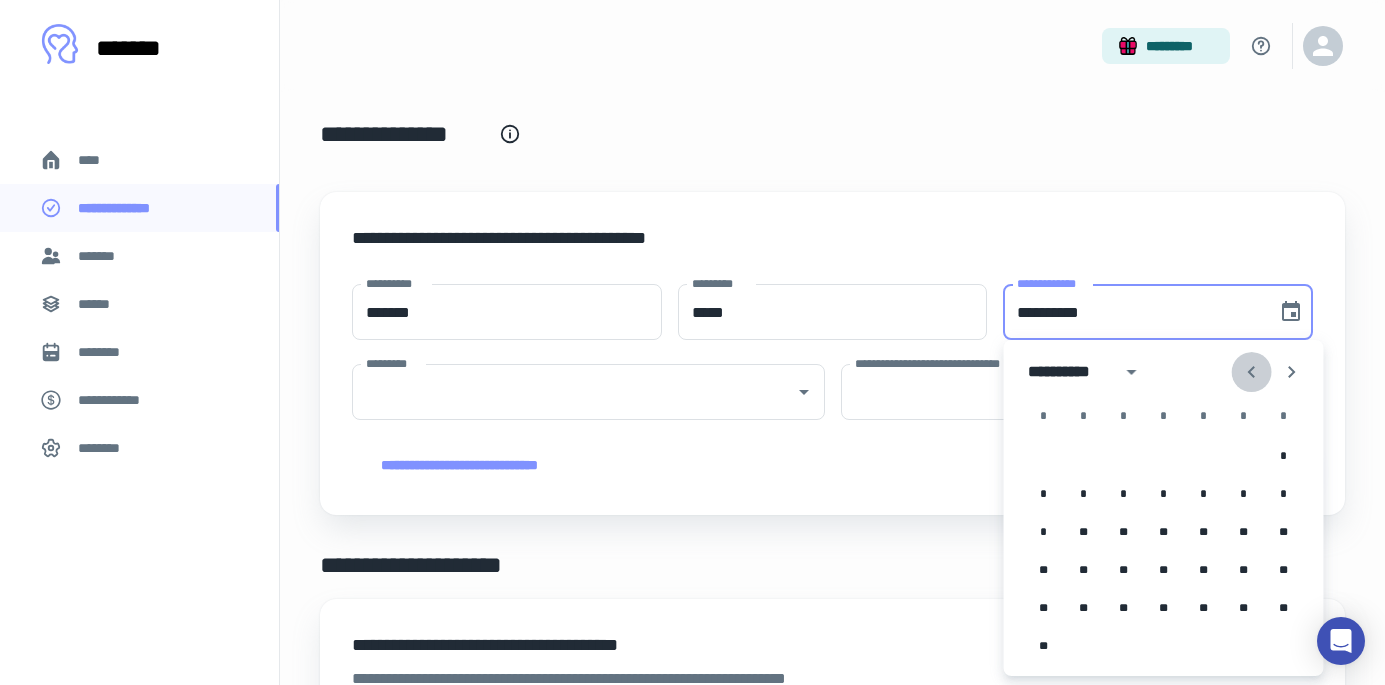 click 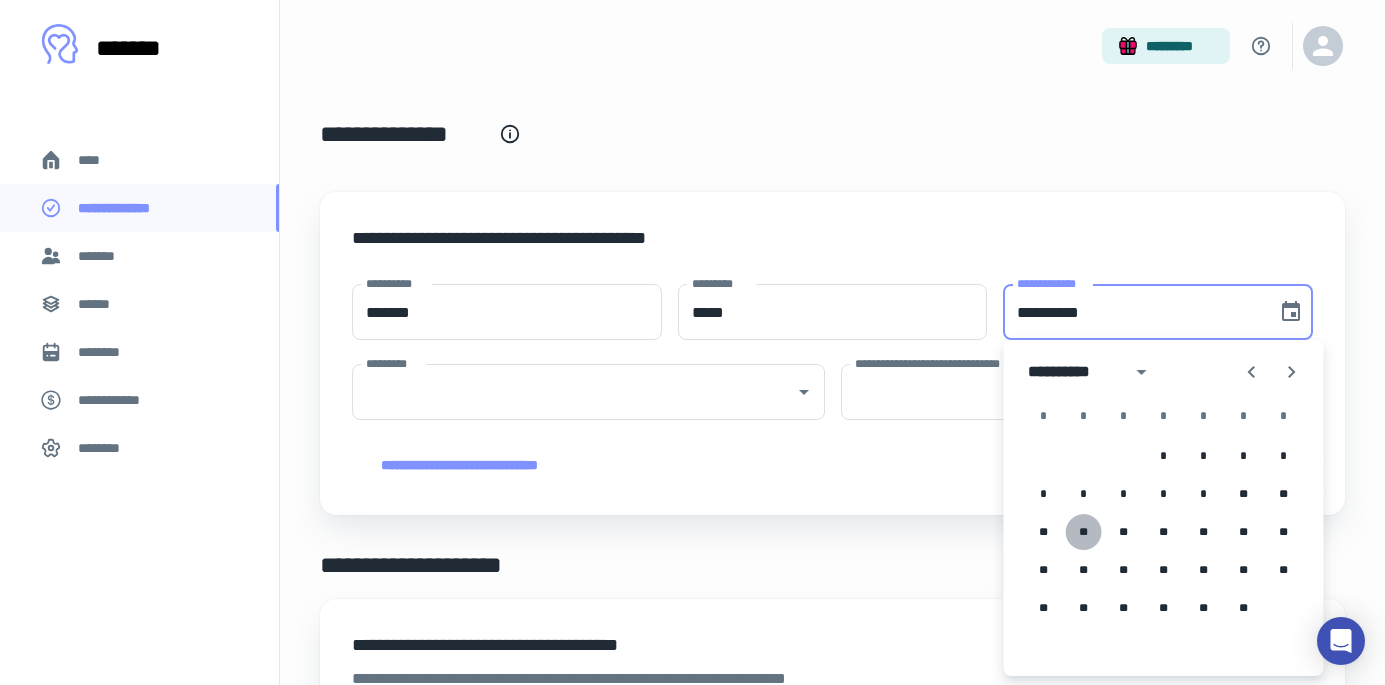click on "**" at bounding box center (1084, 532) 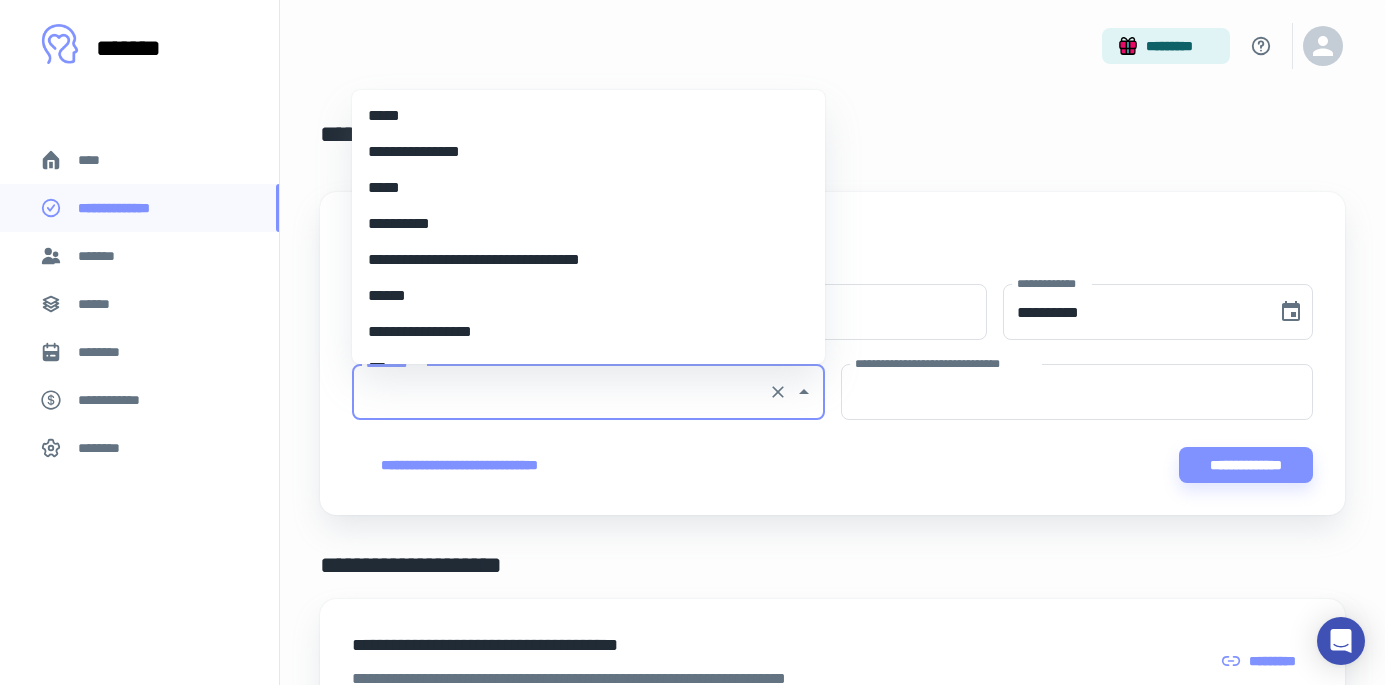 click on "*********" at bounding box center (560, 392) 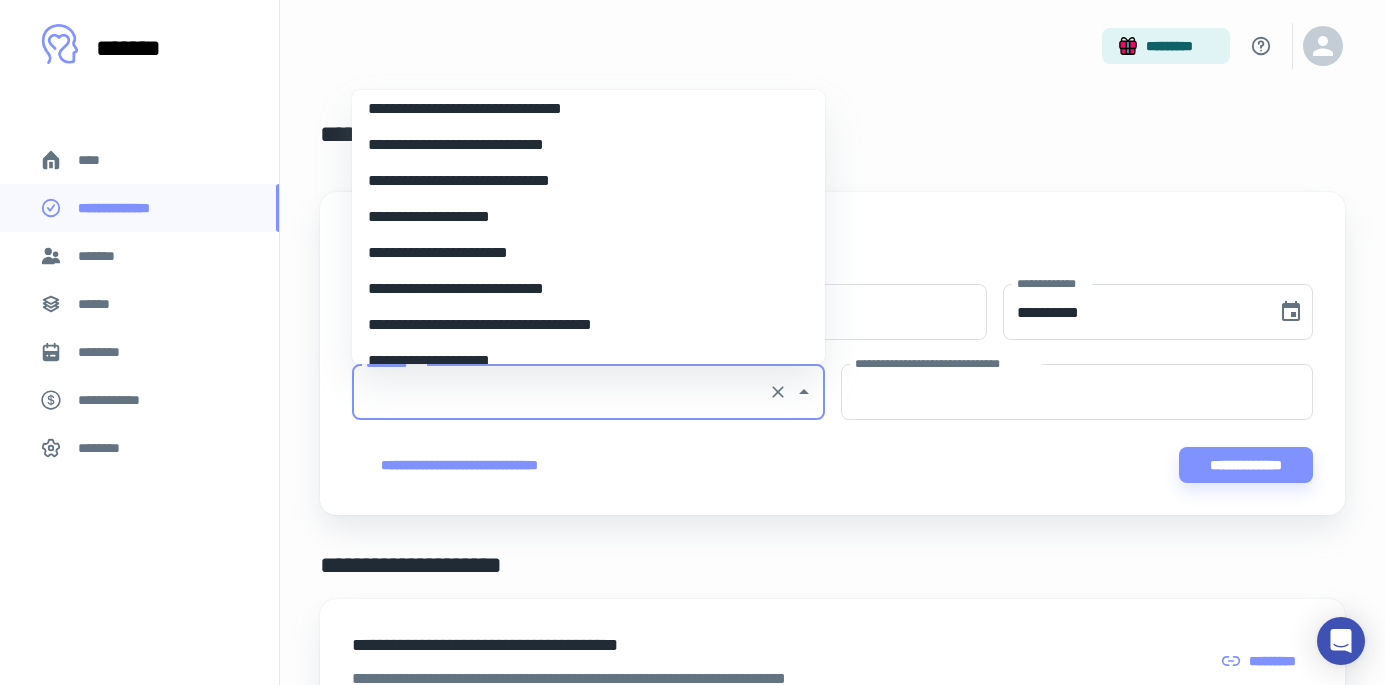 scroll, scrollTop: 0, scrollLeft: 0, axis: both 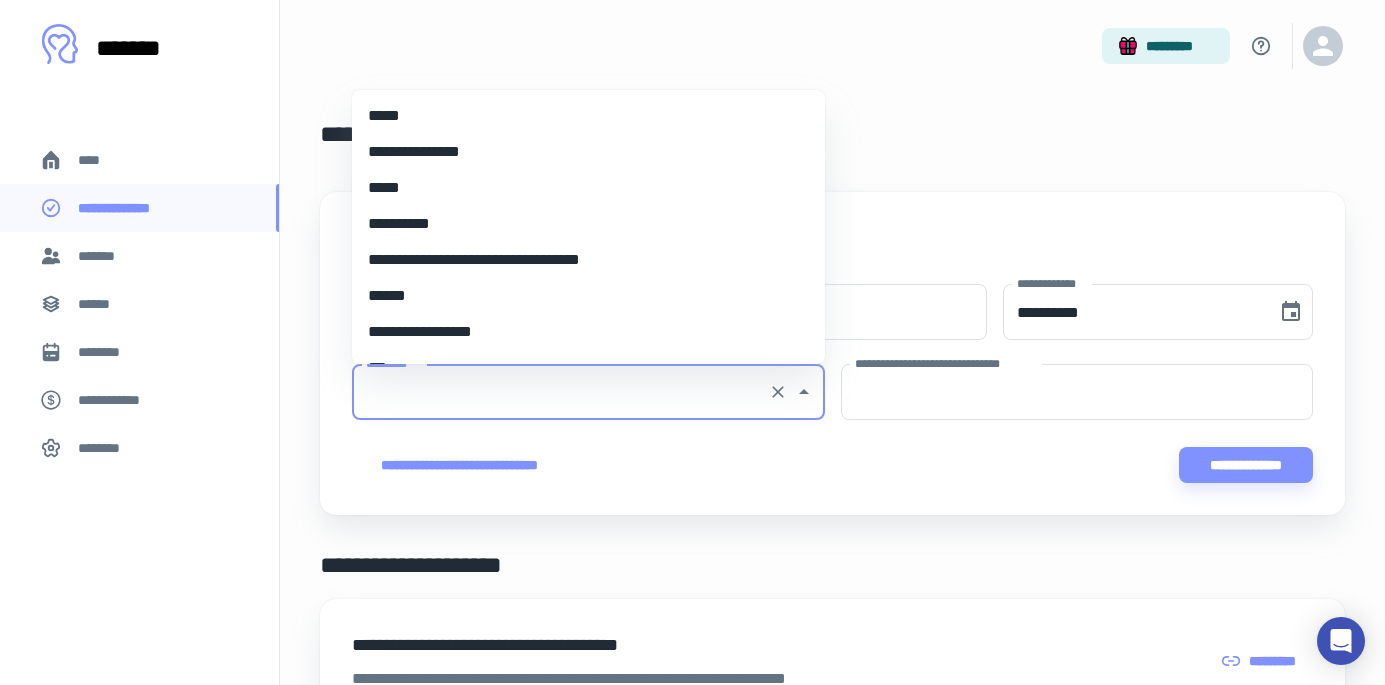 click on "*****" at bounding box center (581, 188) 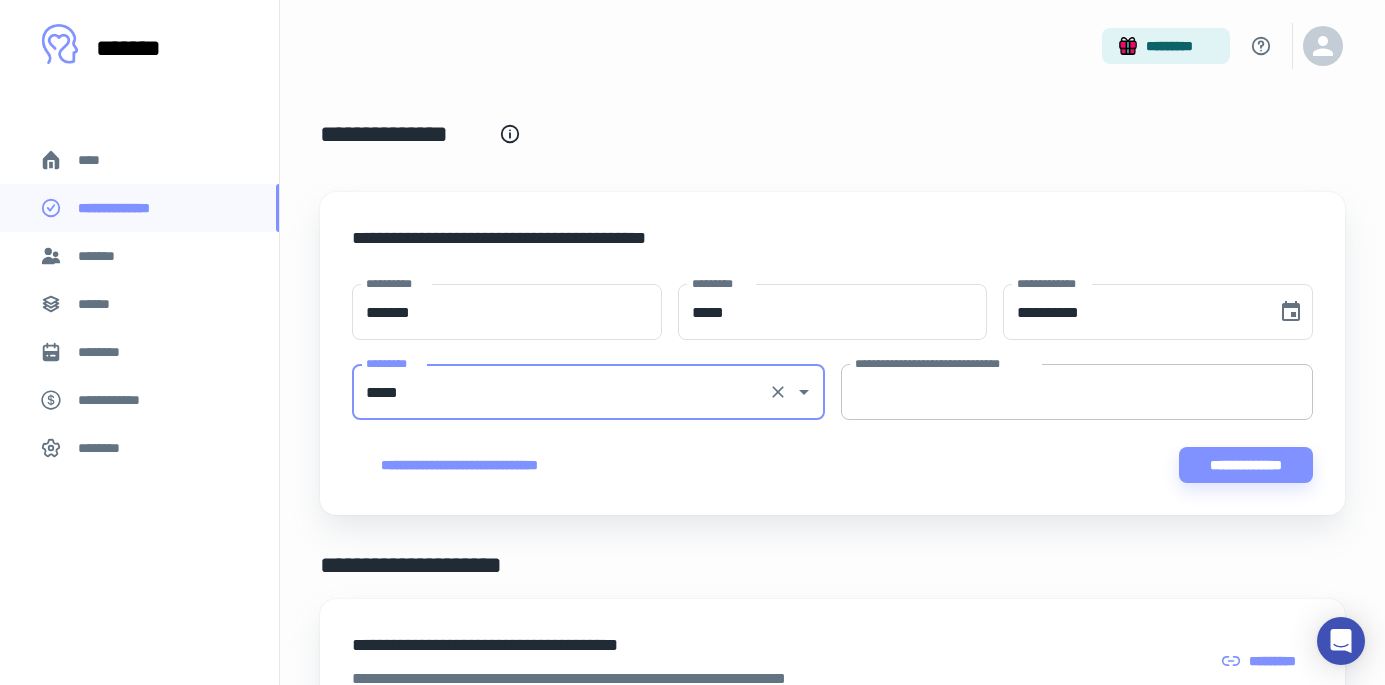 click on "**********" at bounding box center [1077, 392] 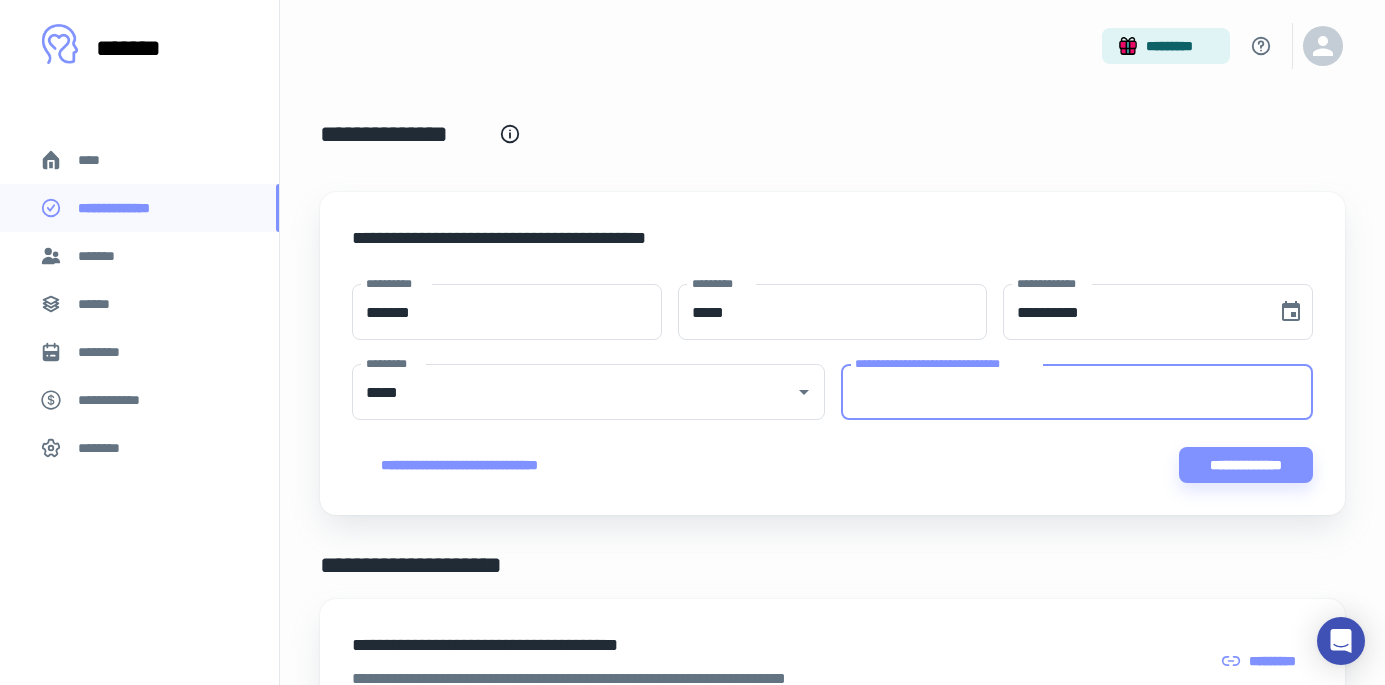 paste on "*********" 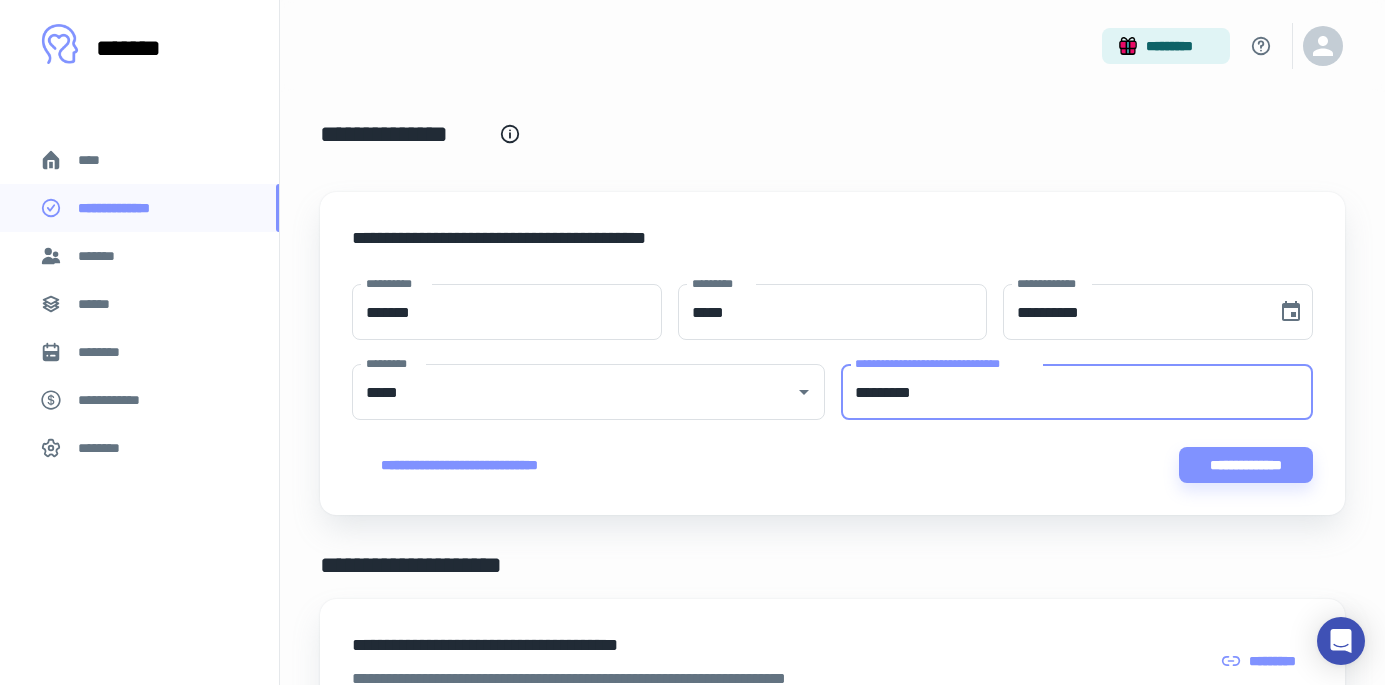 type on "*********" 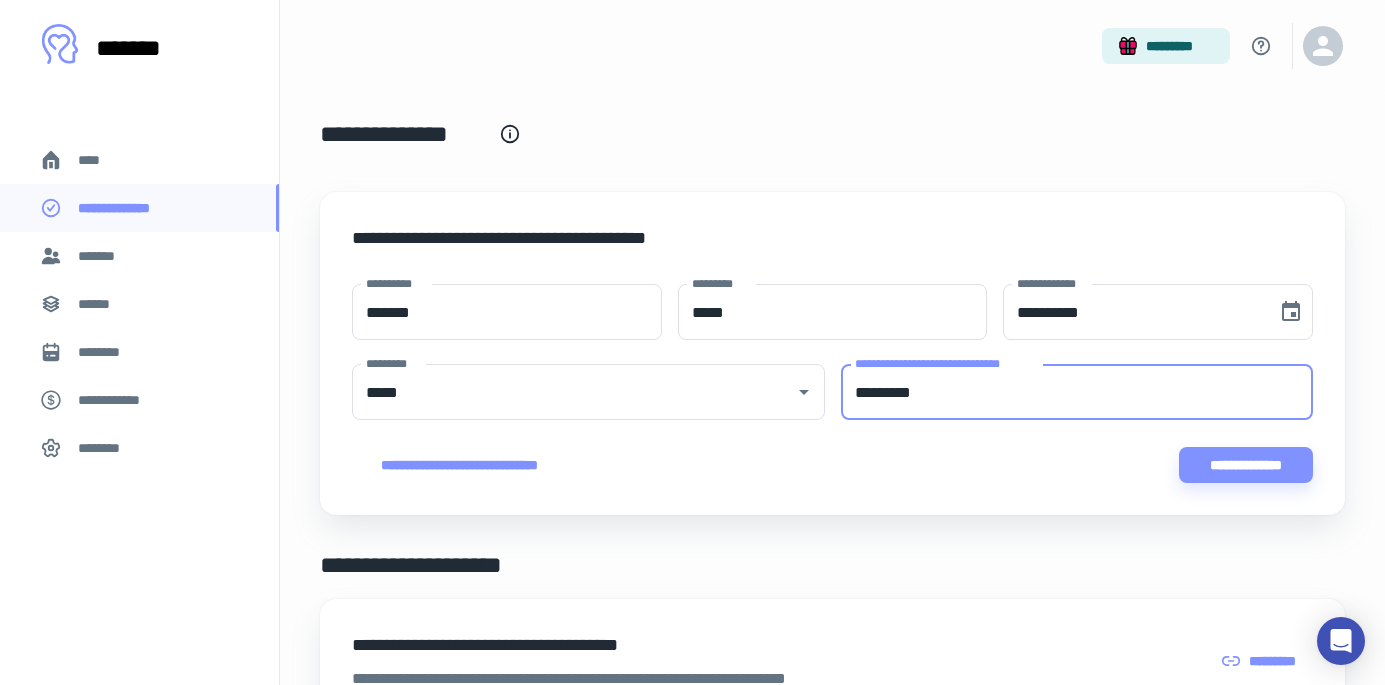click on "**********" at bounding box center (459, 465) 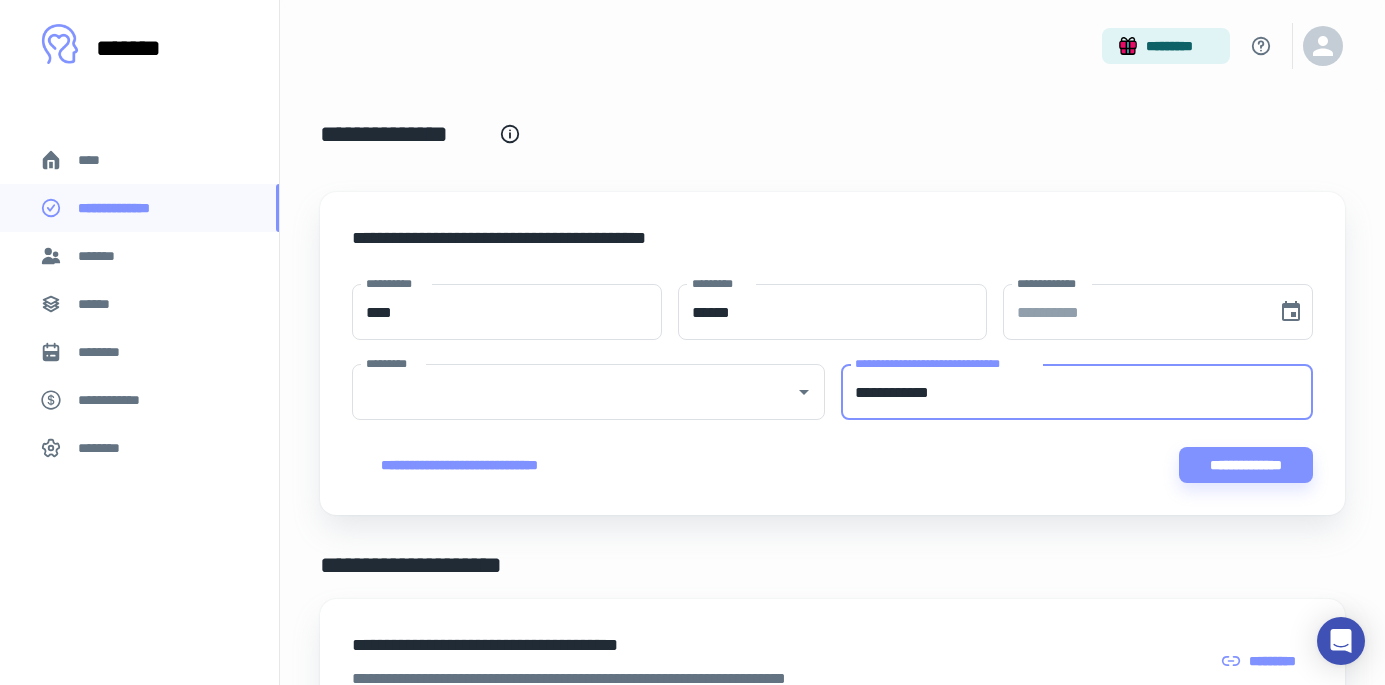 type on "**********" 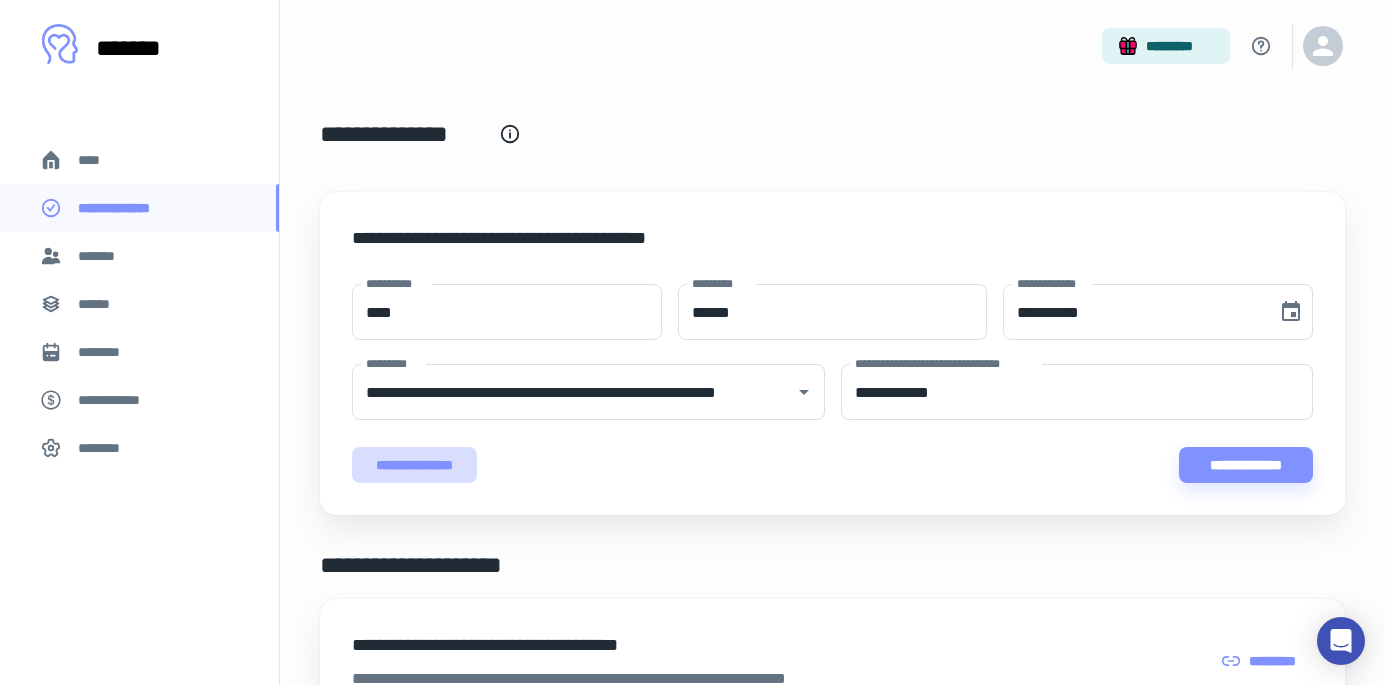 click on "**********" at bounding box center [414, 465] 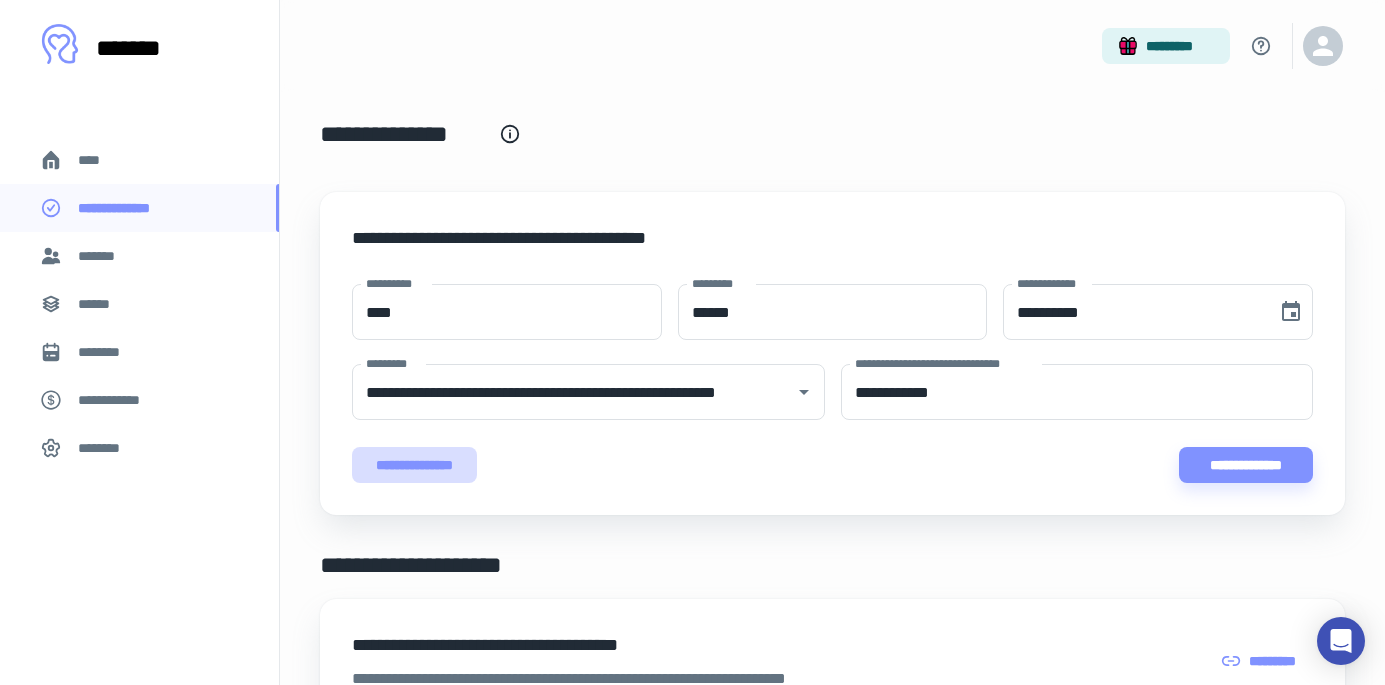 type 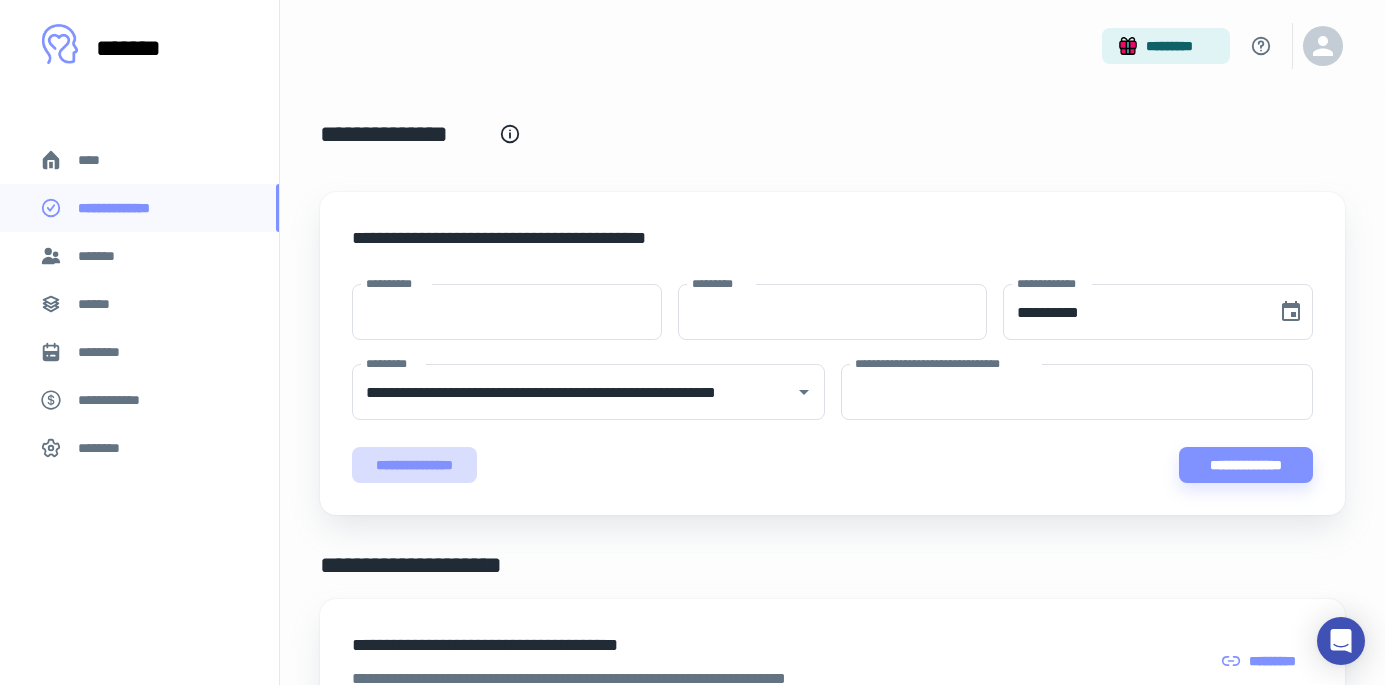 type 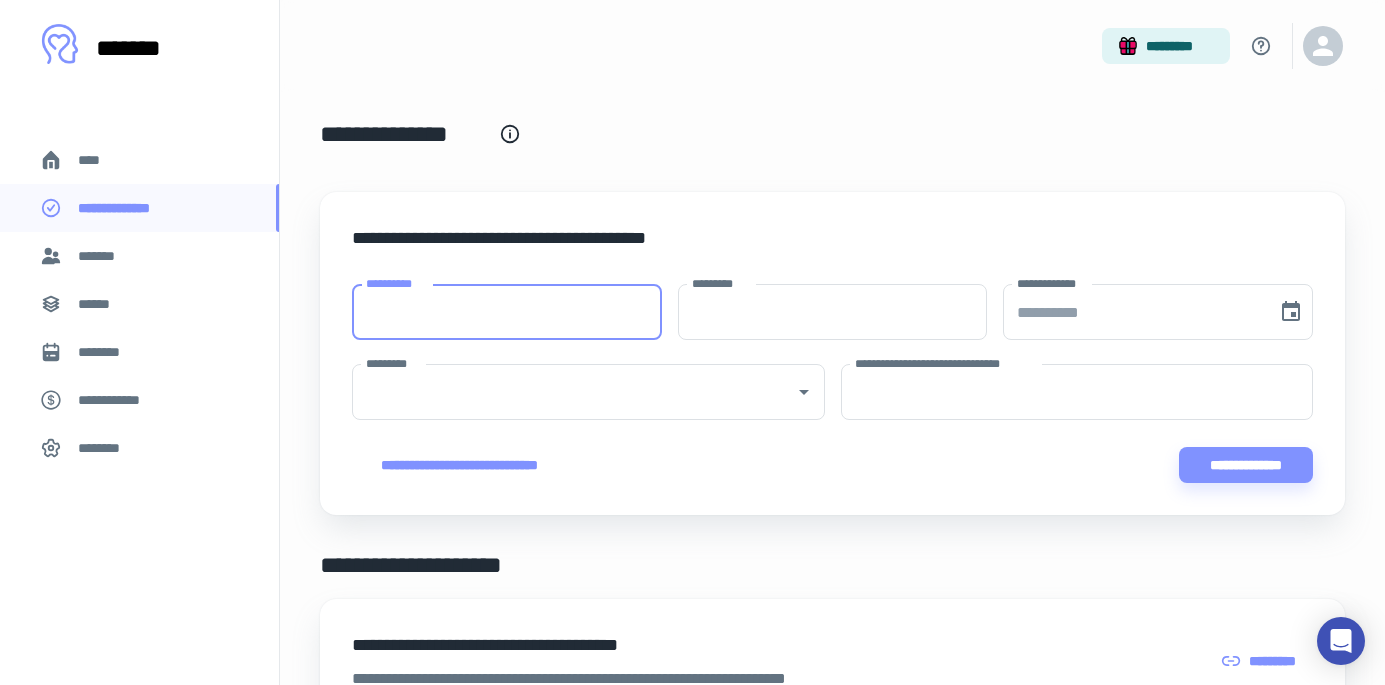 click on "**********" at bounding box center [507, 312] 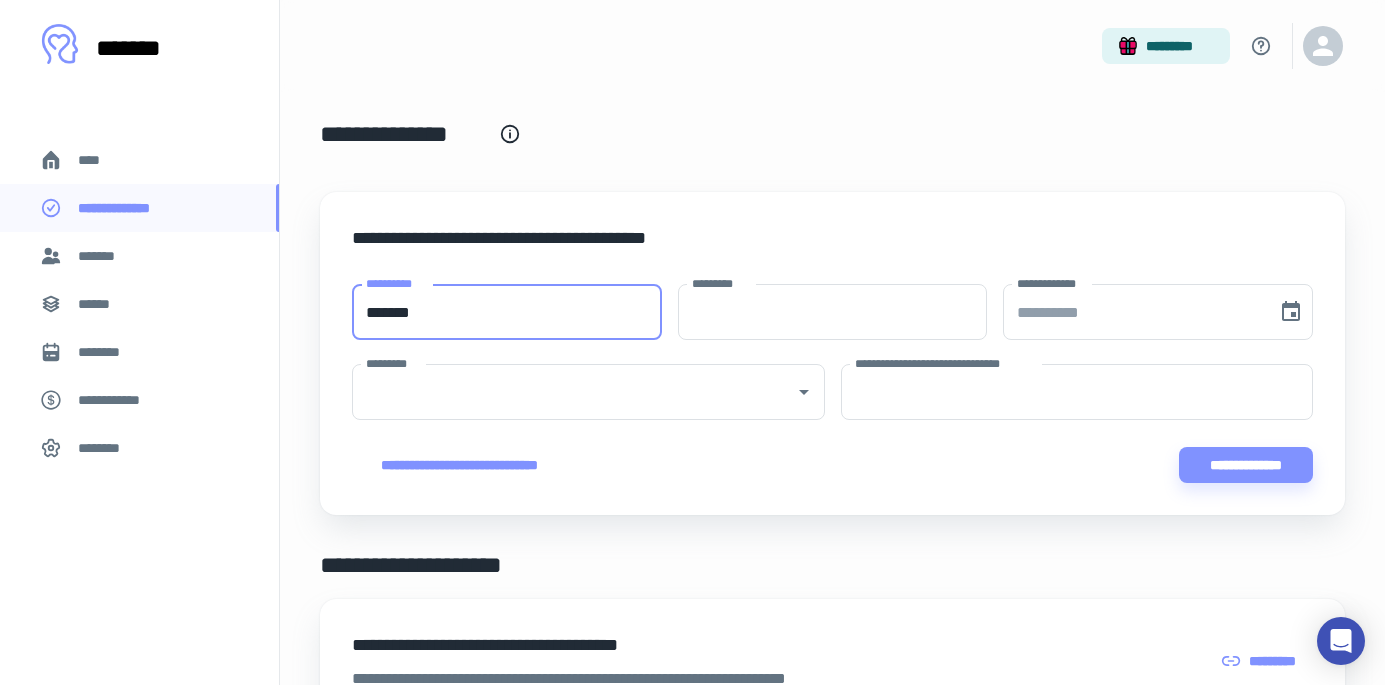 type on "*******" 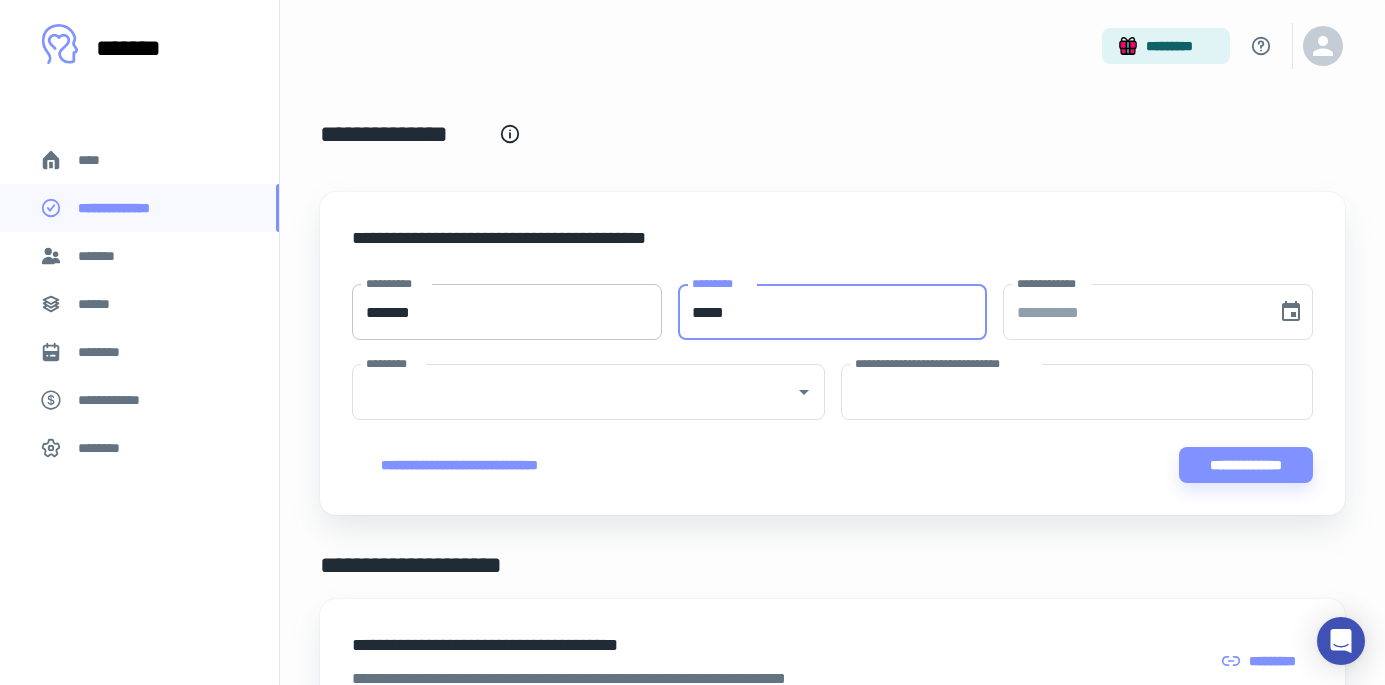 type on "*****" 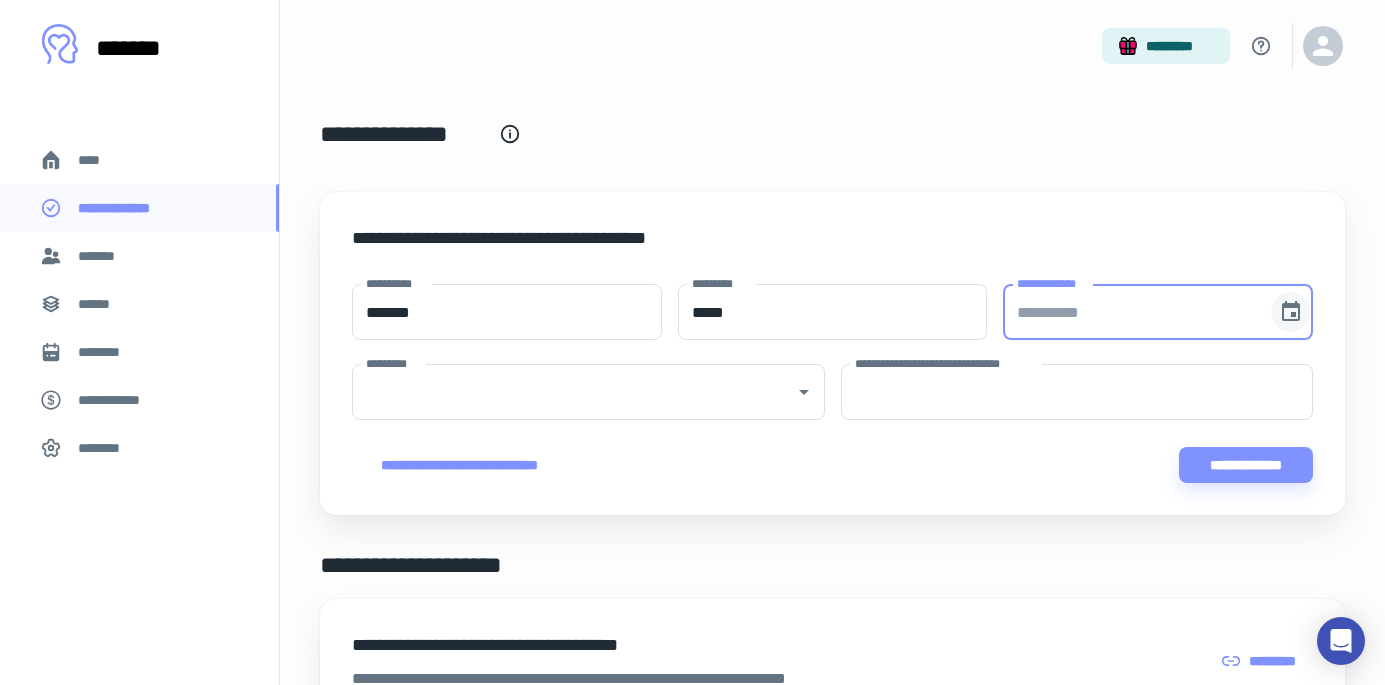 click 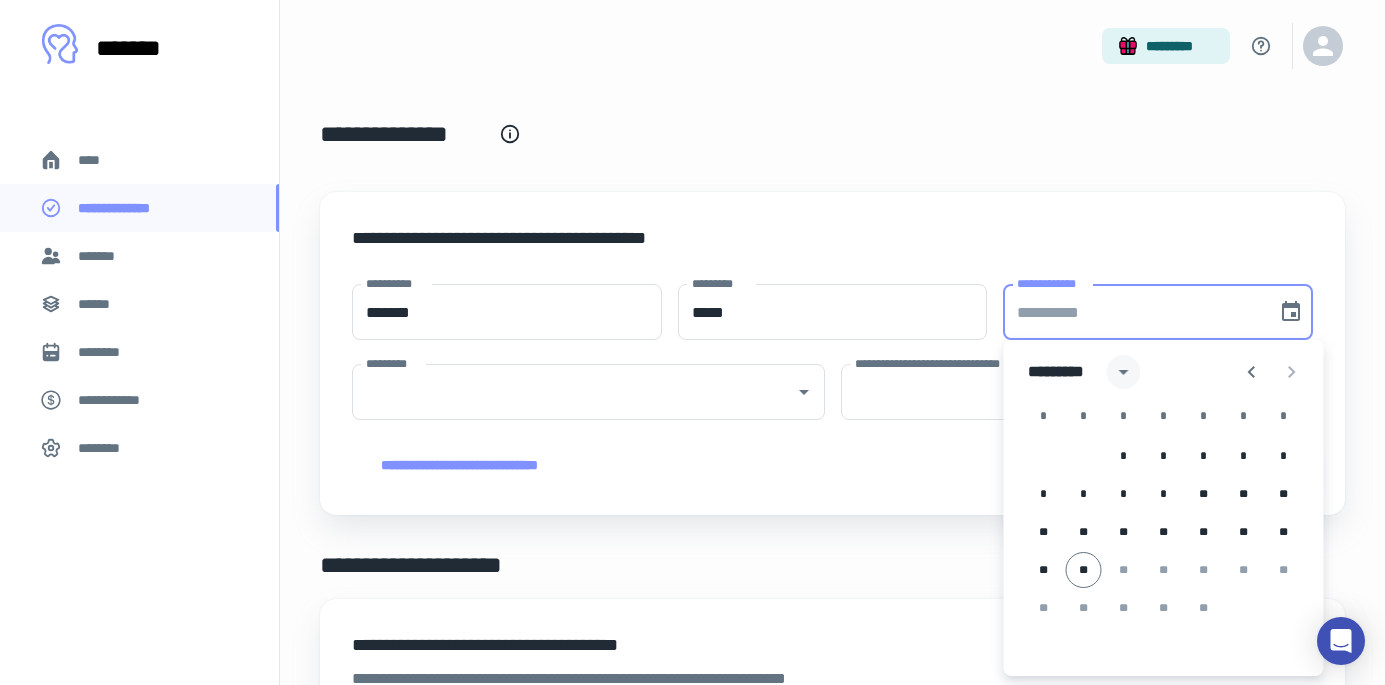 click 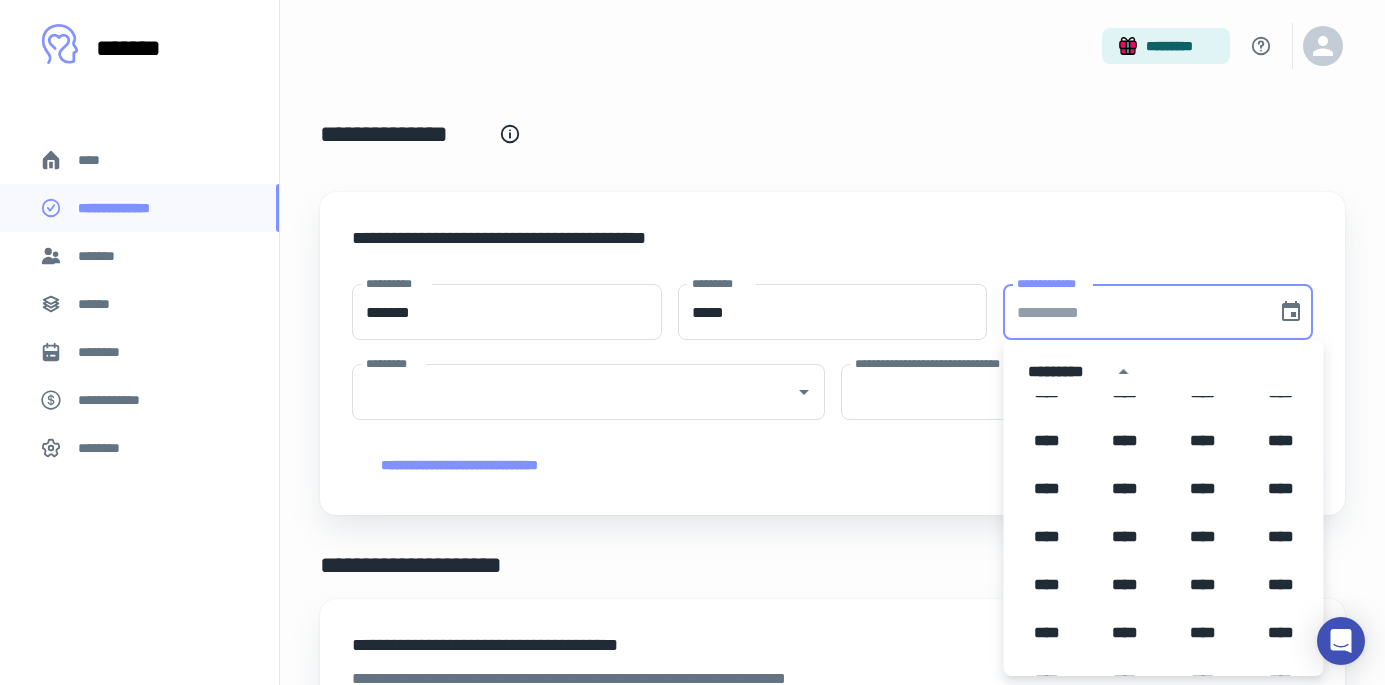 scroll, scrollTop: 1032, scrollLeft: 0, axis: vertical 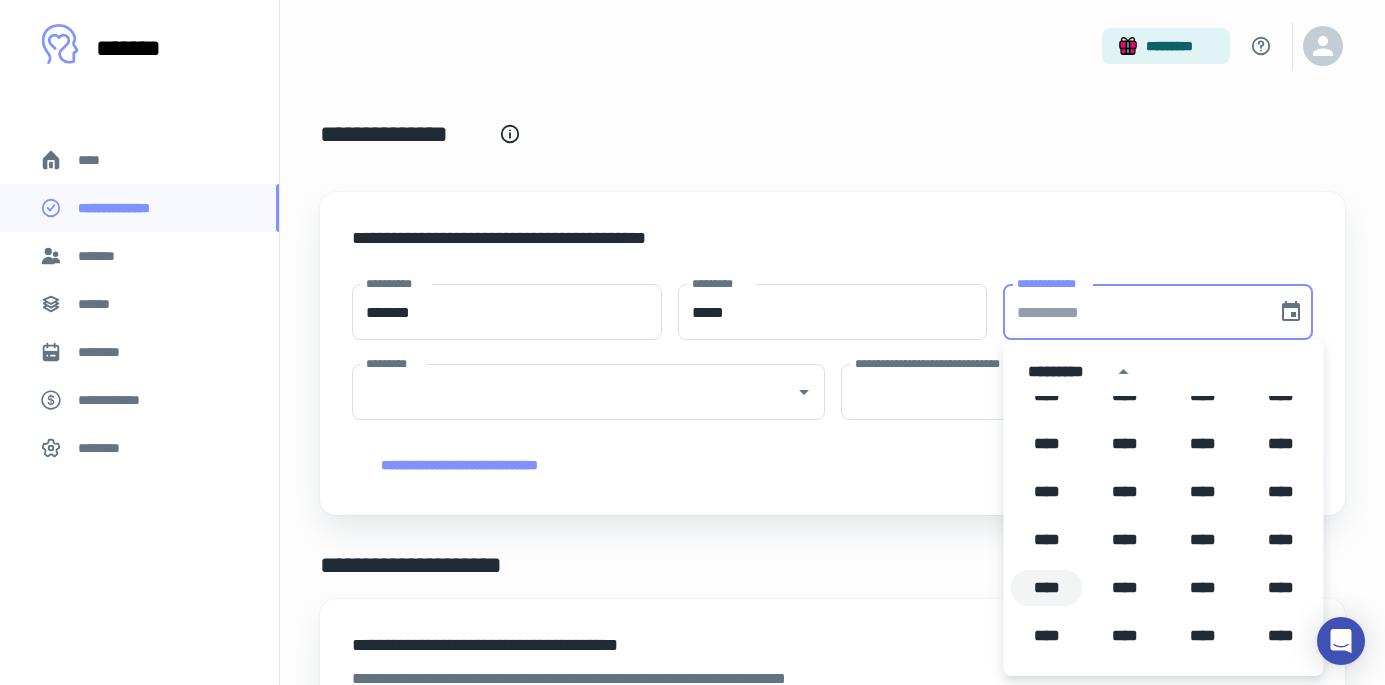 click on "****" at bounding box center (1047, 588) 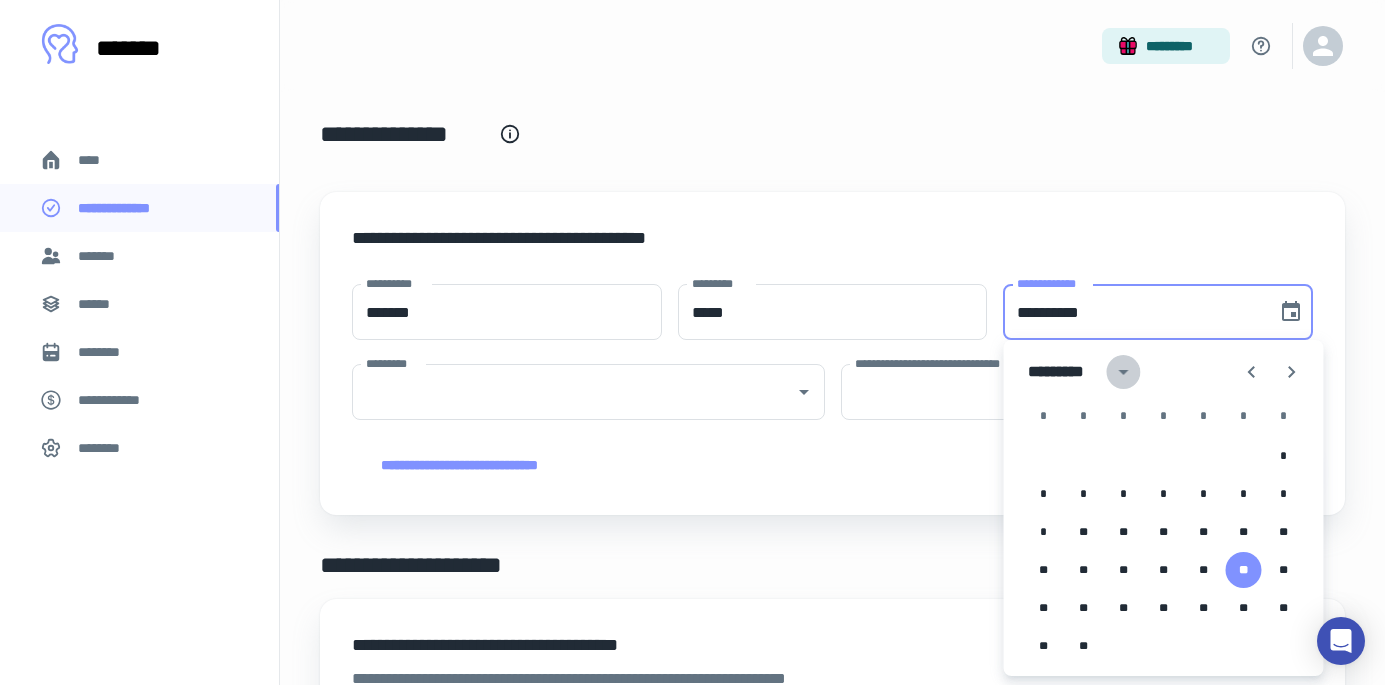 click 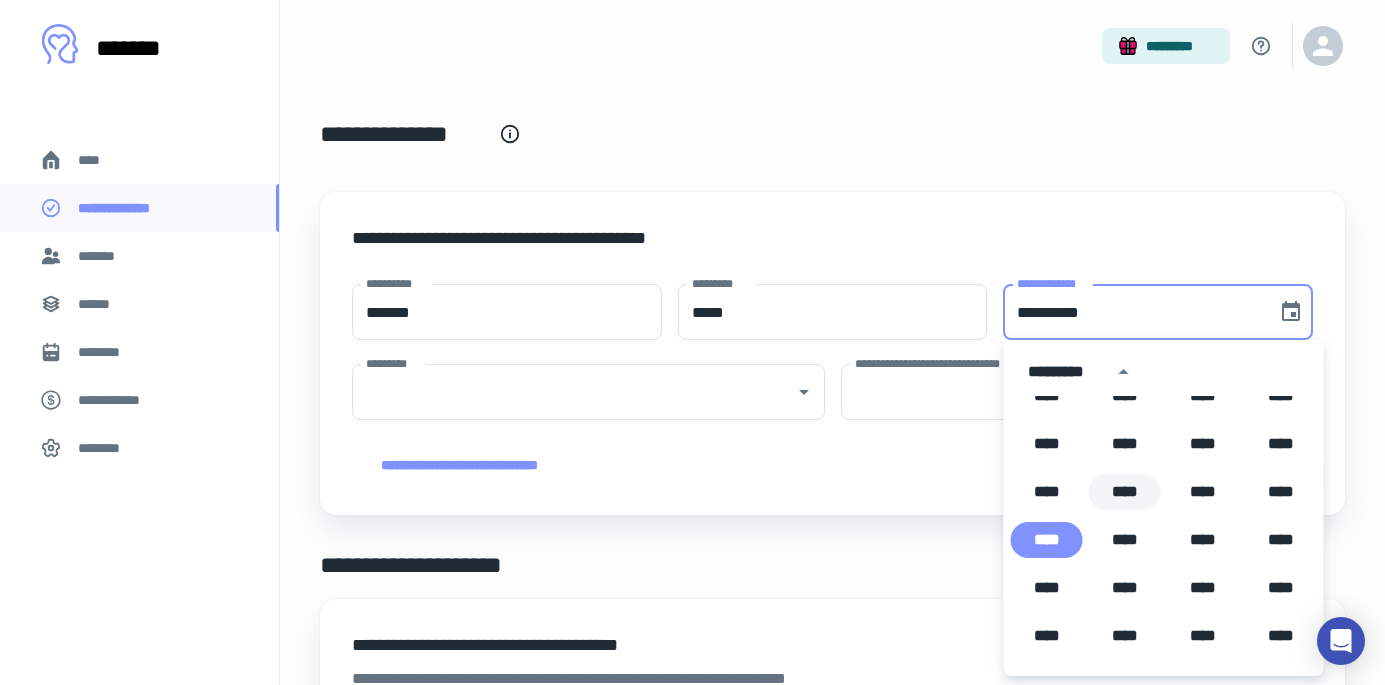 scroll, scrollTop: 1080, scrollLeft: 0, axis: vertical 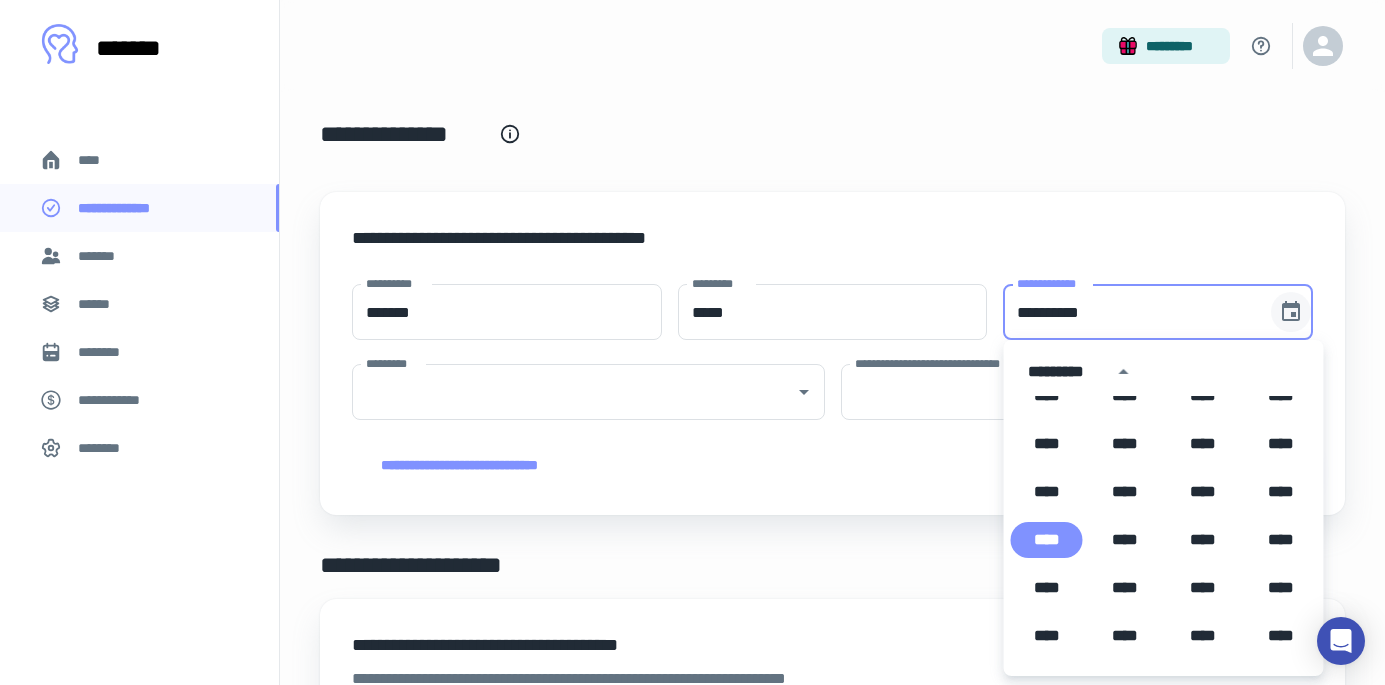 click 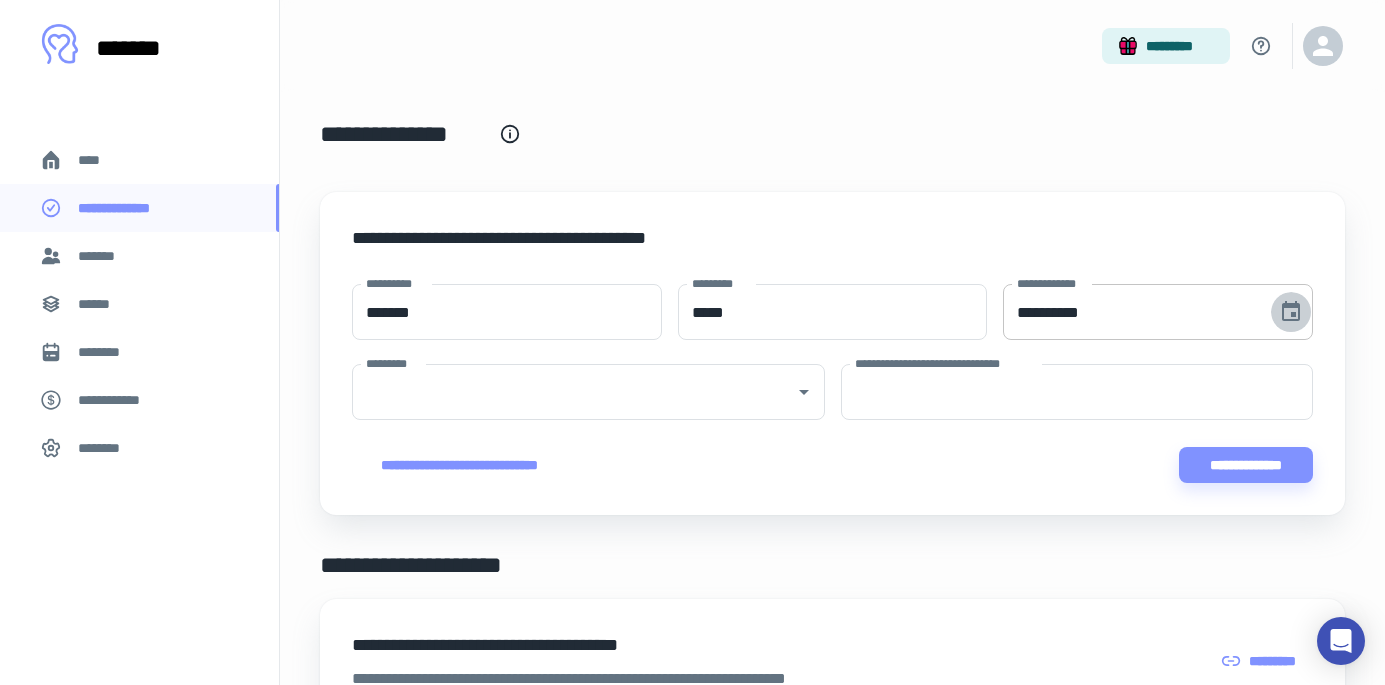 click 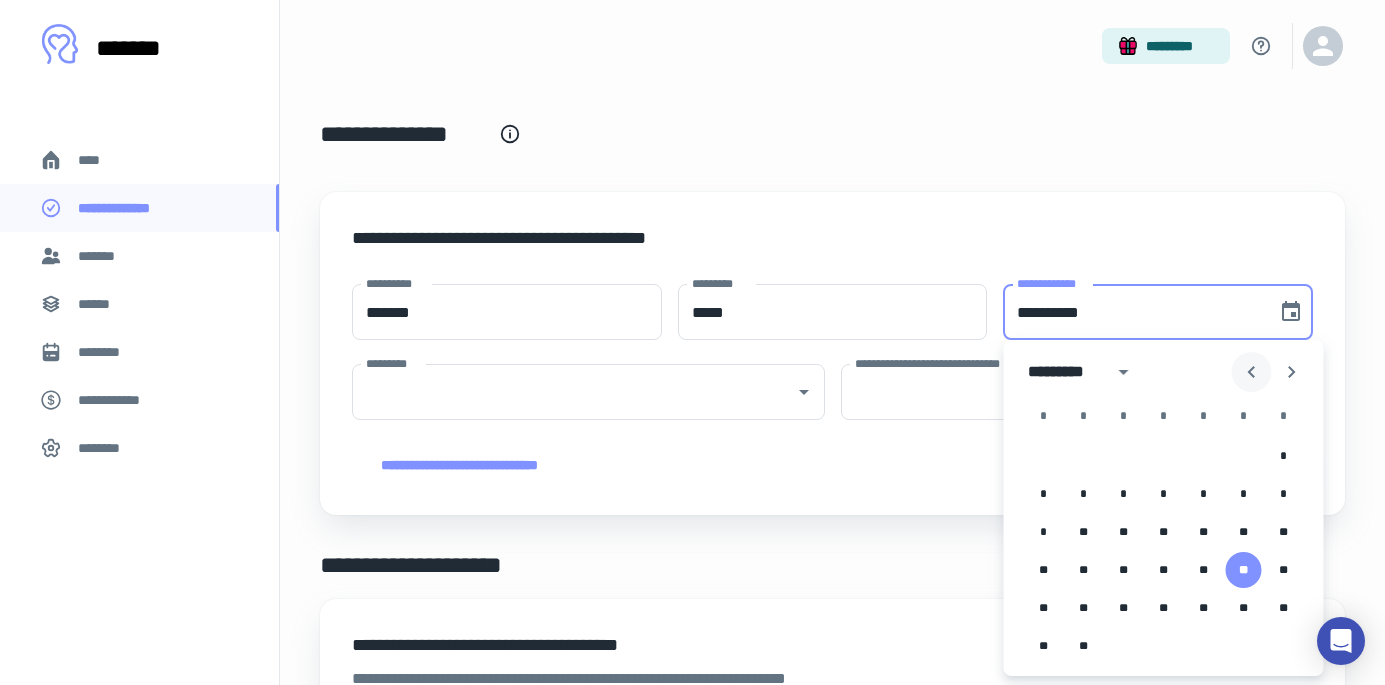 click 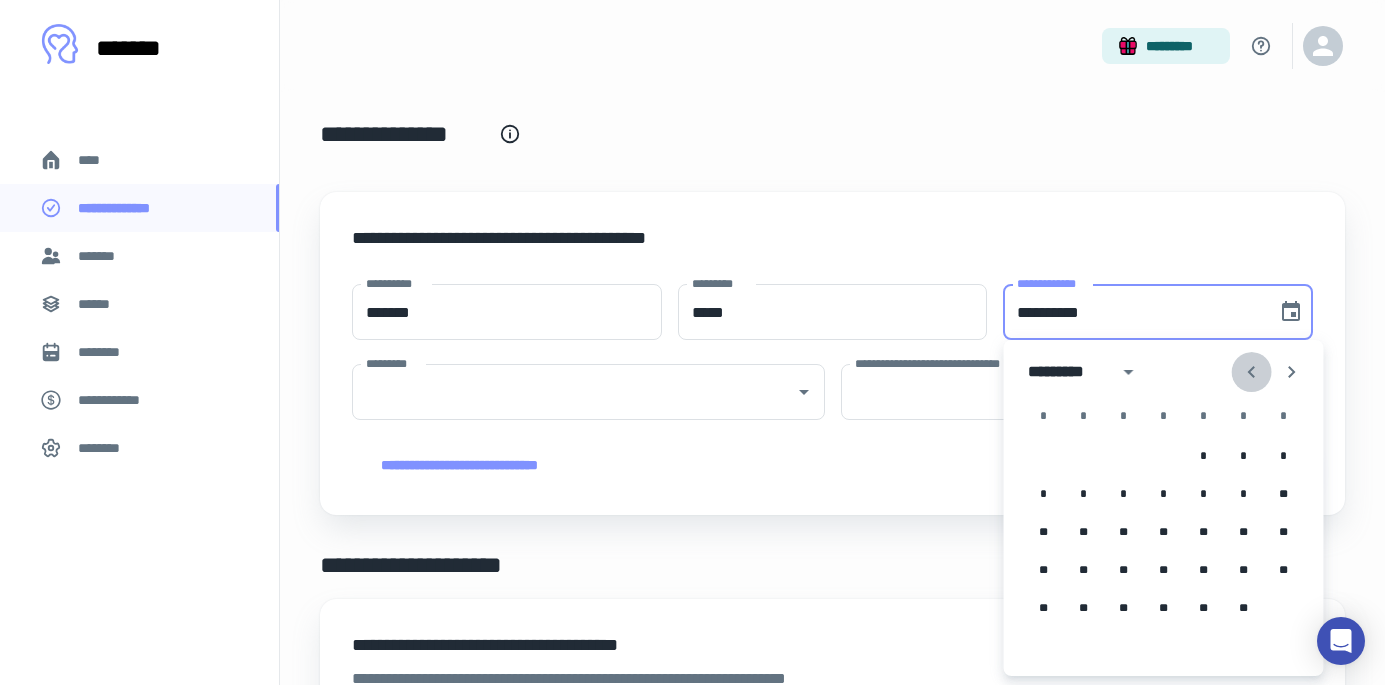 click 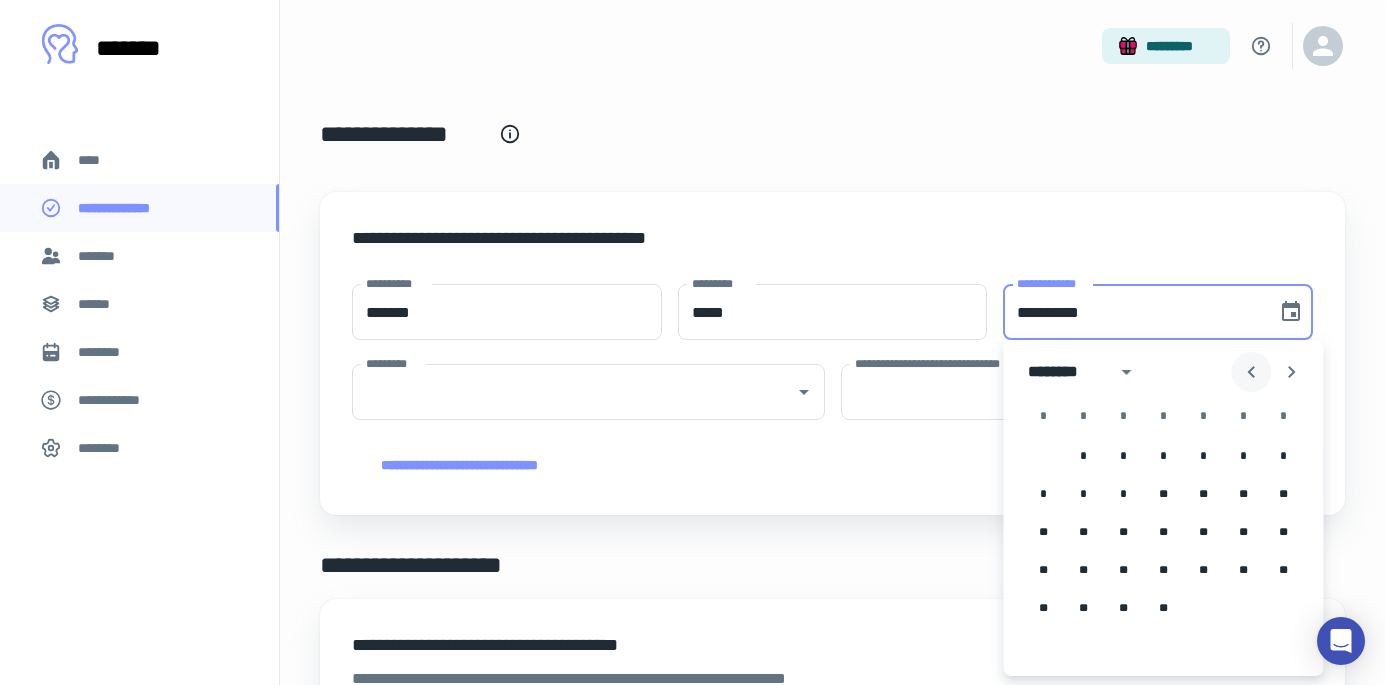 click 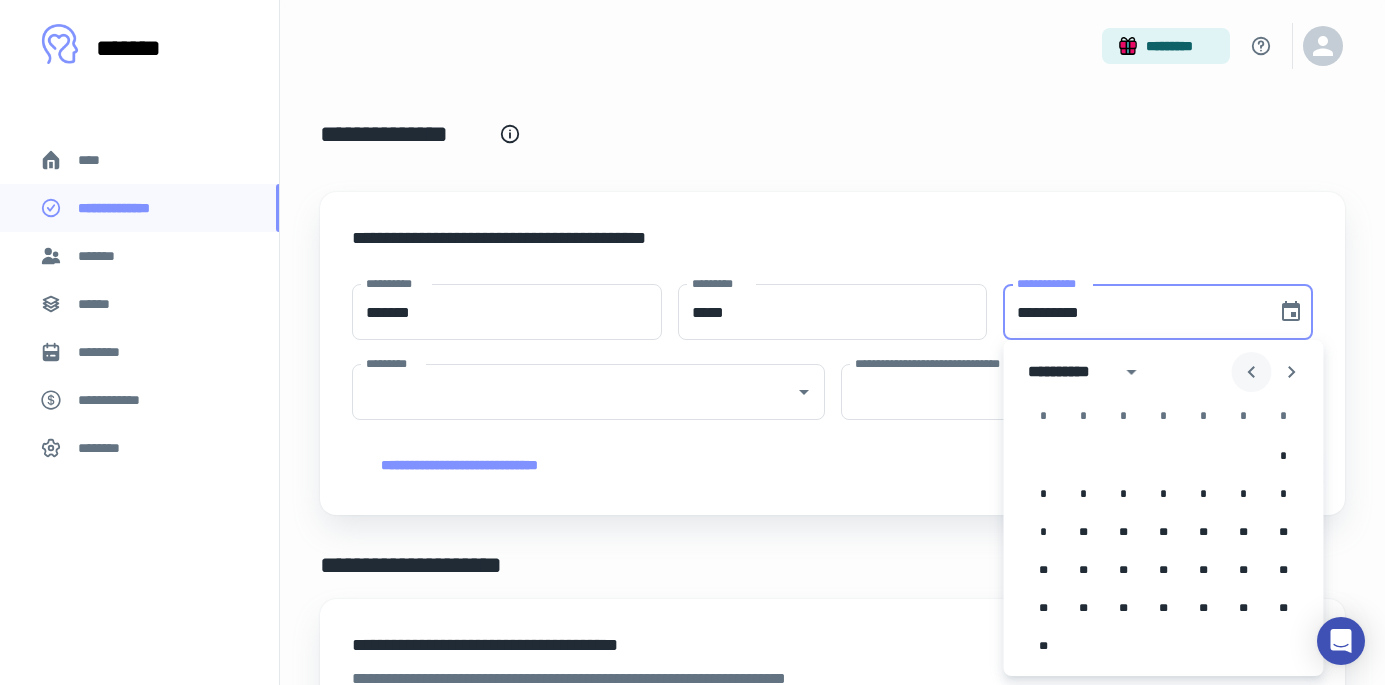 click 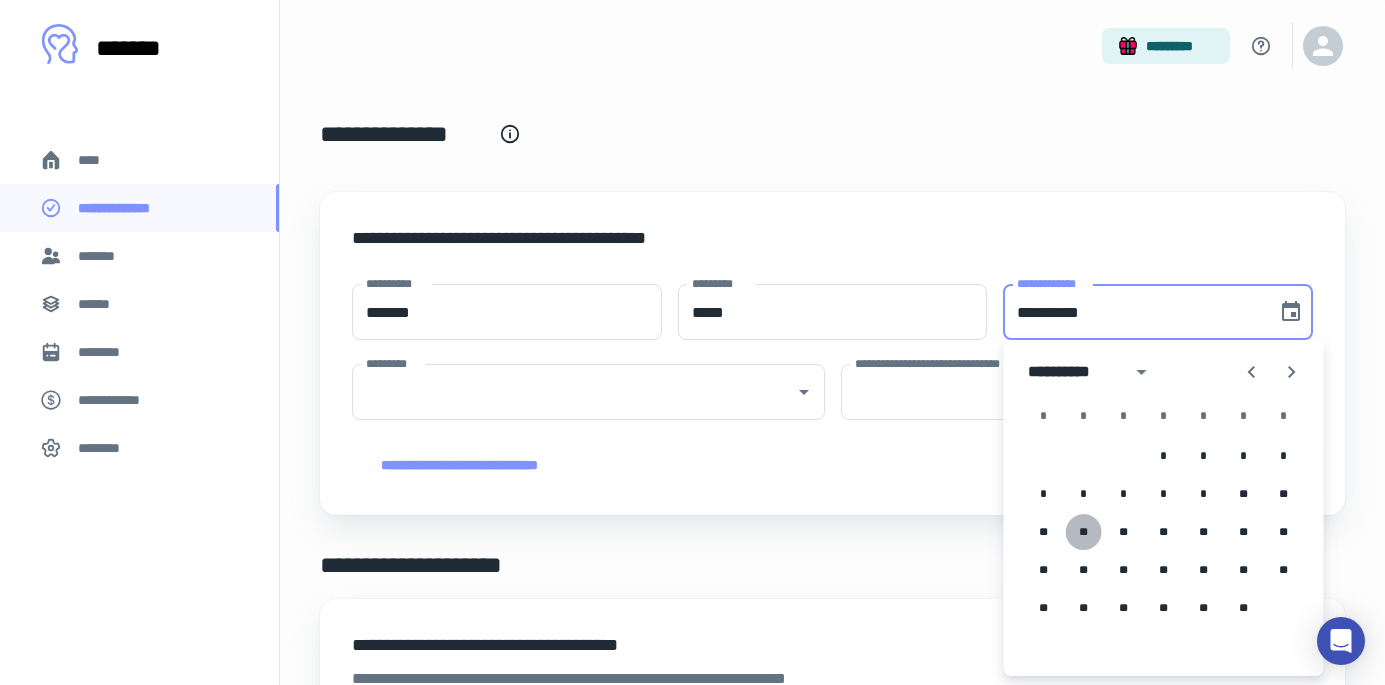 click on "**" at bounding box center (1084, 532) 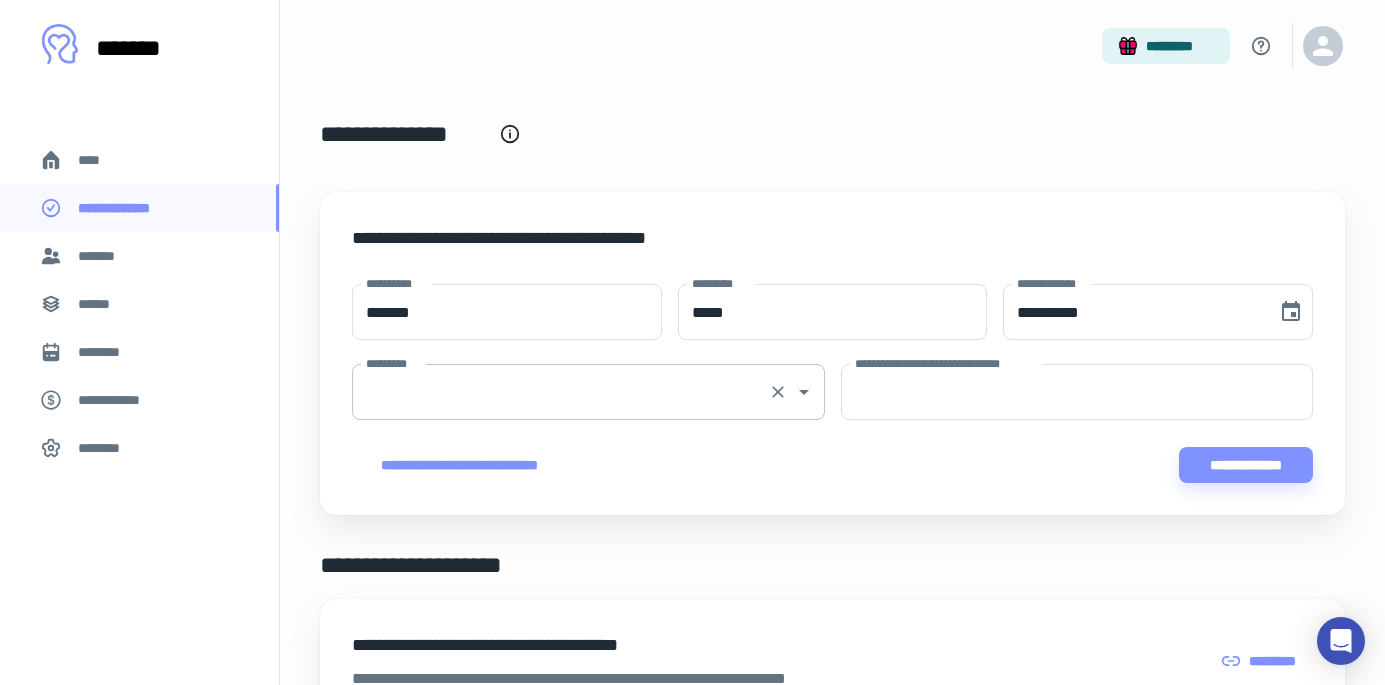 click on "*********" at bounding box center [560, 392] 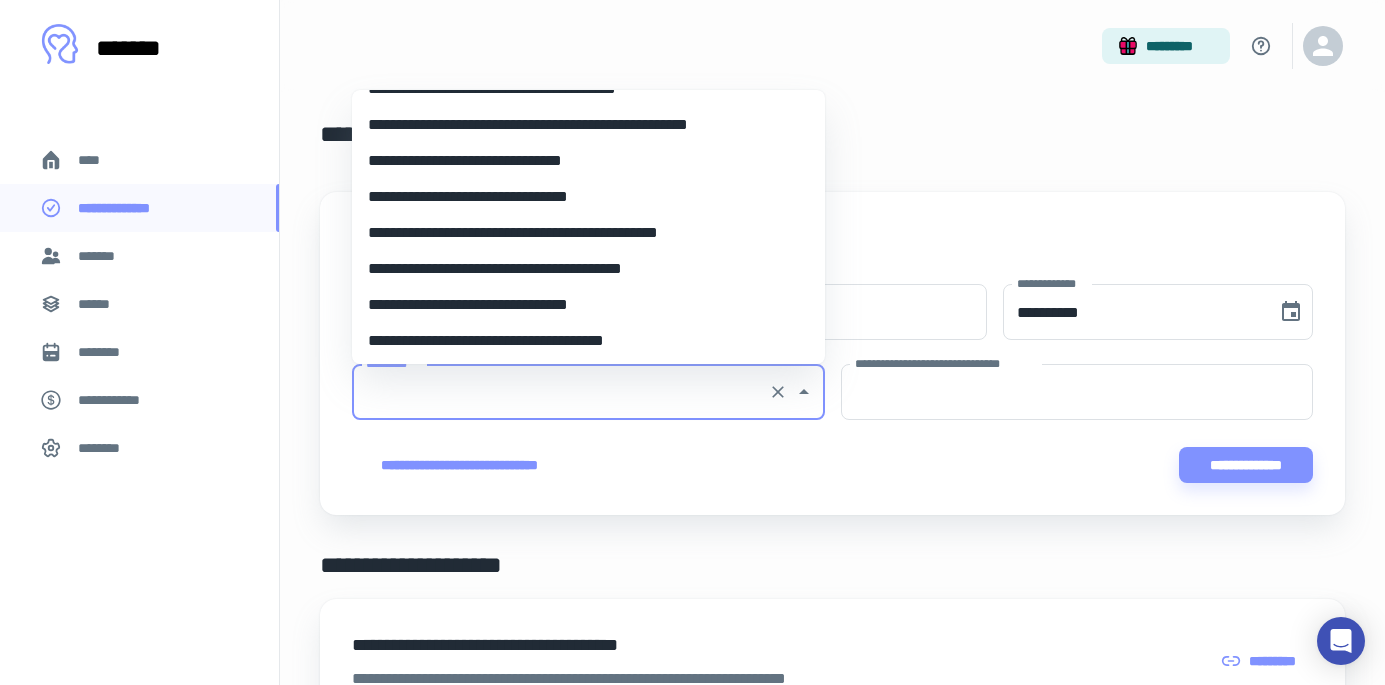 scroll, scrollTop: 0, scrollLeft: 0, axis: both 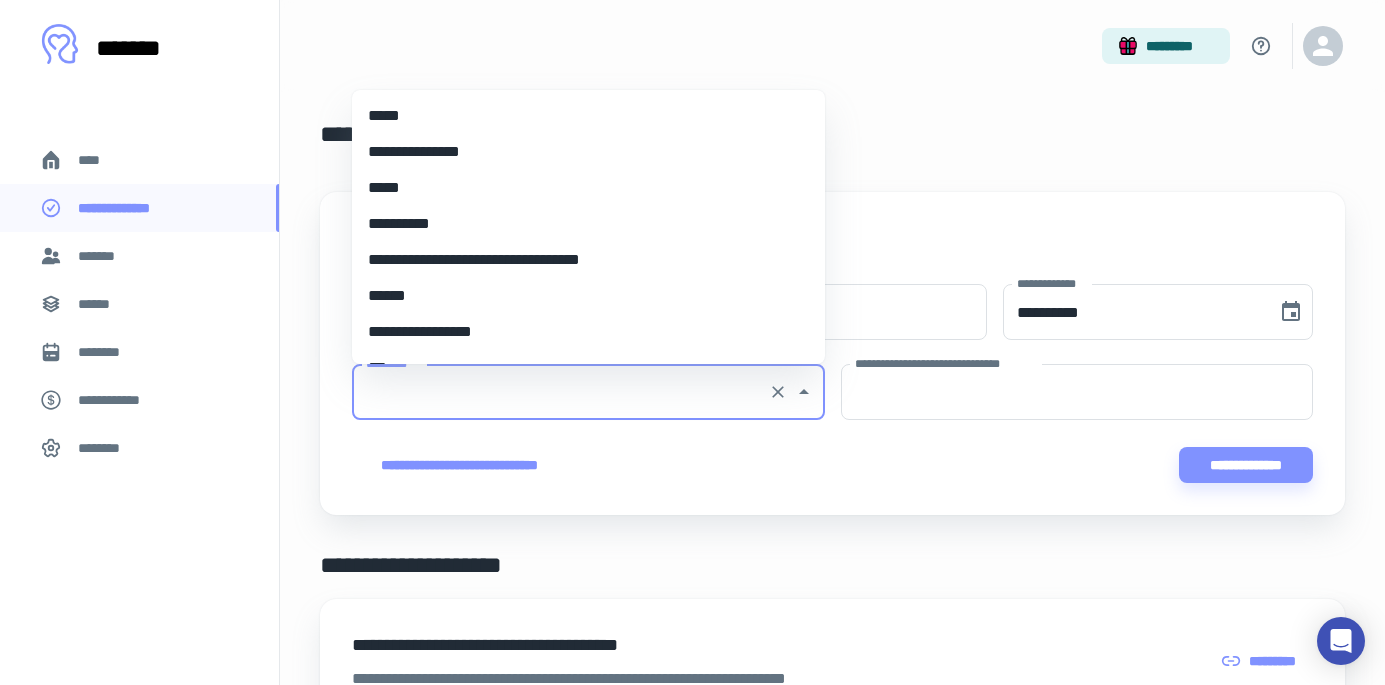 drag, startPoint x: 514, startPoint y: 188, endPoint x: 677, endPoint y: 267, distance: 181.13531 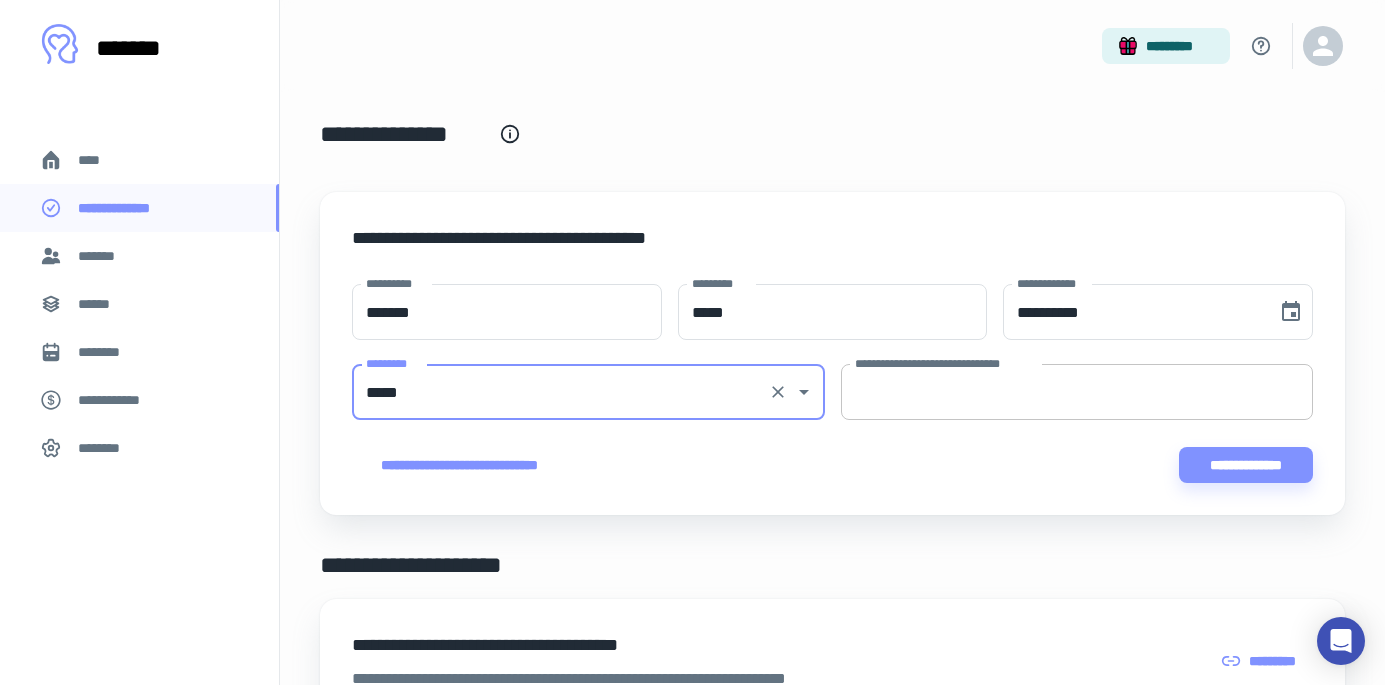 click on "**********" at bounding box center [1077, 392] 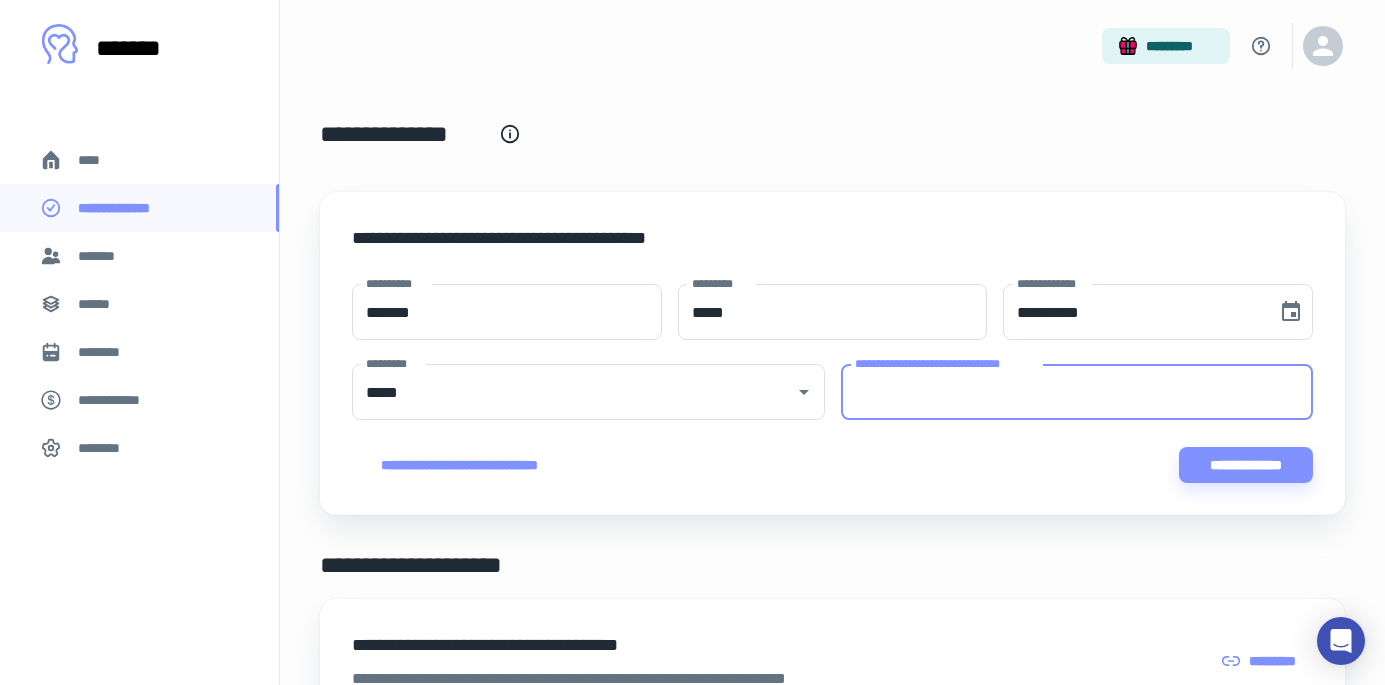 paste on "*********" 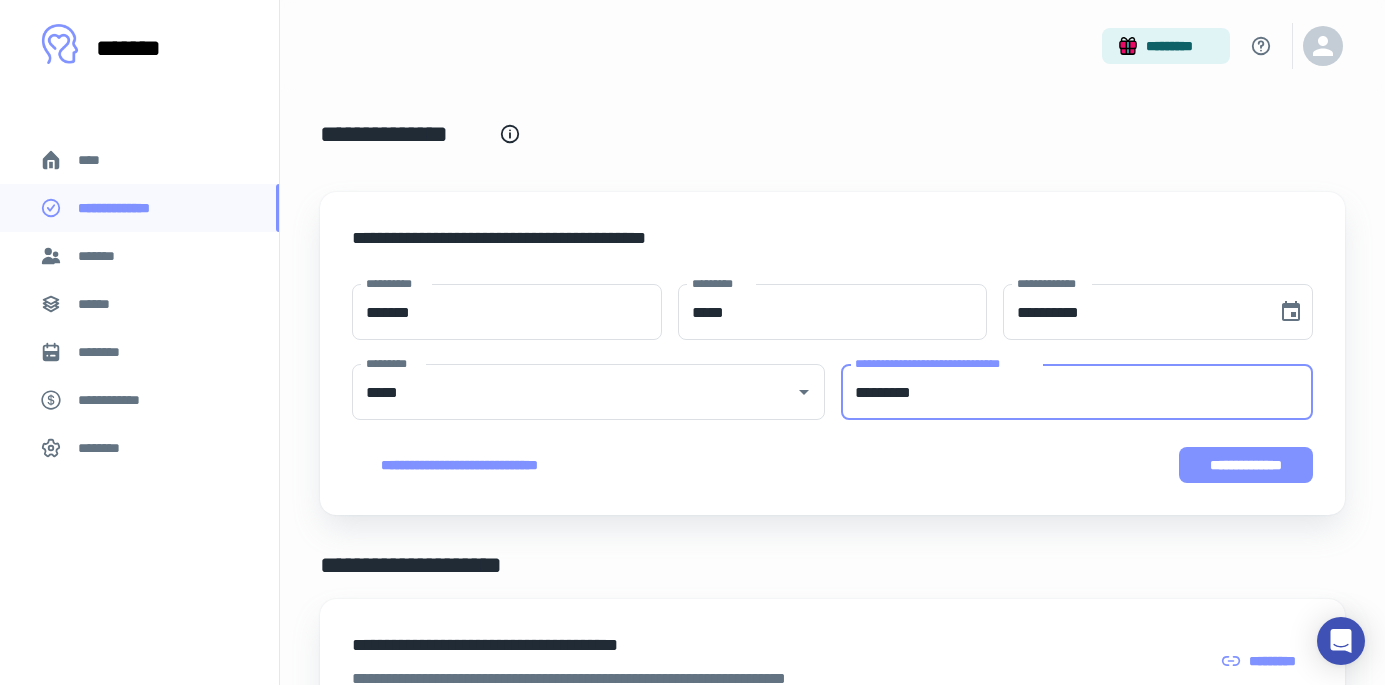 type on "*********" 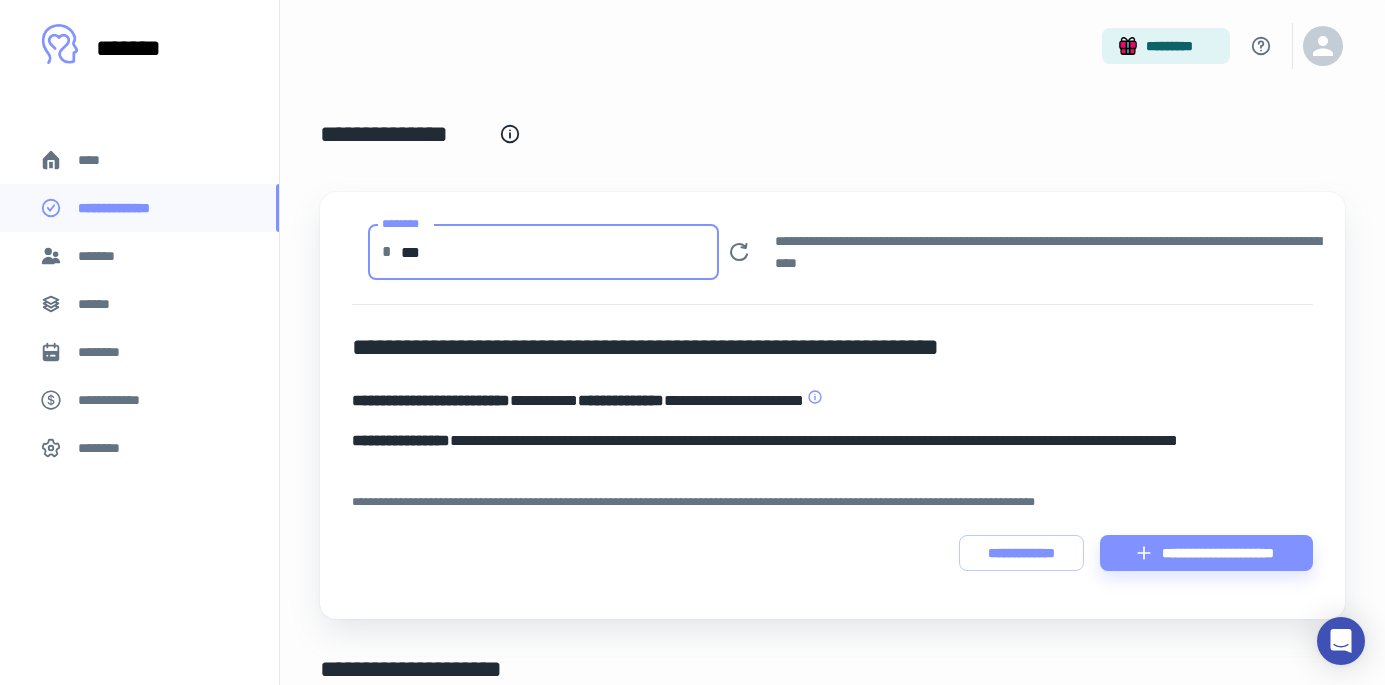 drag, startPoint x: 453, startPoint y: 257, endPoint x: 388, endPoint y: 249, distance: 65.490456 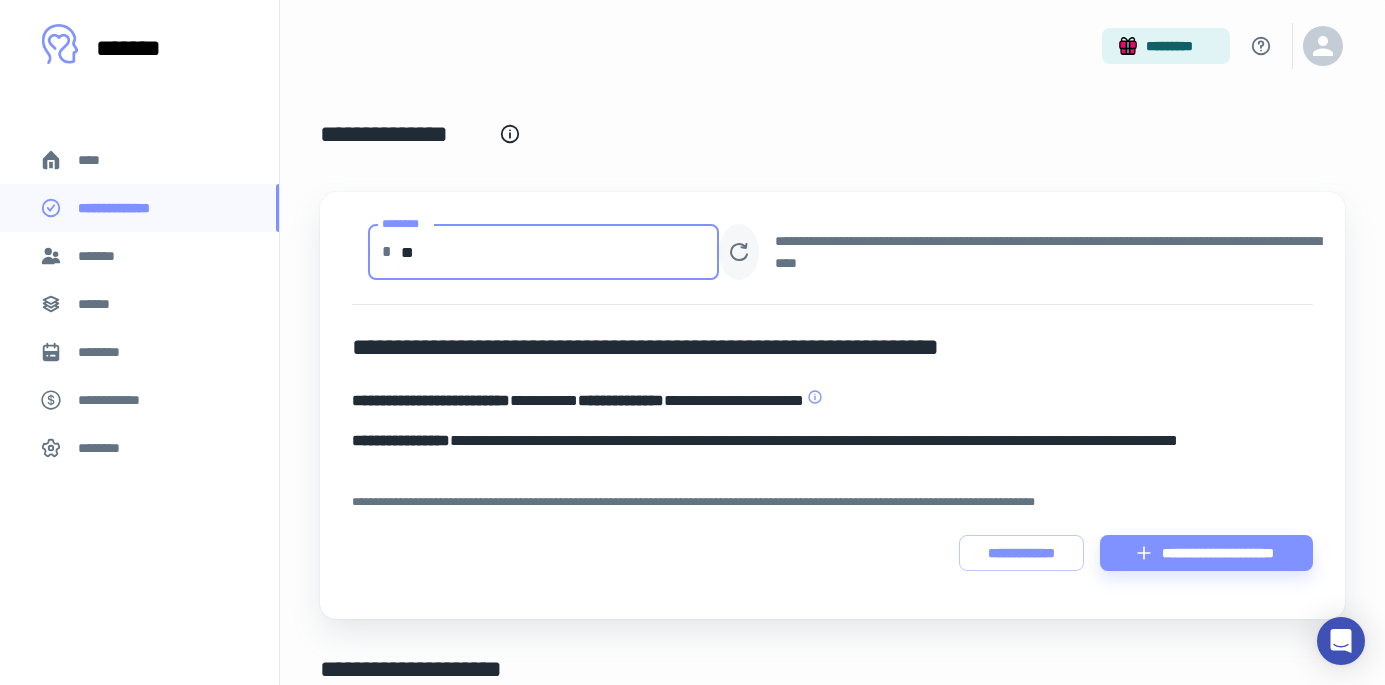 type on "**" 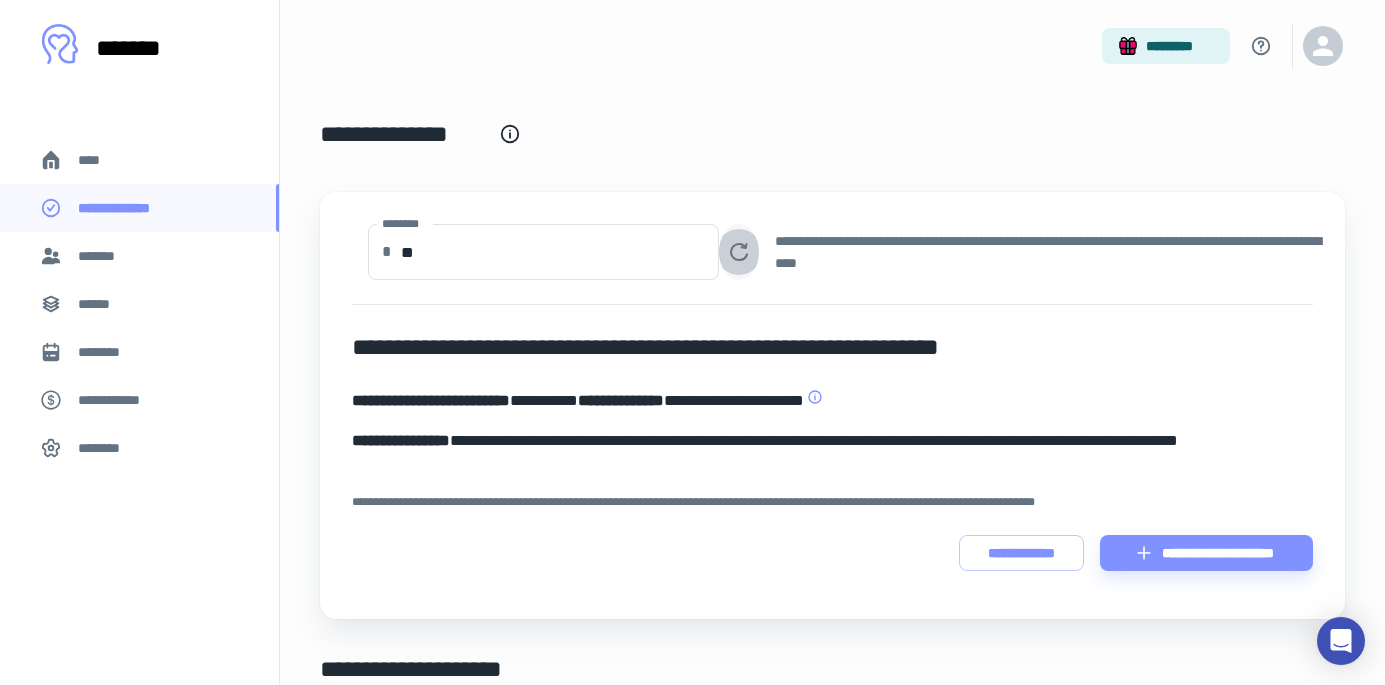 click 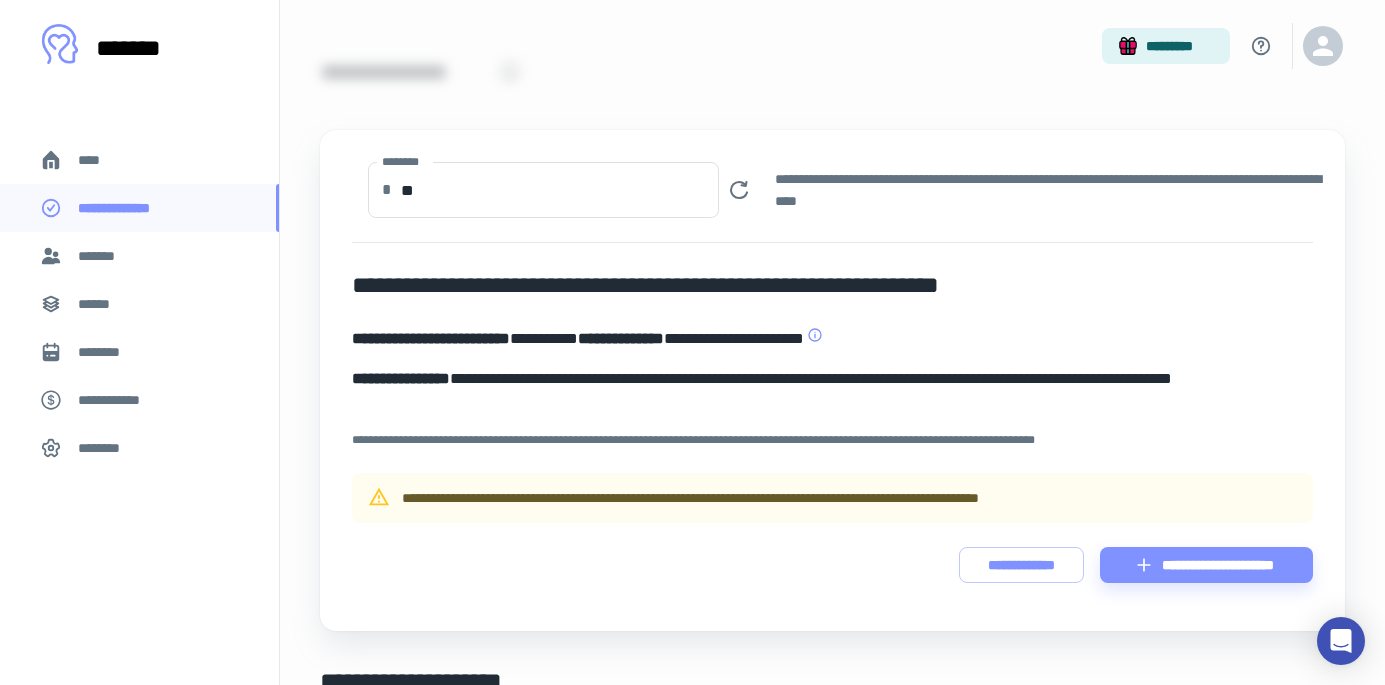 scroll, scrollTop: 65, scrollLeft: 0, axis: vertical 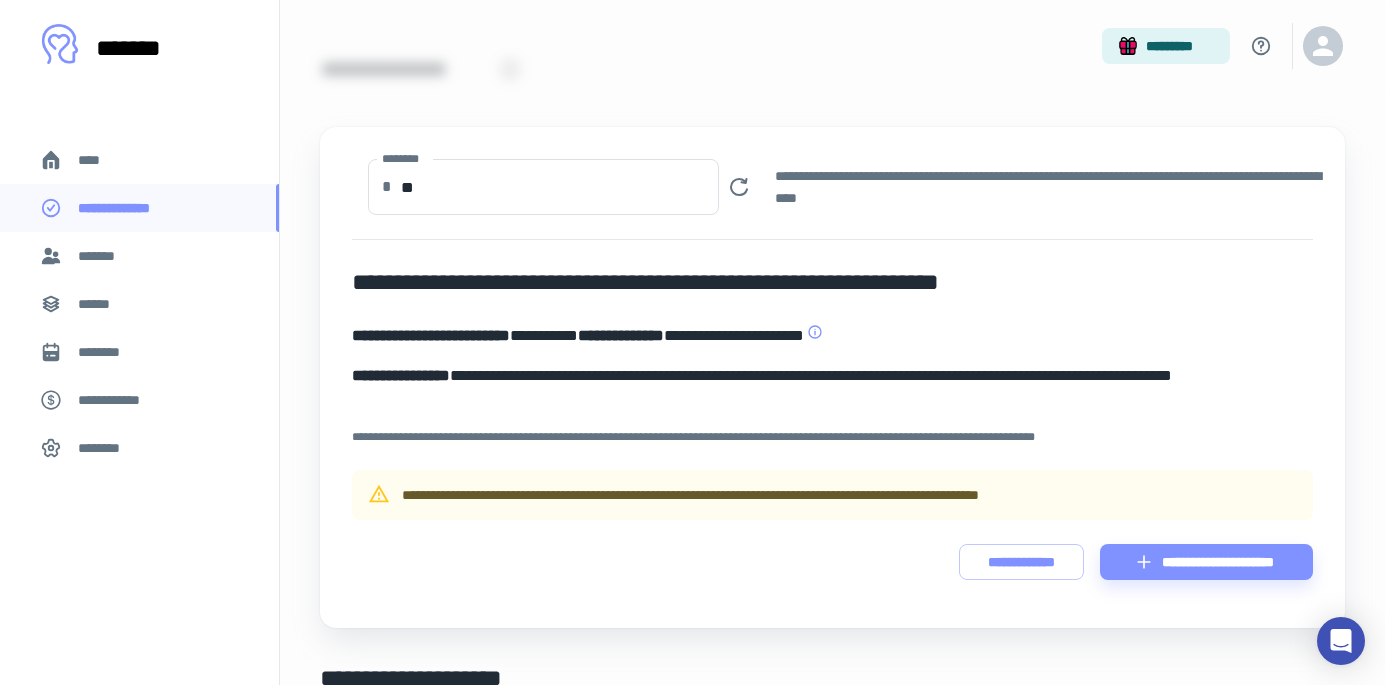 type 